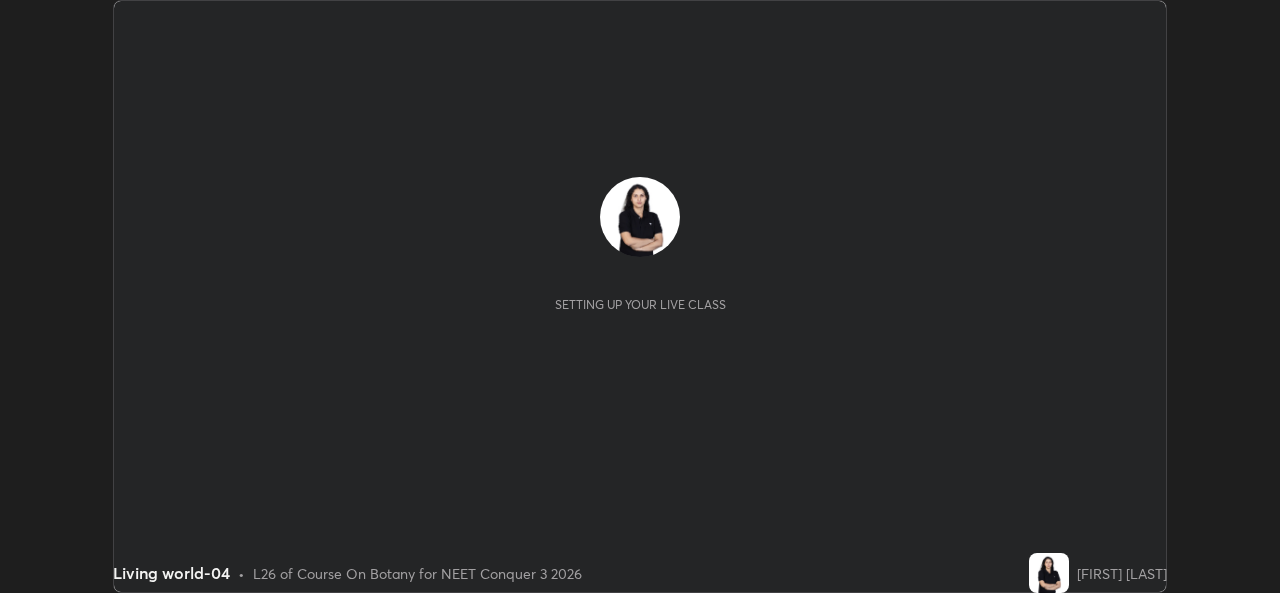 scroll, scrollTop: 0, scrollLeft: 0, axis: both 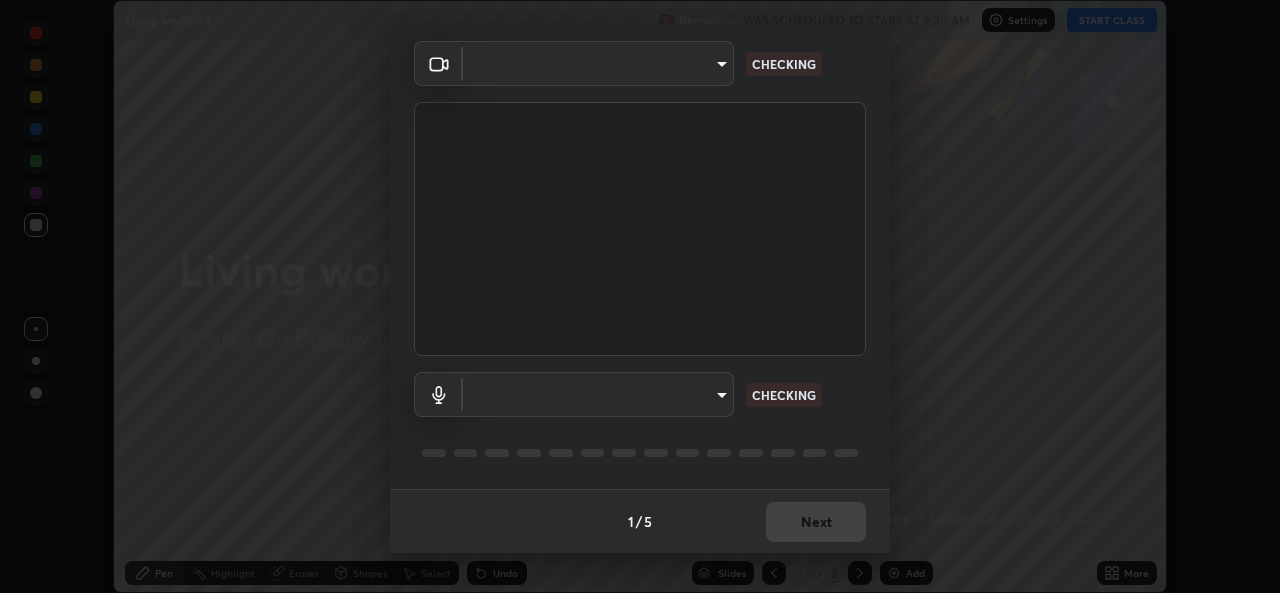 type on "1bae5219f2427241882c49d72a3831d91ccadfd921fc1ac5908e7a23ac13a840" 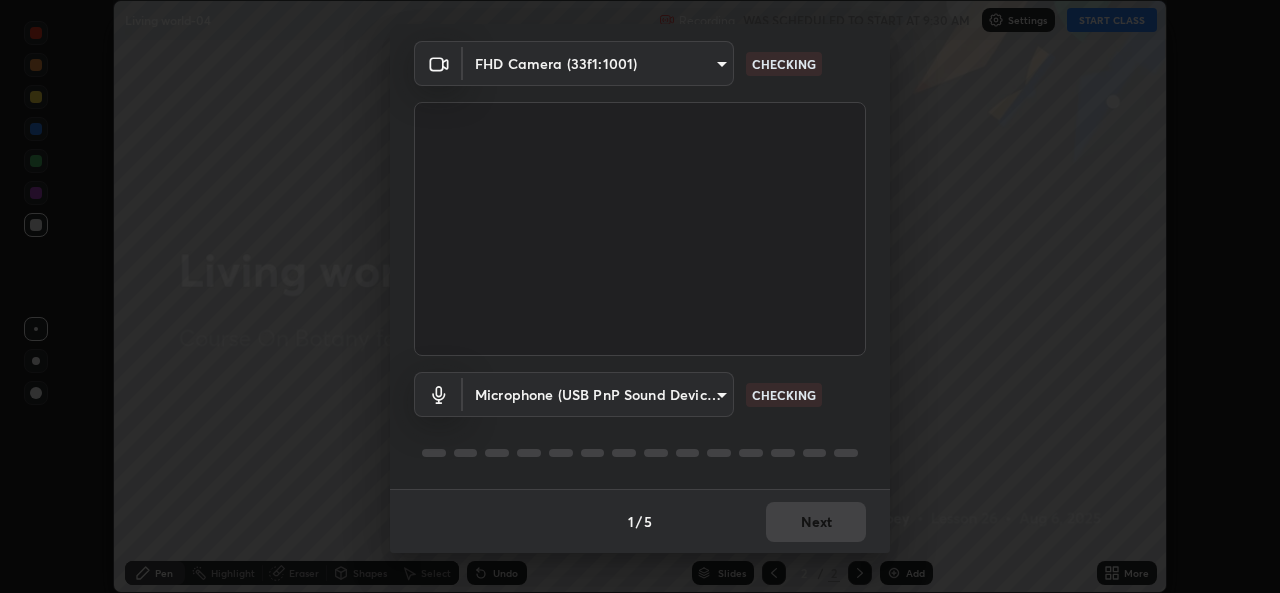 click on "Erase all Living world-04 Recording WAS SCHEDULED TO START AT  9:30 AM Settings START CLASS Setting up your live class Living world-04 • L26 of Course On Botany for NEET Conquer 3 2026 [FIRST] [LAST] Pen Highlight Eraser Shapes Select Undo Slides 2 / 2 Add More No doubts shared Encourage your learners to ask a doubt for better clarity Report an issue Reason for reporting Buffering Chat not working Audio - Video sync issue Educator video quality low ​ Attach an image Report Media settings FHD Camera (33f1:1001) [HASH] CHECKING Microphone (USB PnP Sound Device) (08bb:2902) [HASH] d410c87dc0193b8b3cf58eff1f7b2380d82657523fa13e3063fc85e2b40aee02 CHECKING 1 / 5 Next" at bounding box center (640, 296) 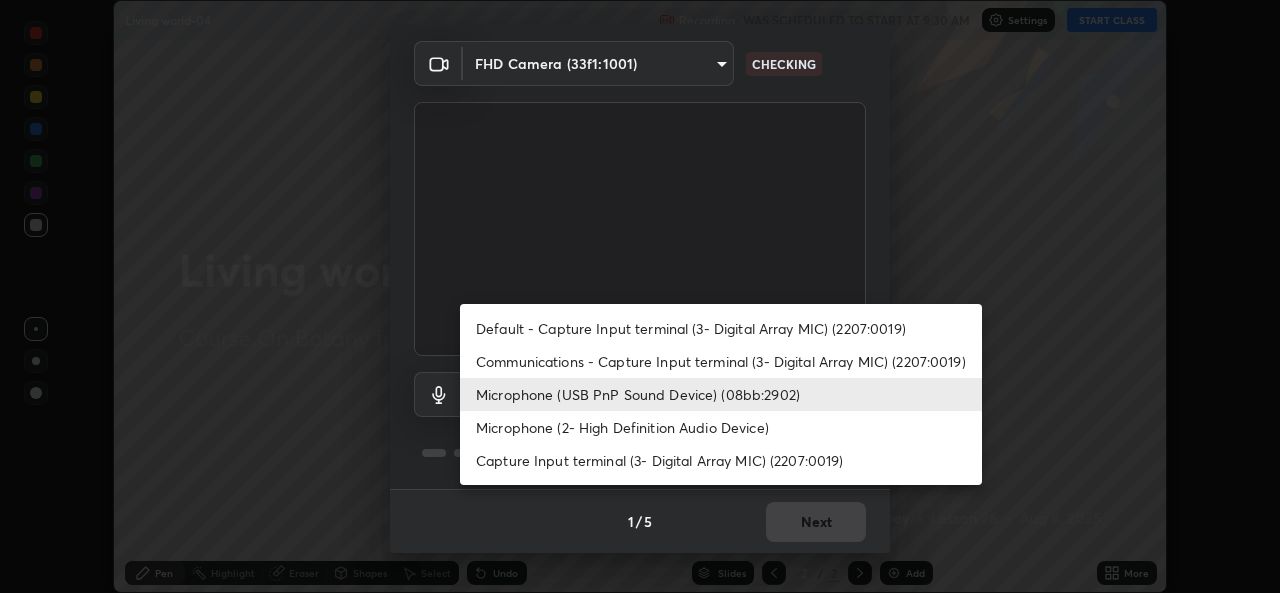 click on "Default - Capture Input terminal (3- Digital Array MIC) (2207:0019)" at bounding box center (721, 328) 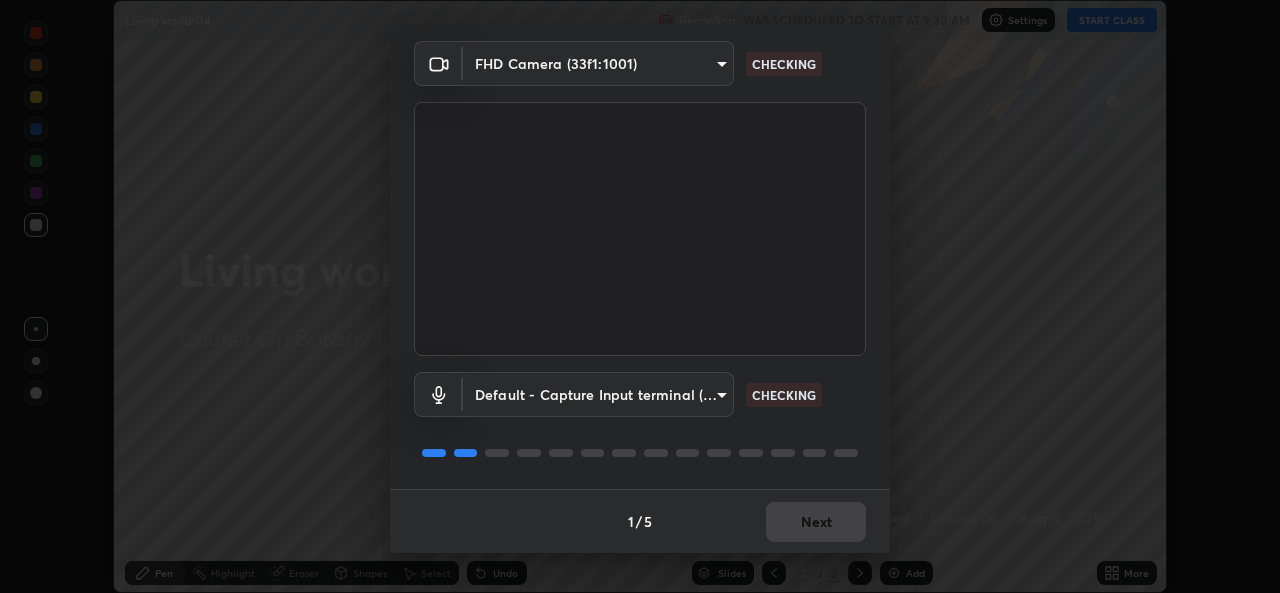 click on "Erase all Living world-04 Recording WAS SCHEDULED TO START AT  9:30 AM Settings START CLASS Setting up your live class Living world-04 • L26 of Course On Botany for NEET Conquer 3 2026 [FIRST] [LAST] Pen Highlight Eraser Shapes Select Undo Slides 2 / 2 Add More No doubts shared Encourage your learners to ask a doubt for better clarity Report an issue Reason for reporting Buffering Chat not working Audio - Video sync issue Educator video quality low ​ Attach an image Report Media settings FHD Camera (33f1:1001) [HASH] CHECKING Default - Capture Input terminal (3- Digital Array MIC) (2207:0019) default CHECKING 1 / 5 Next" at bounding box center (640, 296) 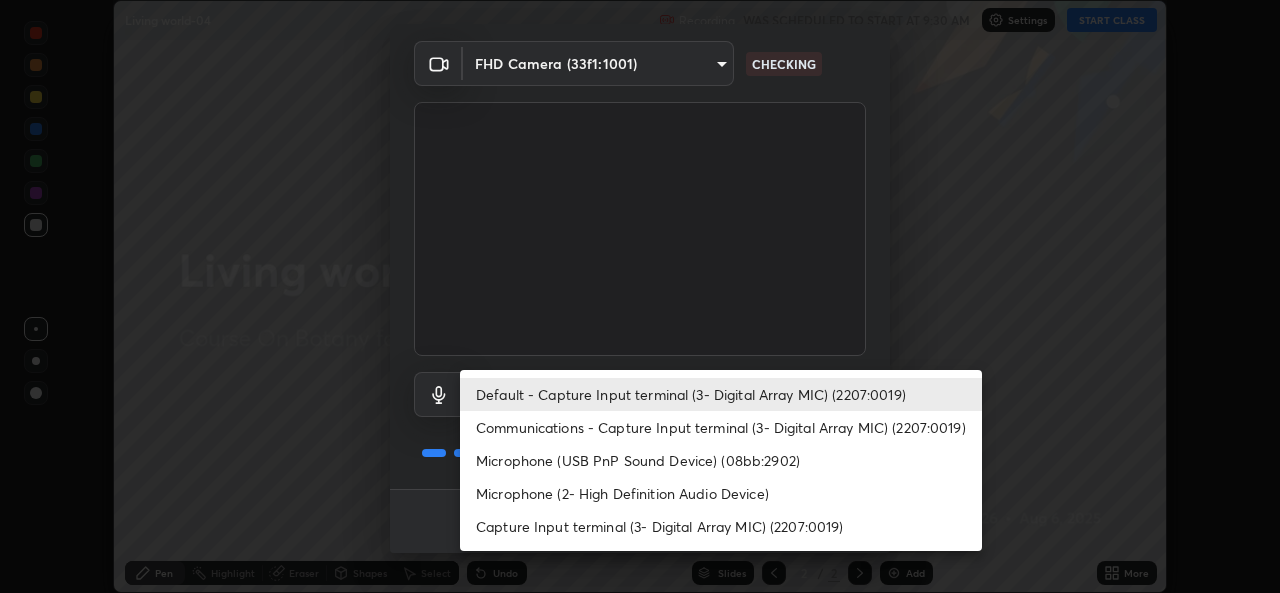 click on "Microphone (USB PnP Sound Device) (08bb:2902)" at bounding box center (721, 460) 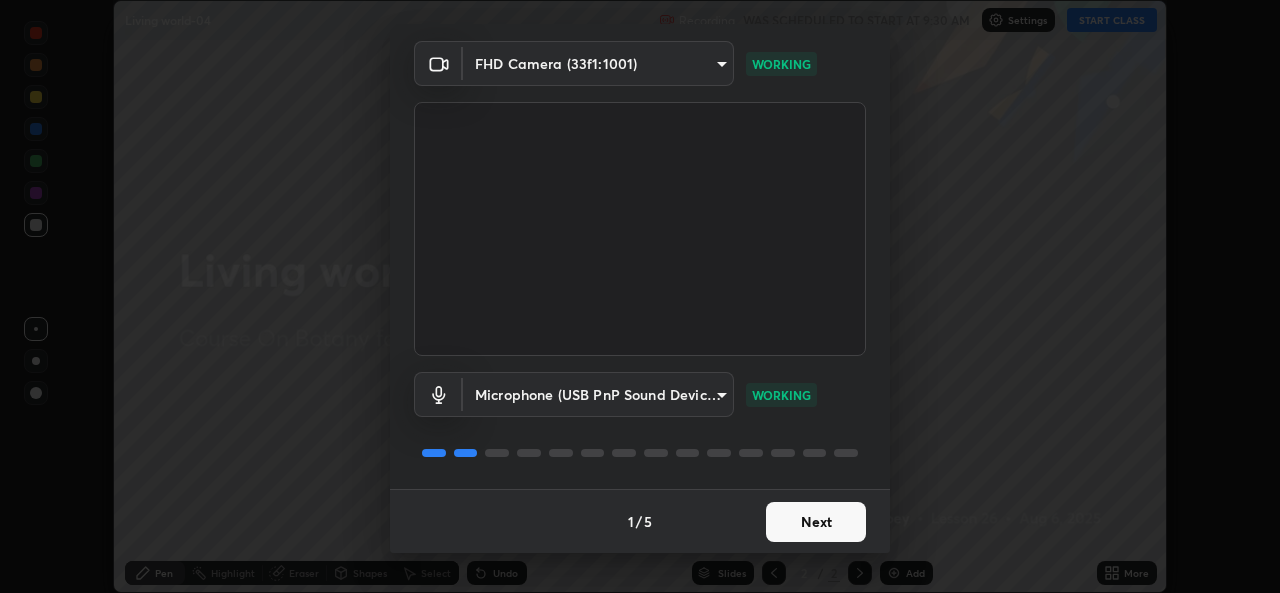 click on "Next" at bounding box center [816, 522] 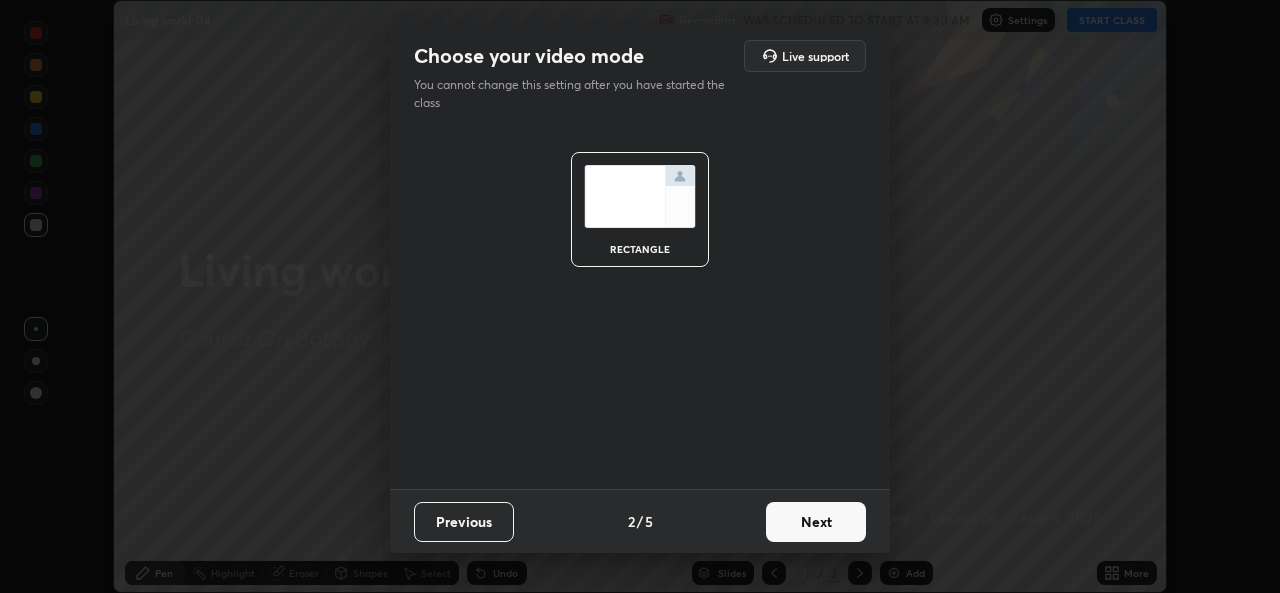 click on "Next" at bounding box center (816, 522) 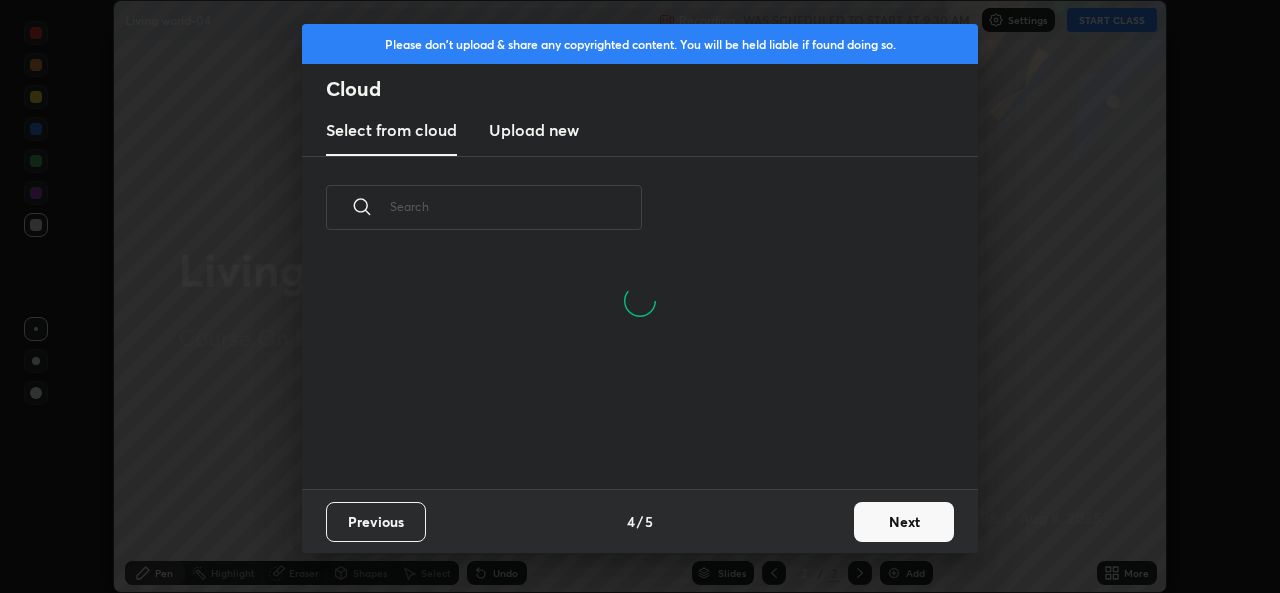 click on "Next" at bounding box center [904, 522] 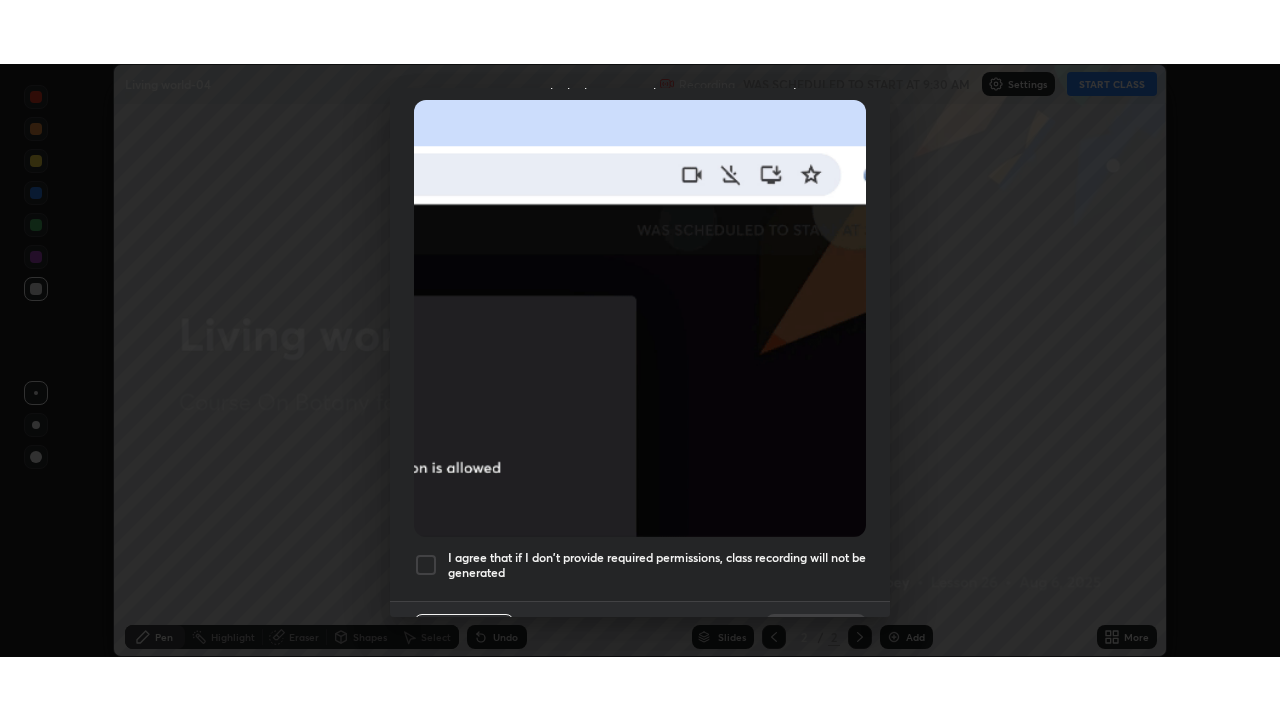 scroll, scrollTop: 471, scrollLeft: 0, axis: vertical 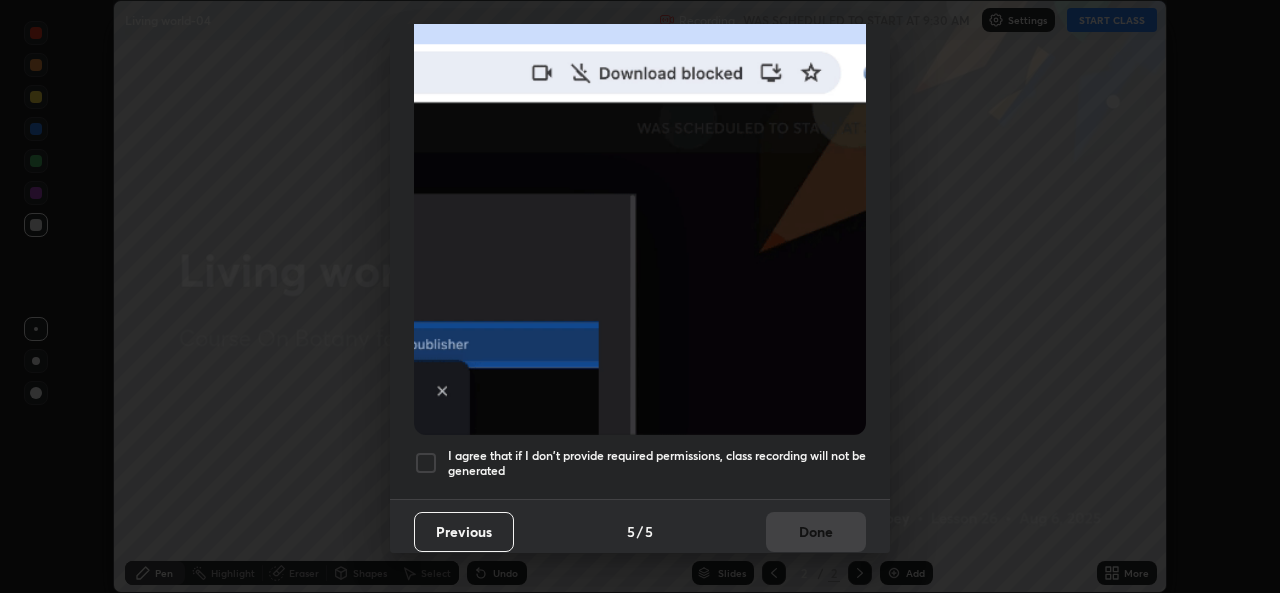 click at bounding box center [426, 463] 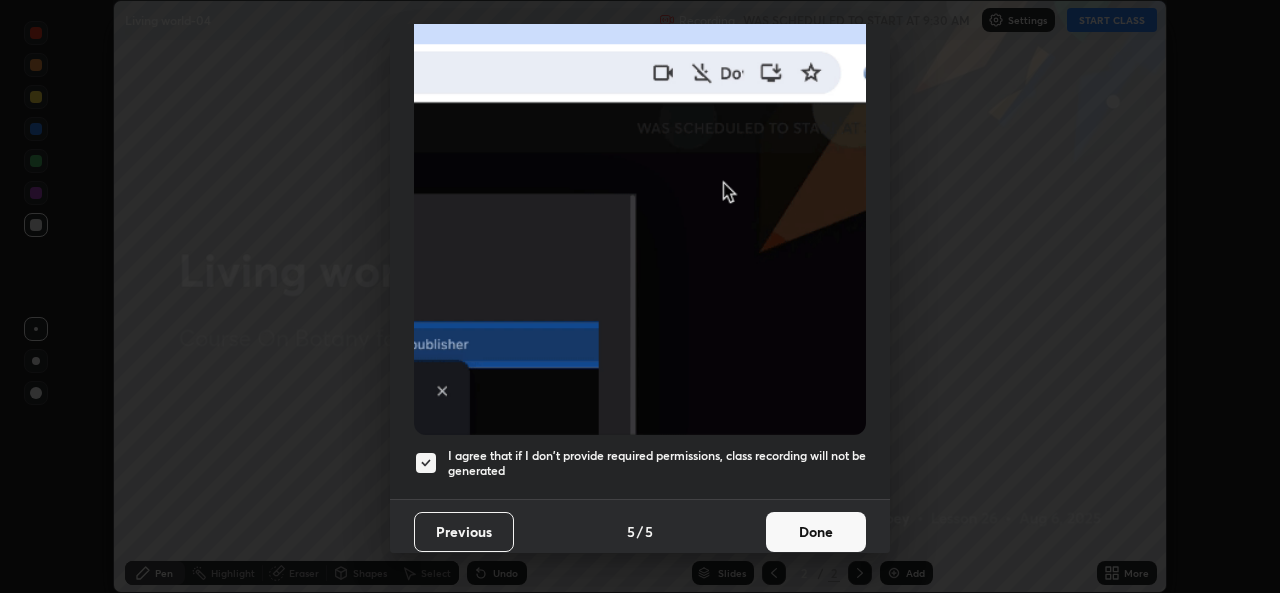 click on "Done" at bounding box center [816, 532] 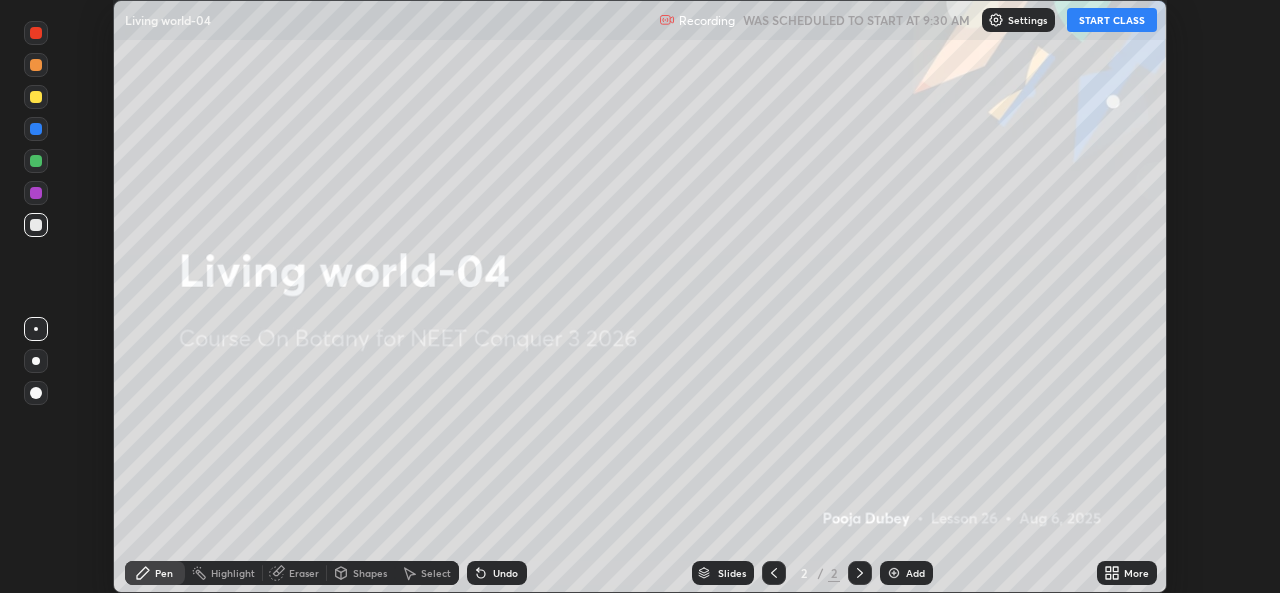 click on "START CLASS" at bounding box center (1112, 20) 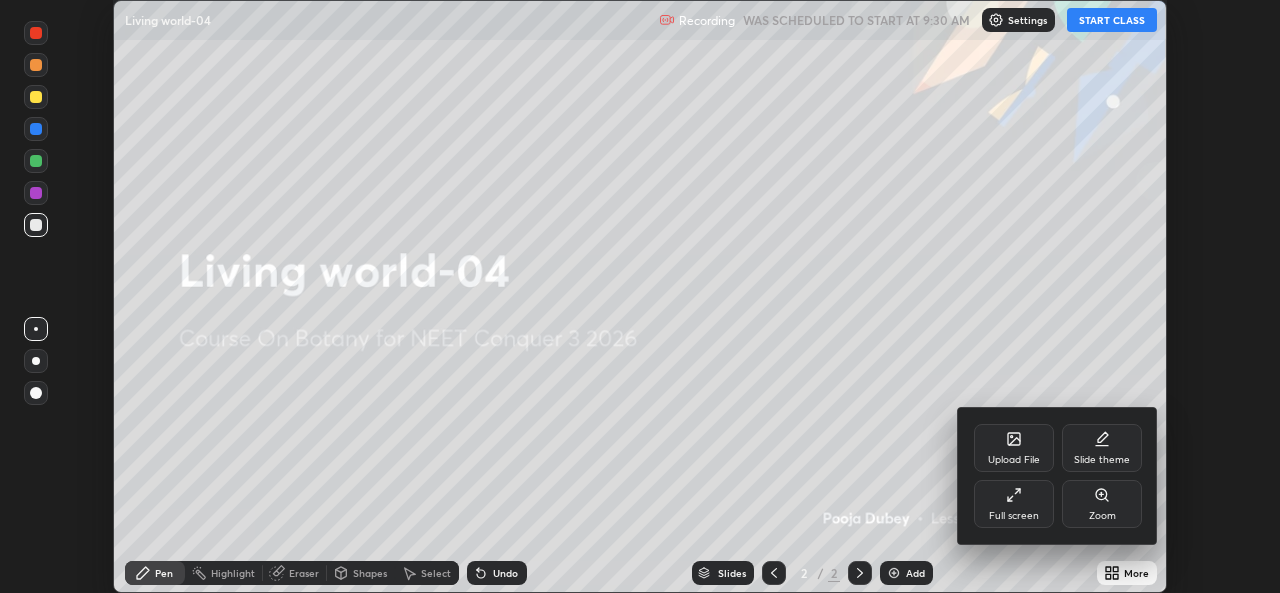 click on "Full screen" at bounding box center (1014, 504) 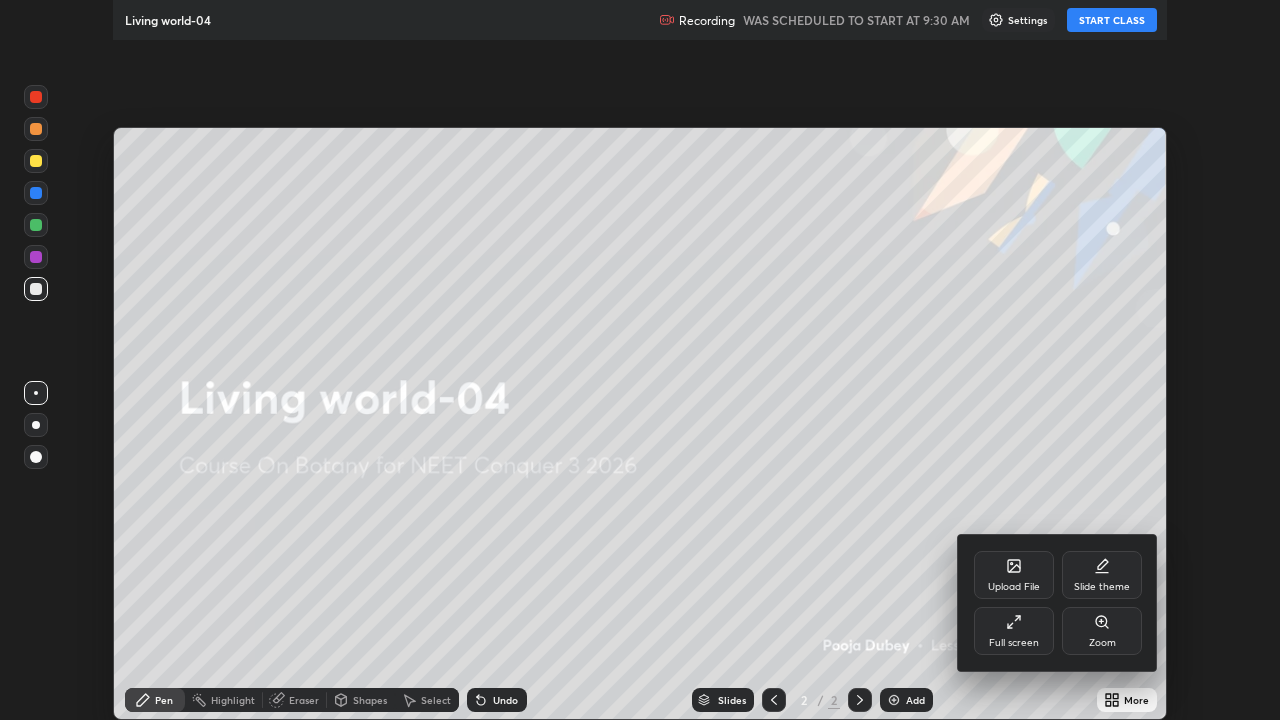 scroll, scrollTop: 99280, scrollLeft: 98720, axis: both 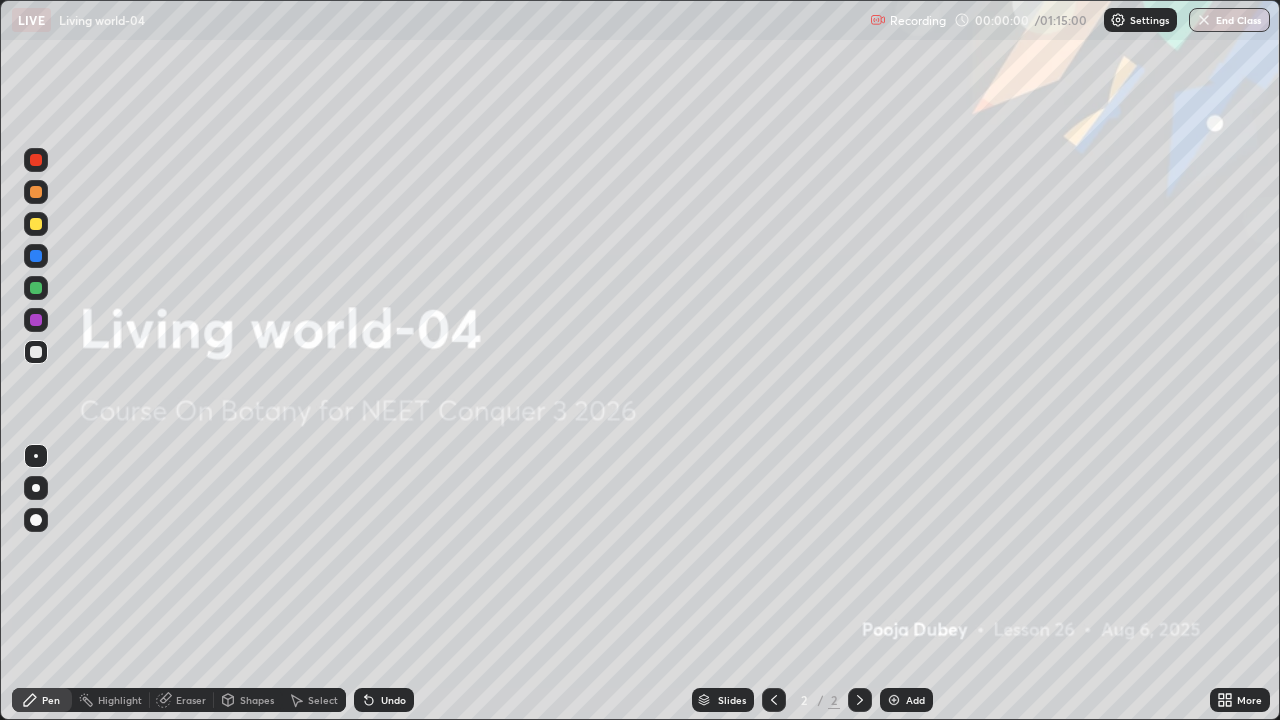 click 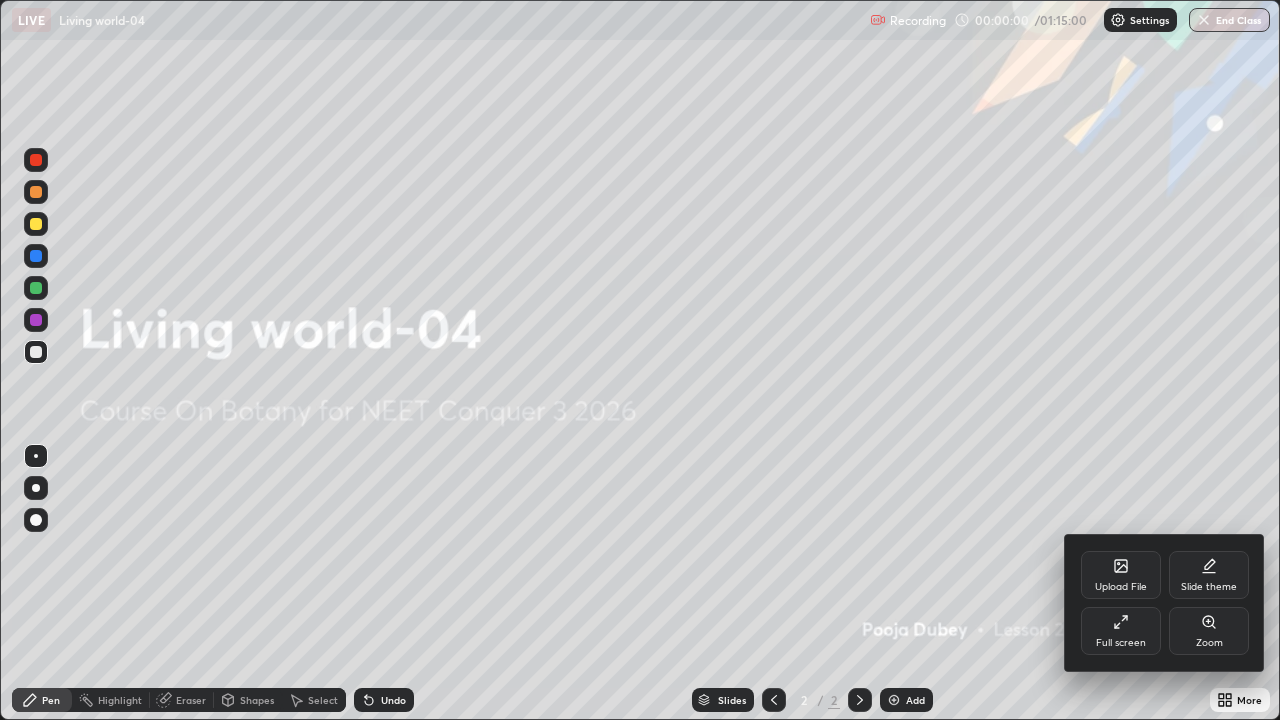 click on "Upload File" at bounding box center [1121, 575] 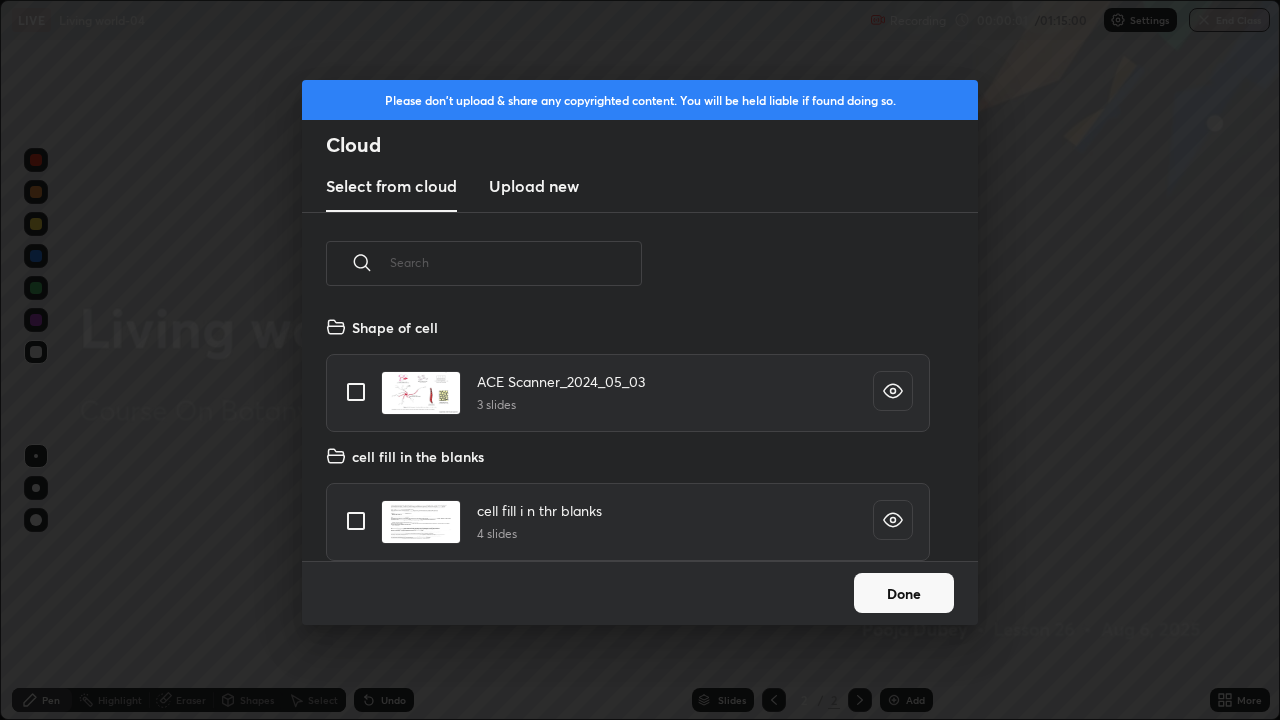 scroll, scrollTop: 7, scrollLeft: 11, axis: both 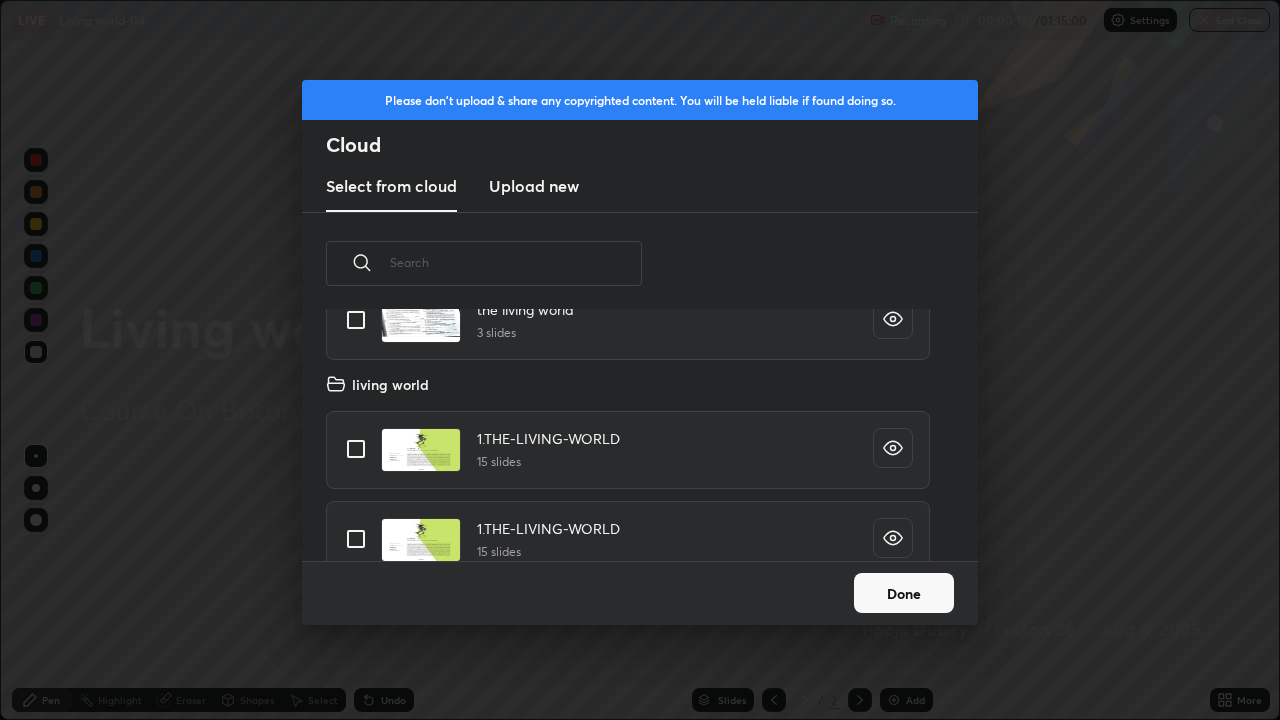 click at bounding box center (356, 449) 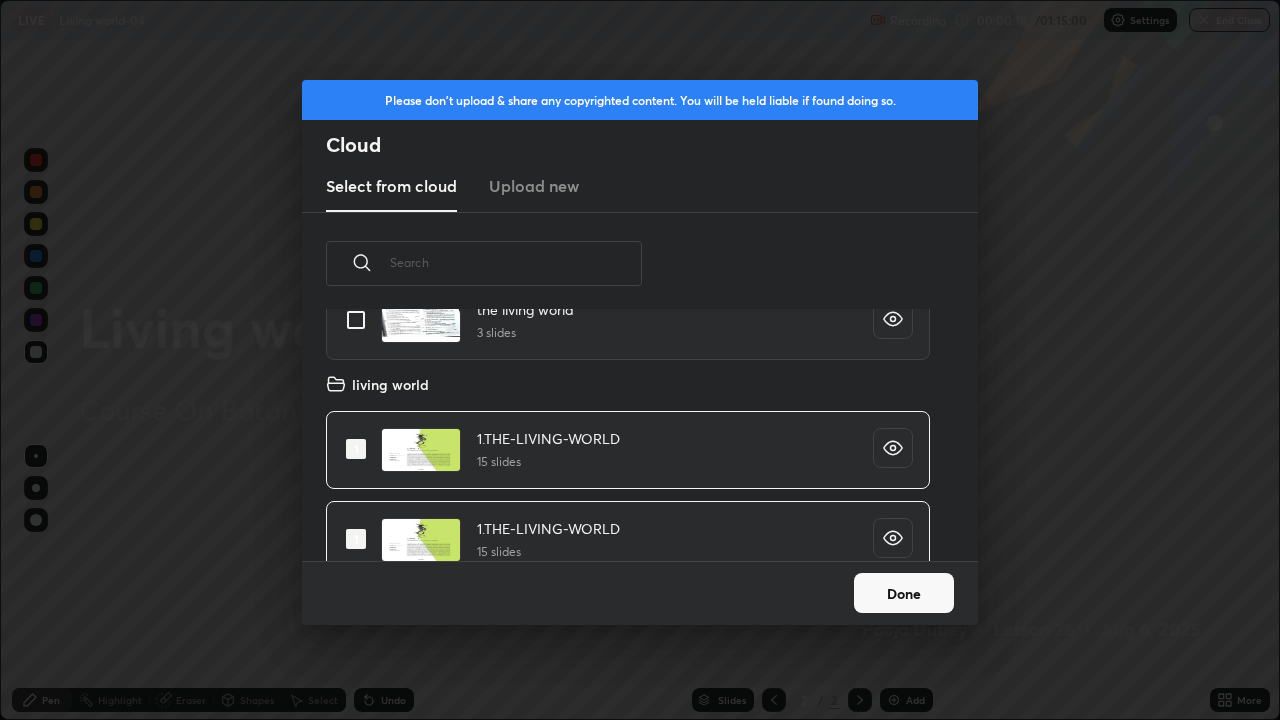 click on "Done" at bounding box center [904, 593] 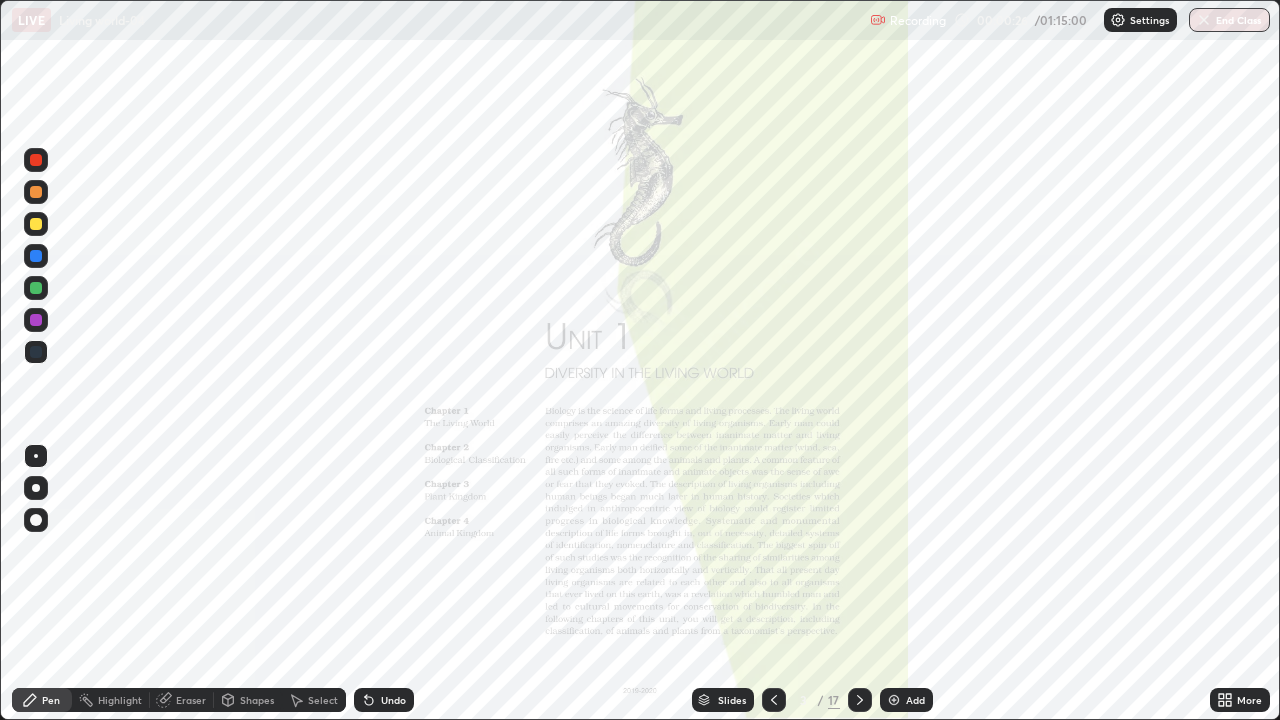 click on "Slides" at bounding box center (723, 700) 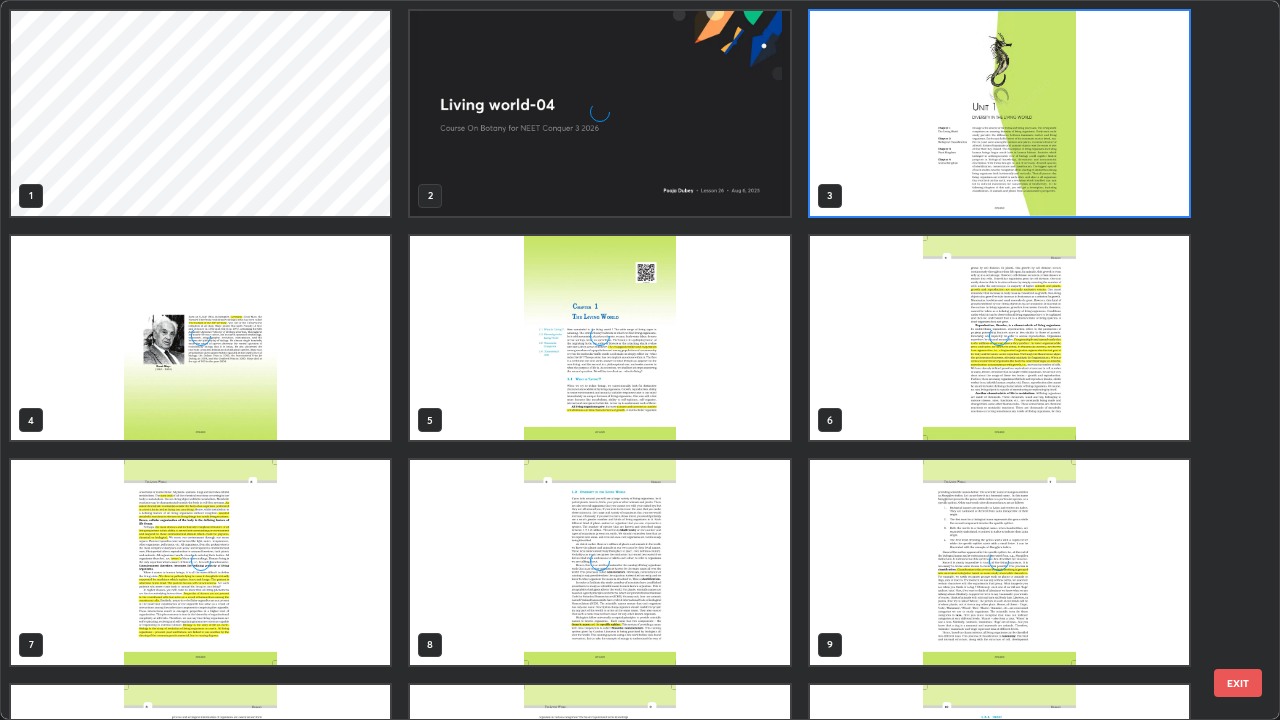 scroll, scrollTop: 7, scrollLeft: 11, axis: both 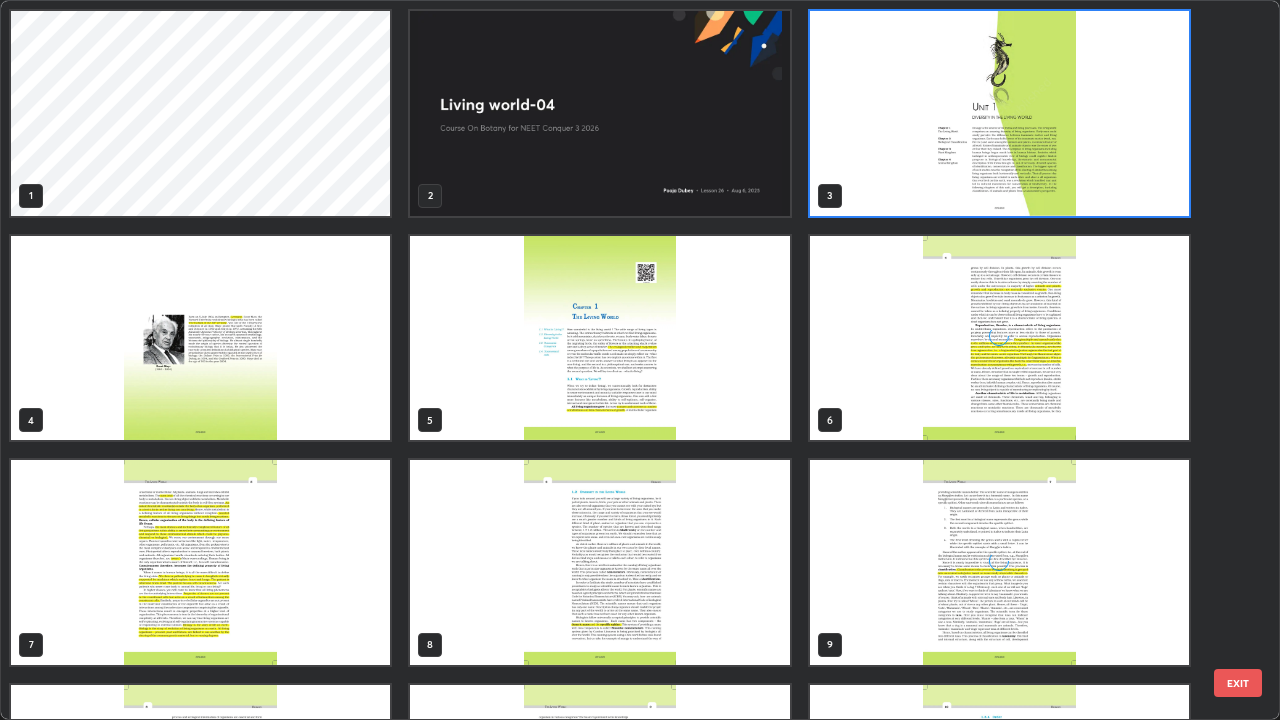 click at bounding box center (599, 338) 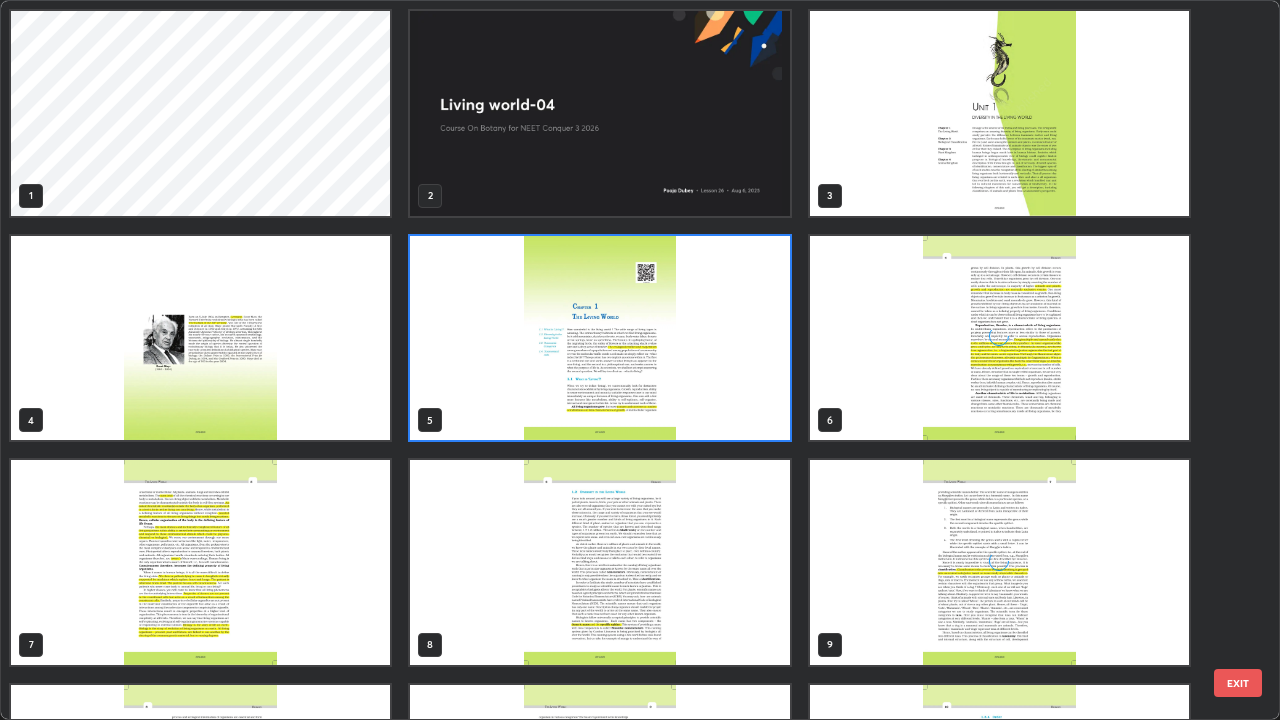 click at bounding box center [599, 338] 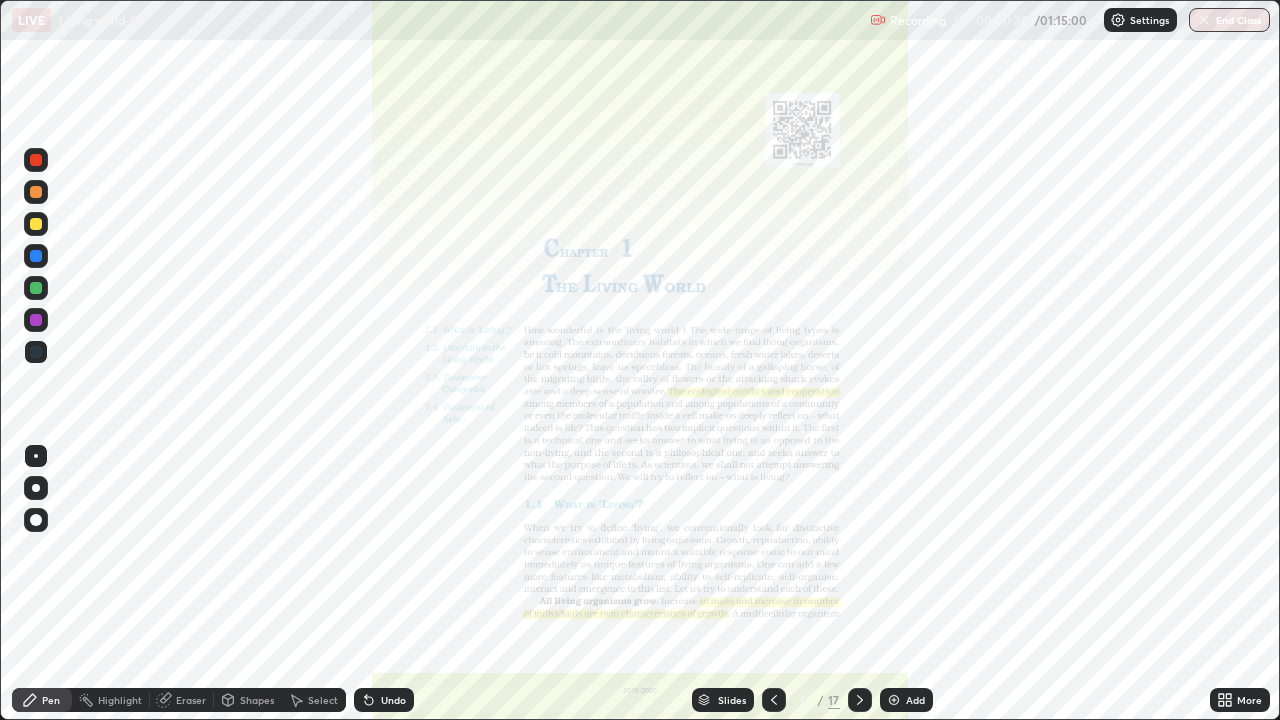 click 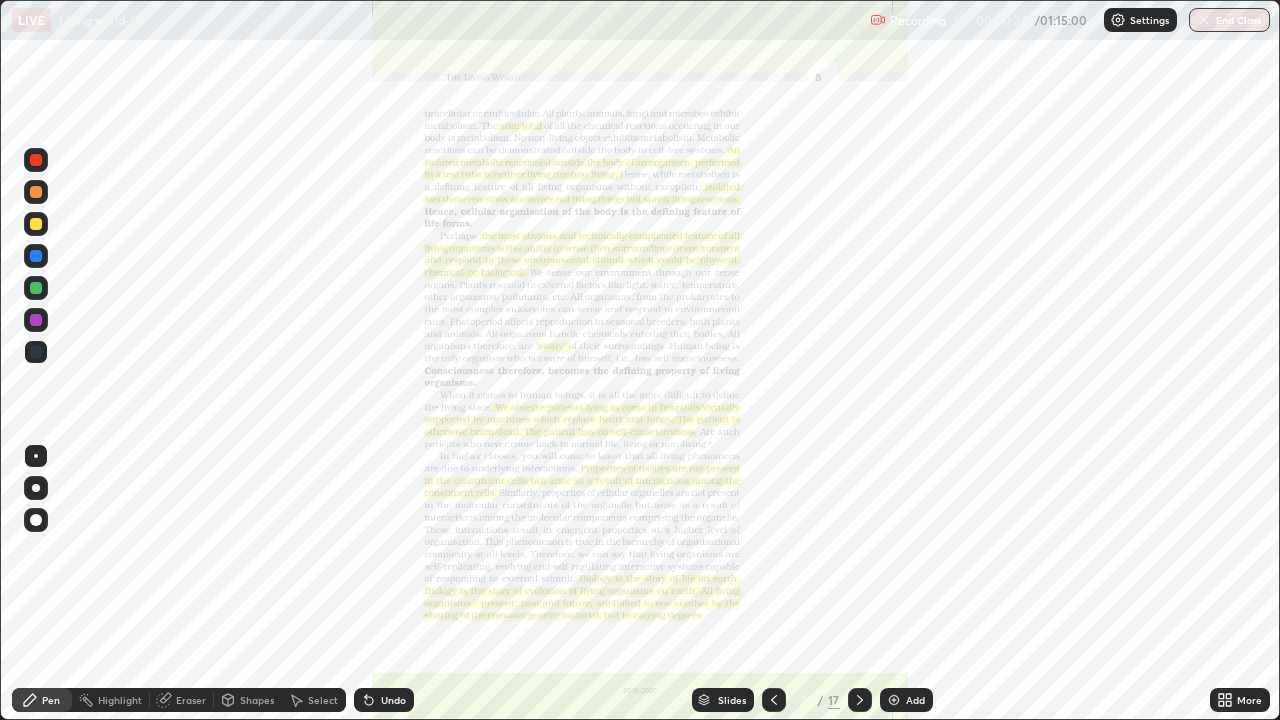 click 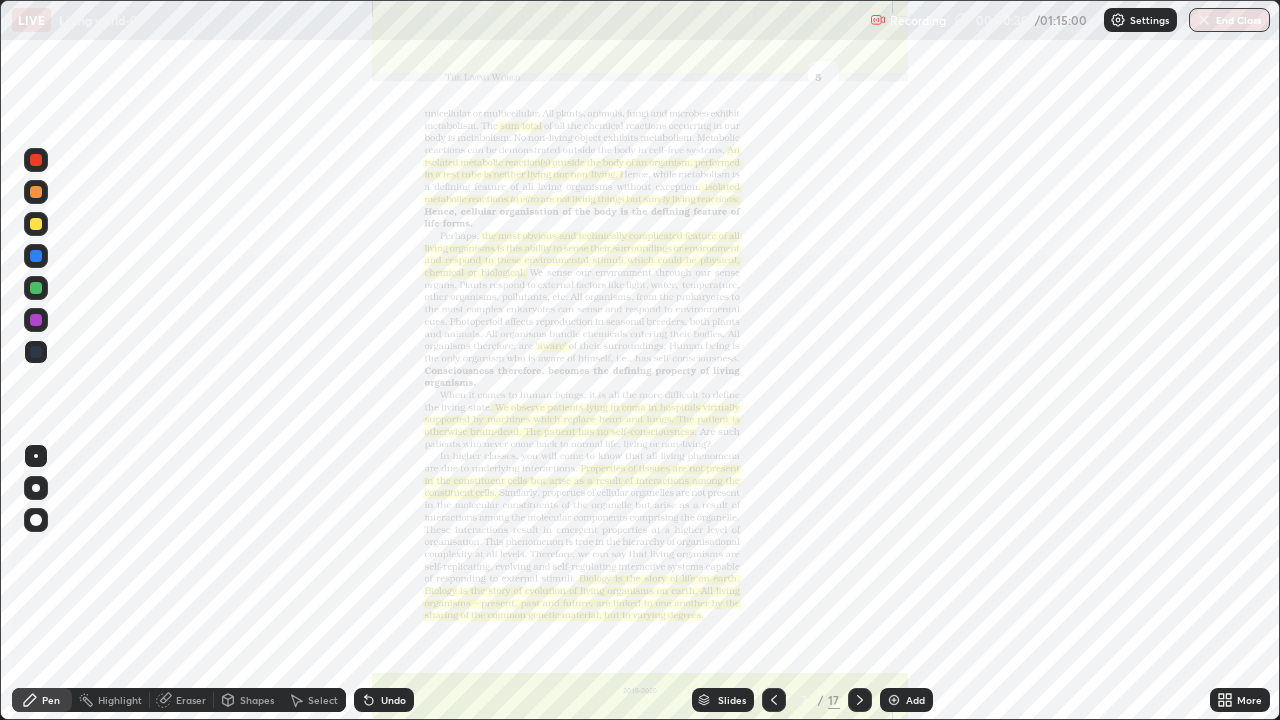click 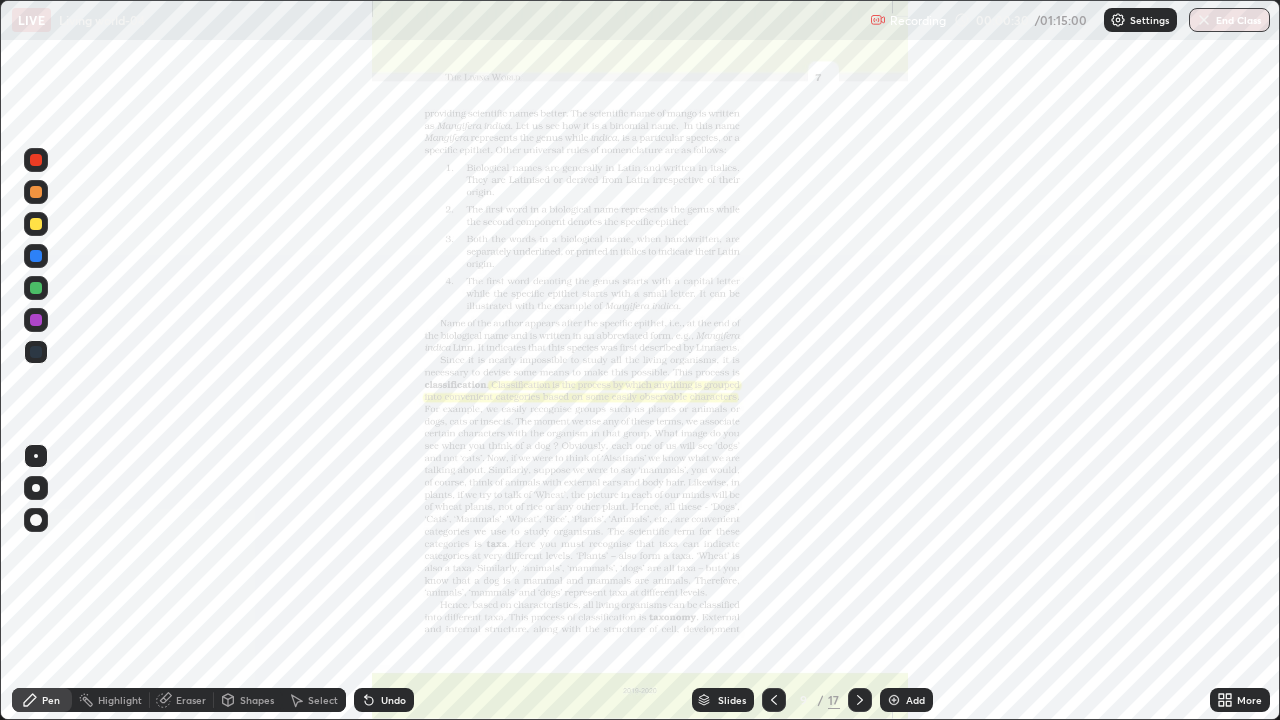 click 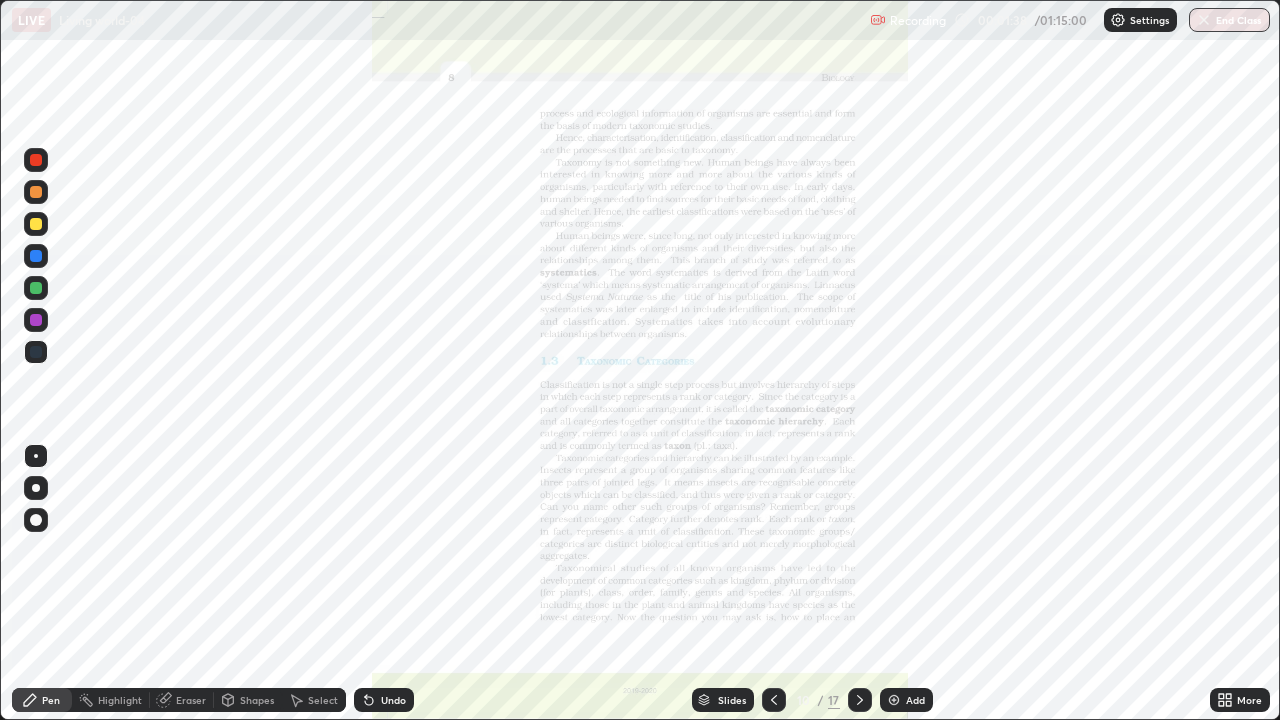 click on "Undo" at bounding box center (384, 700) 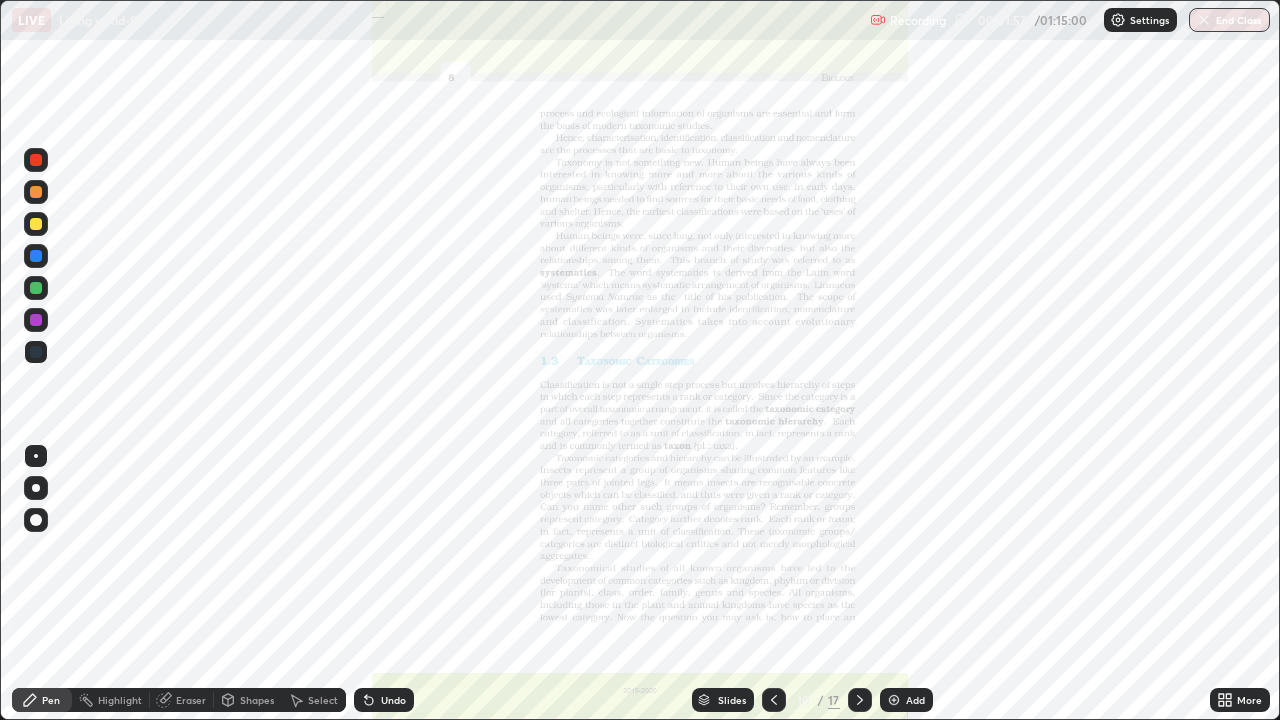 click 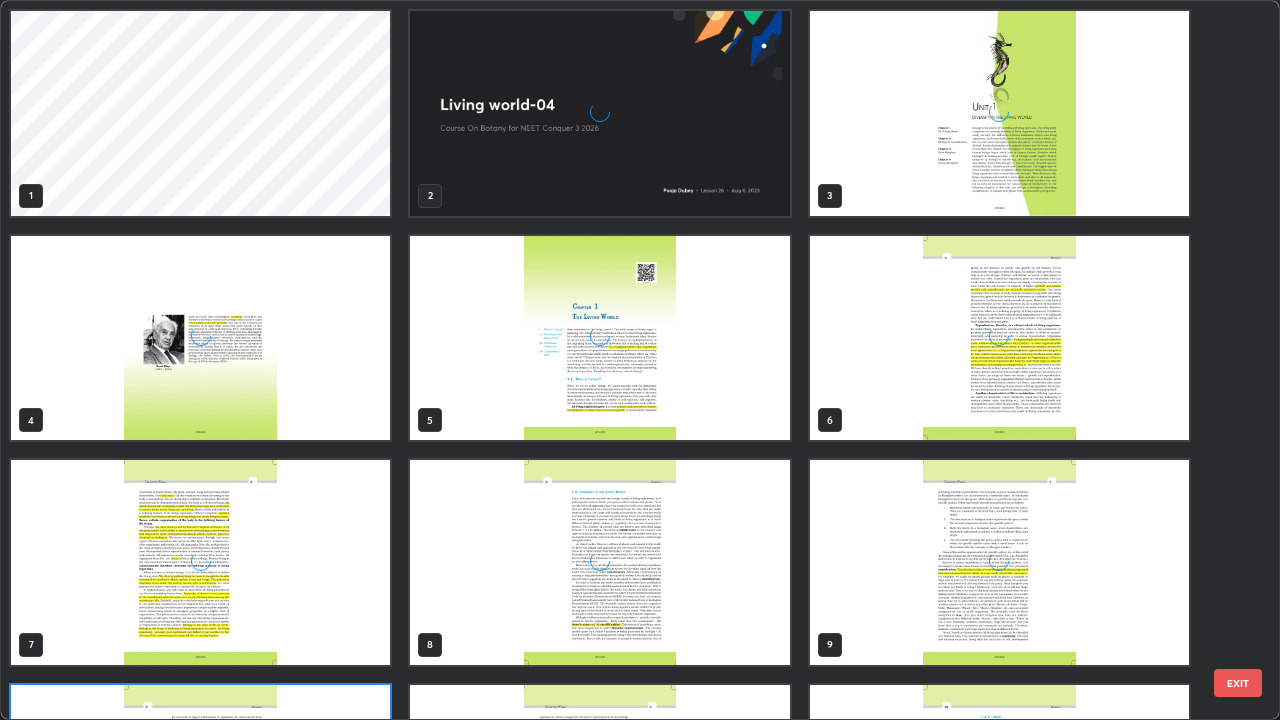 scroll, scrollTop: 180, scrollLeft: 0, axis: vertical 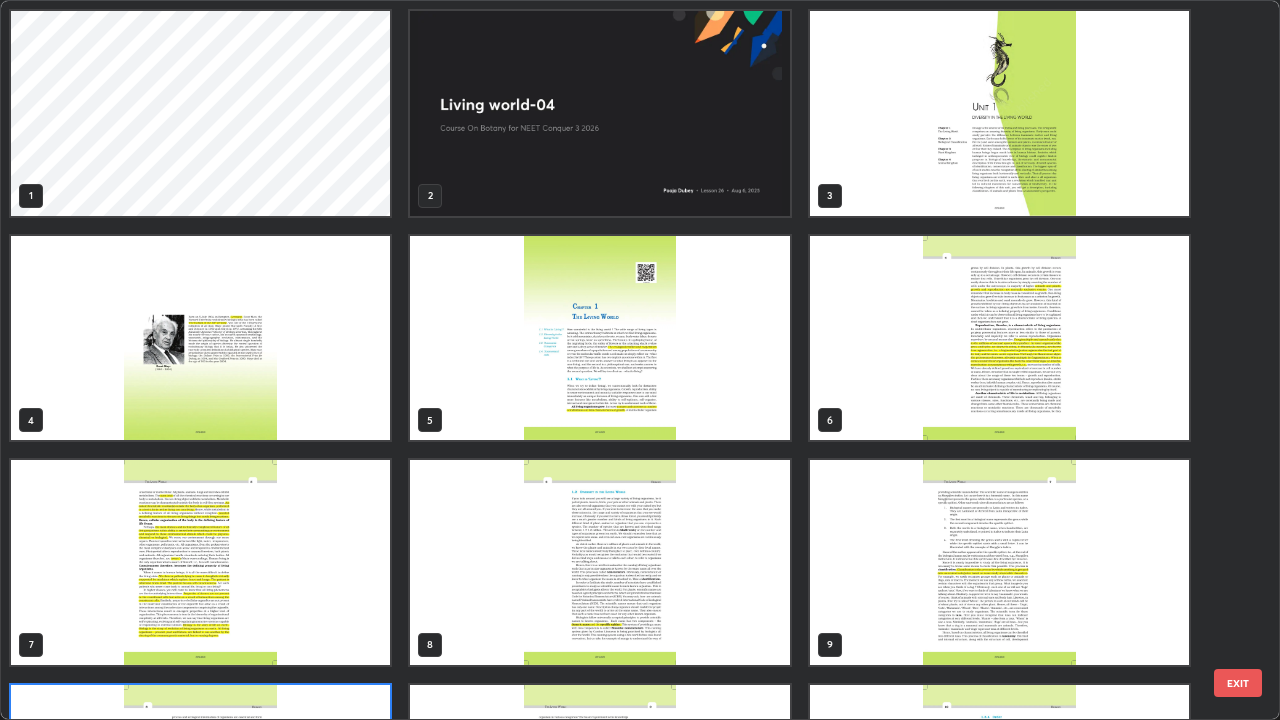 click at bounding box center (599, 113) 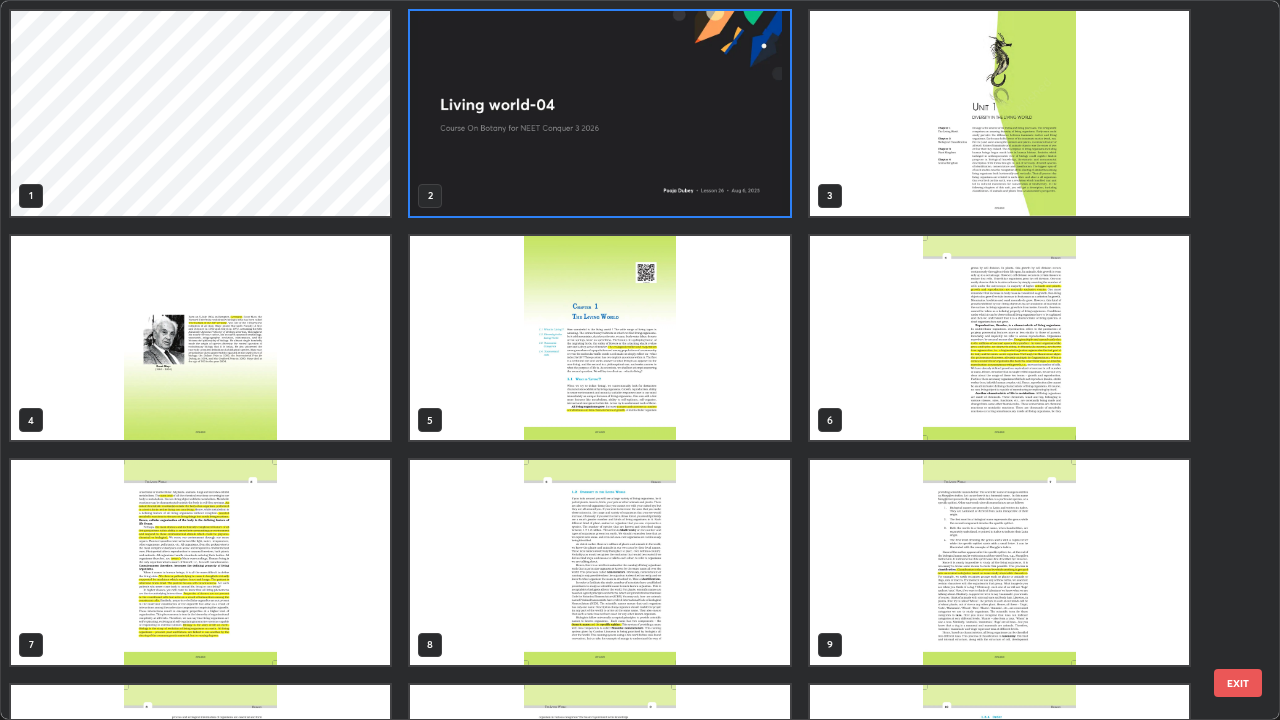 click at bounding box center (599, 113) 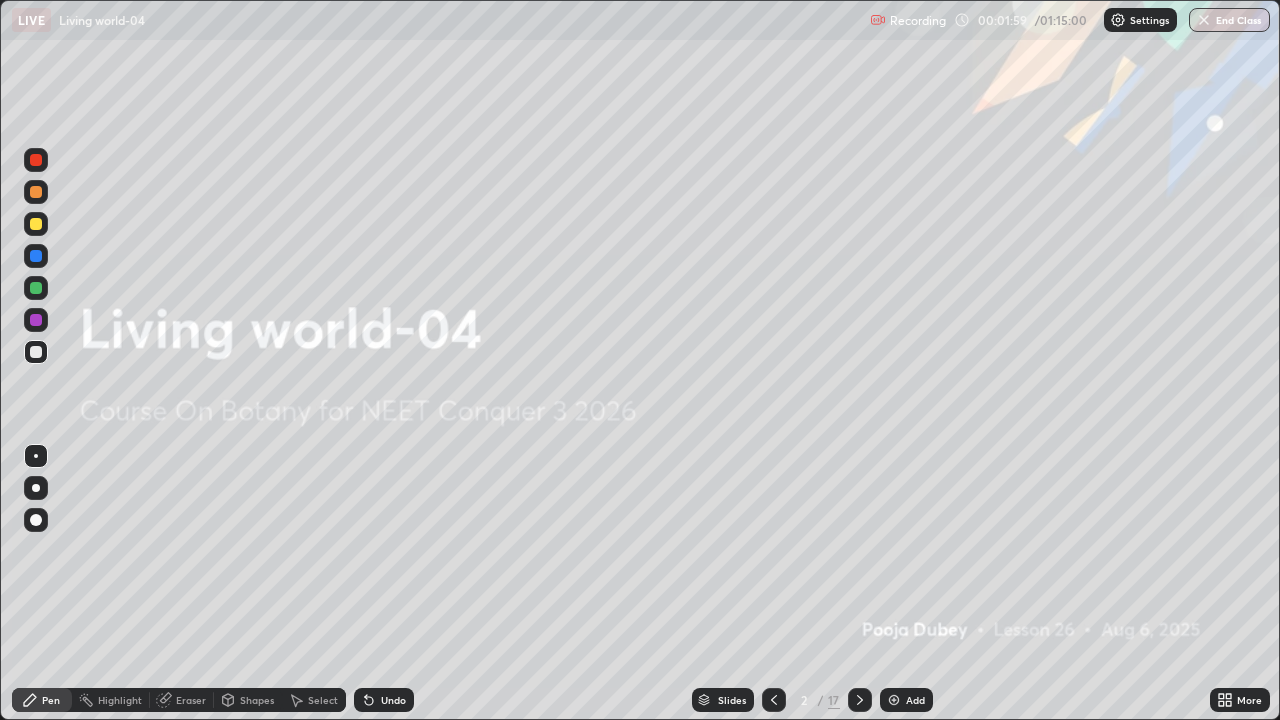 click at bounding box center [599, 113] 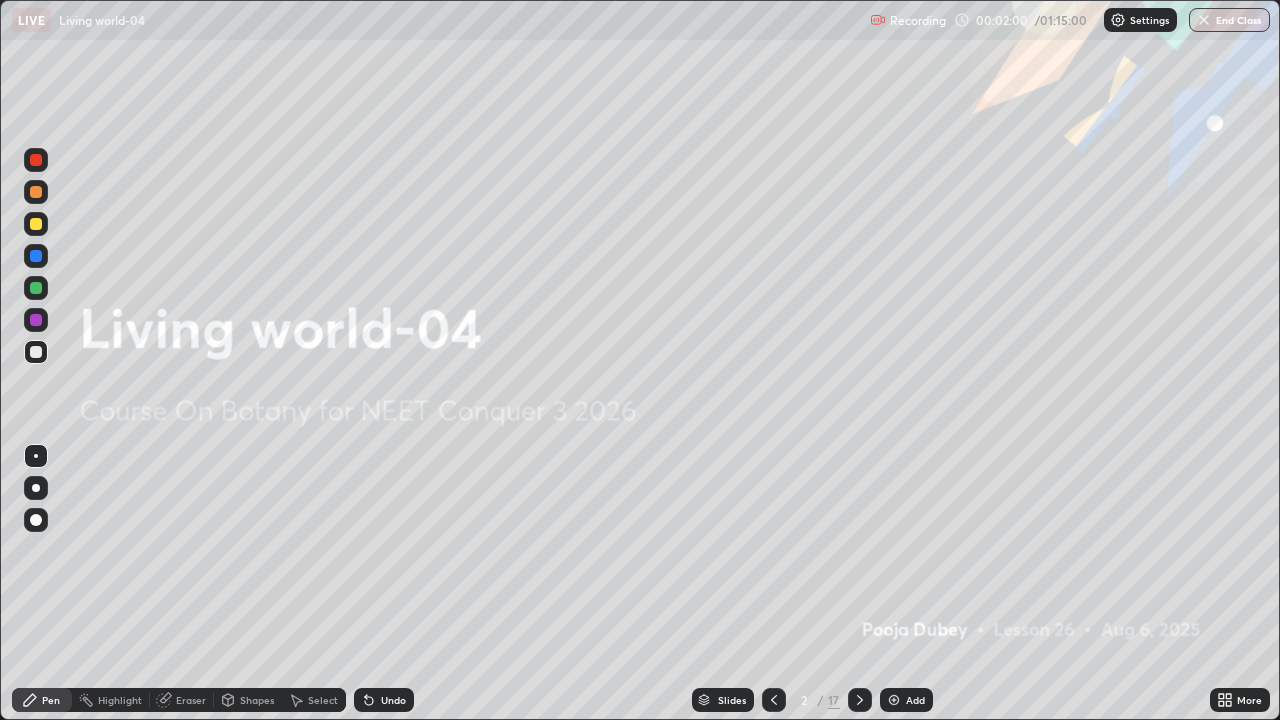 click at bounding box center (894, 700) 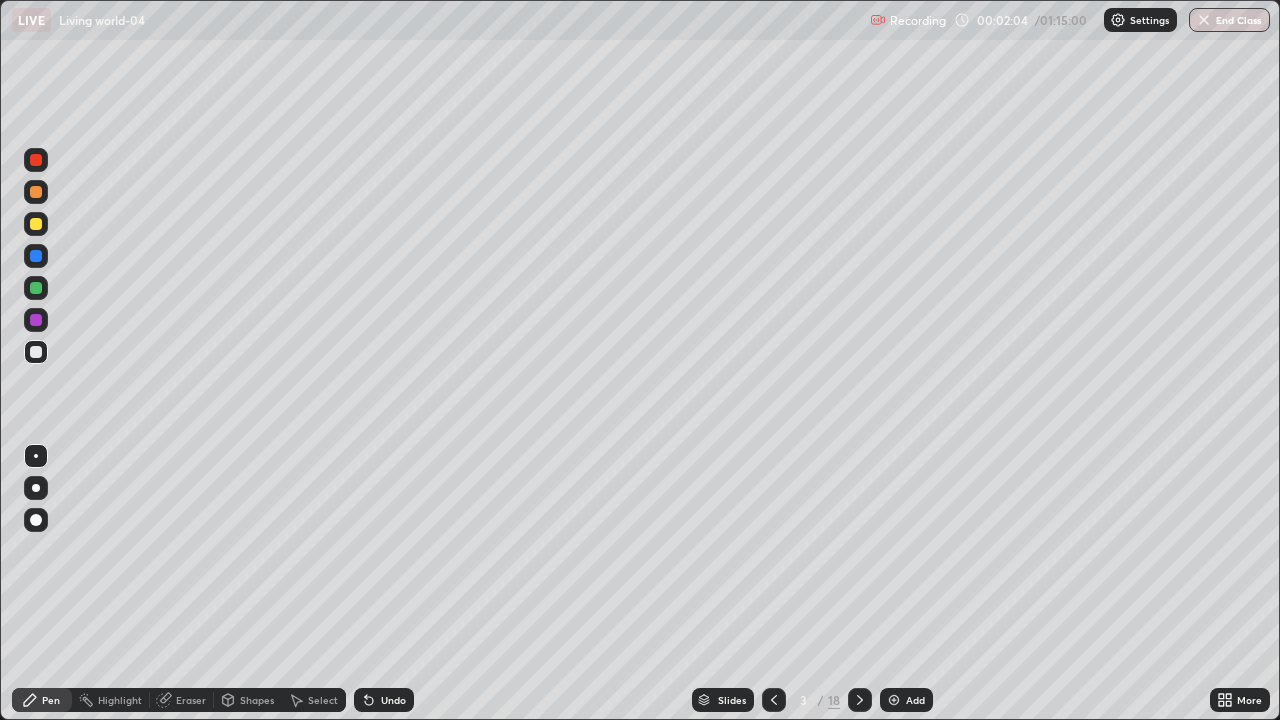 click at bounding box center (36, 288) 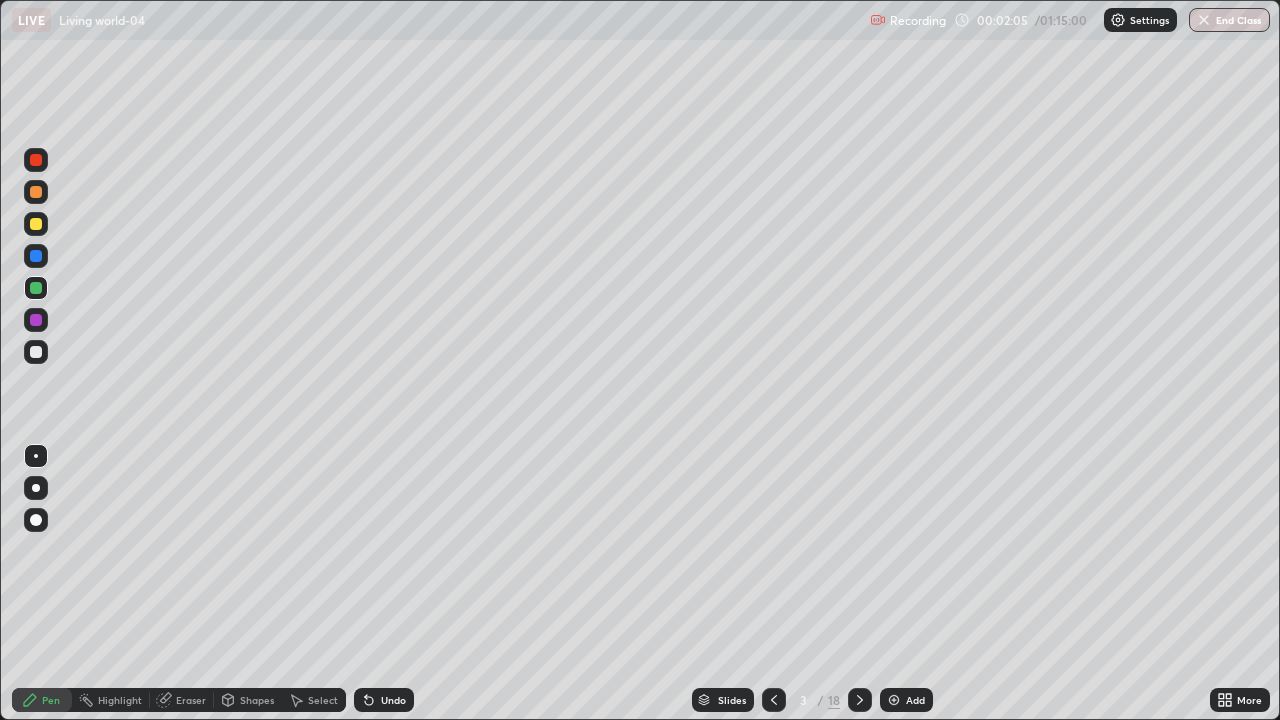 click at bounding box center [36, 488] 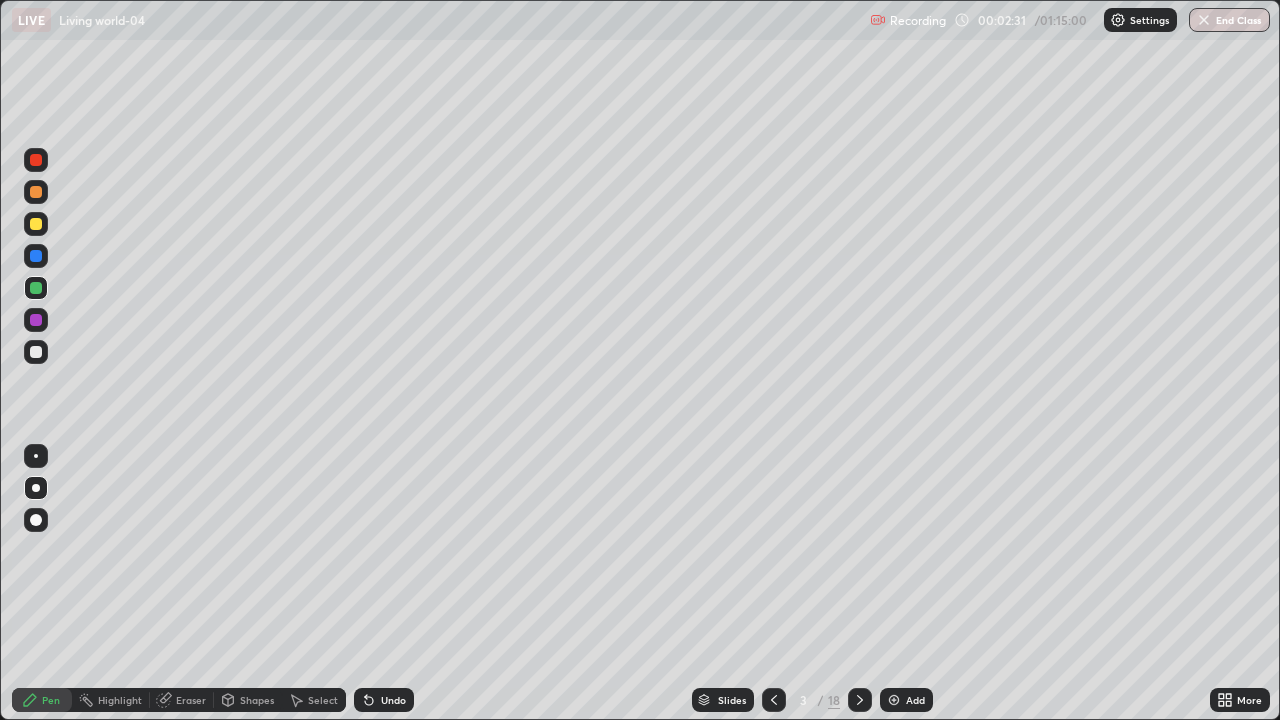 click at bounding box center [36, 352] 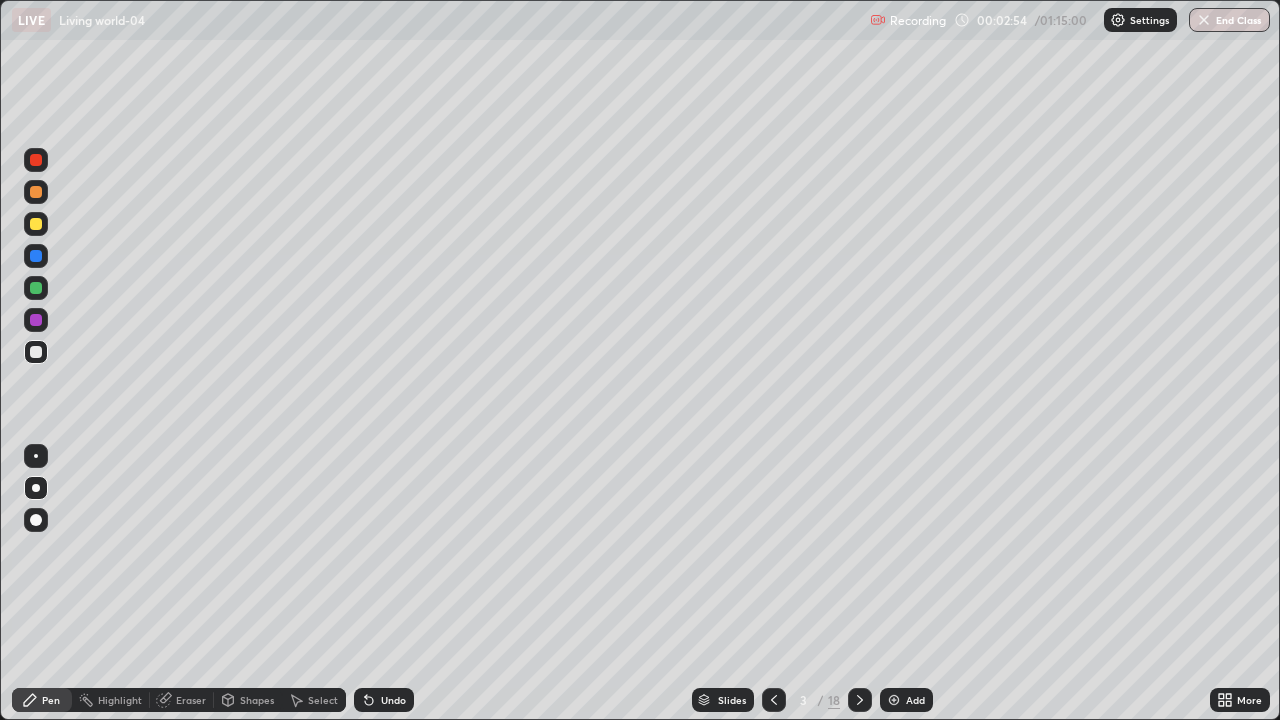 click on "Undo" at bounding box center (393, 700) 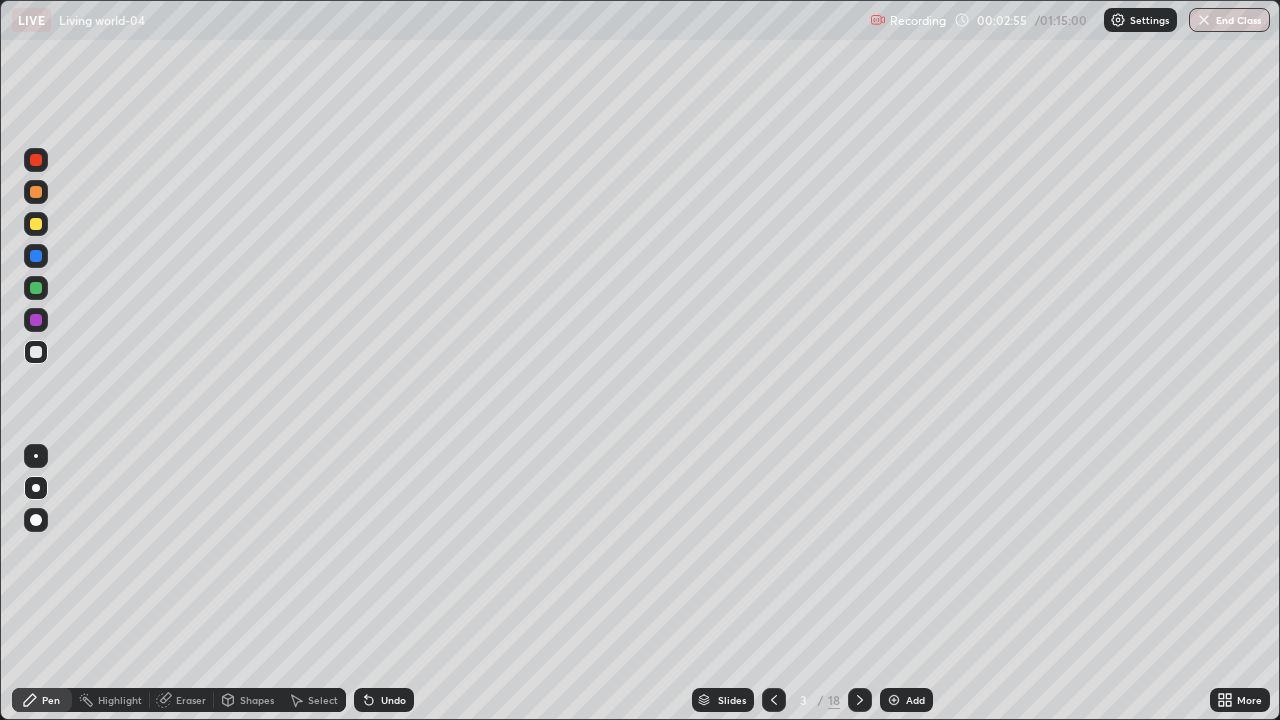 click on "Undo" at bounding box center [384, 700] 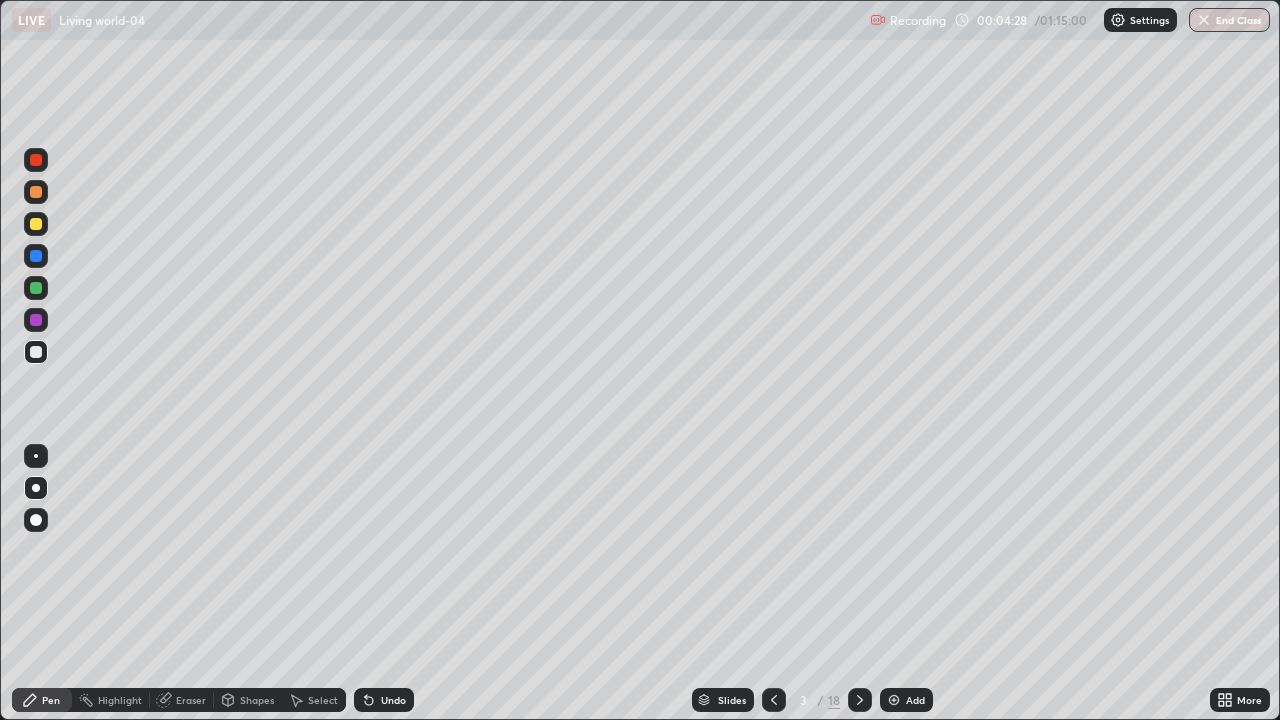 click 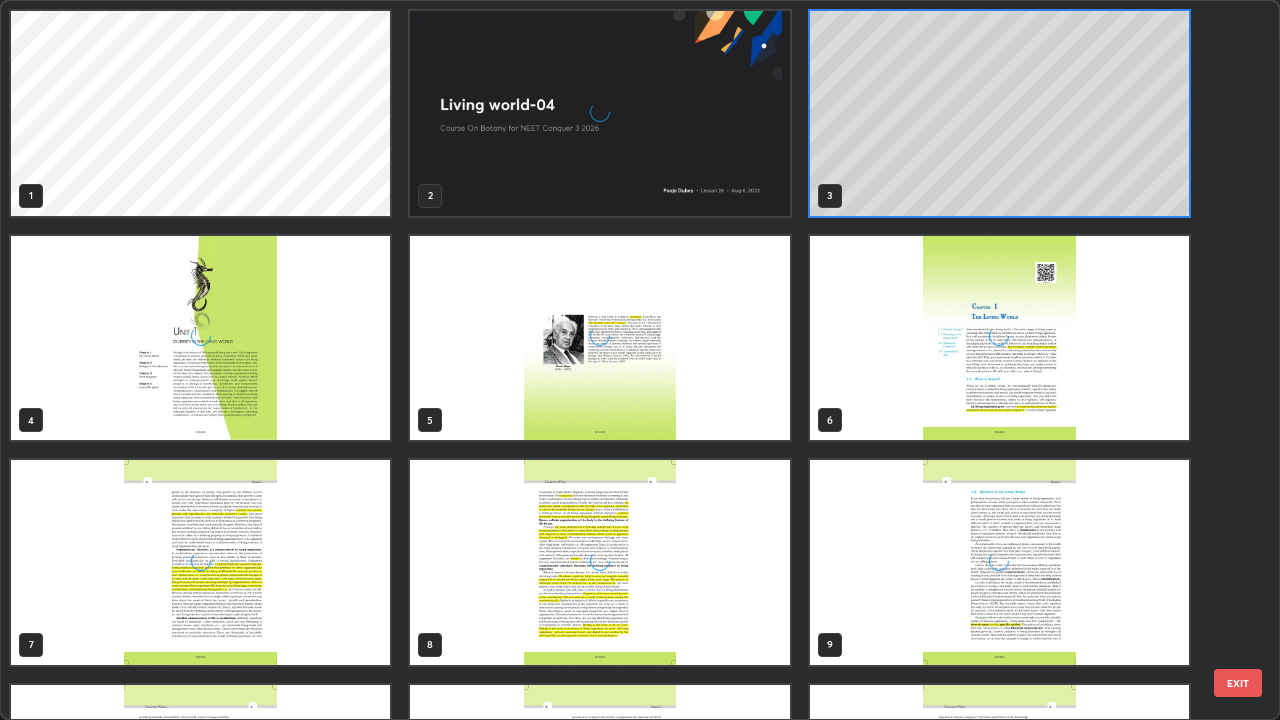 scroll, scrollTop: 7, scrollLeft: 11, axis: both 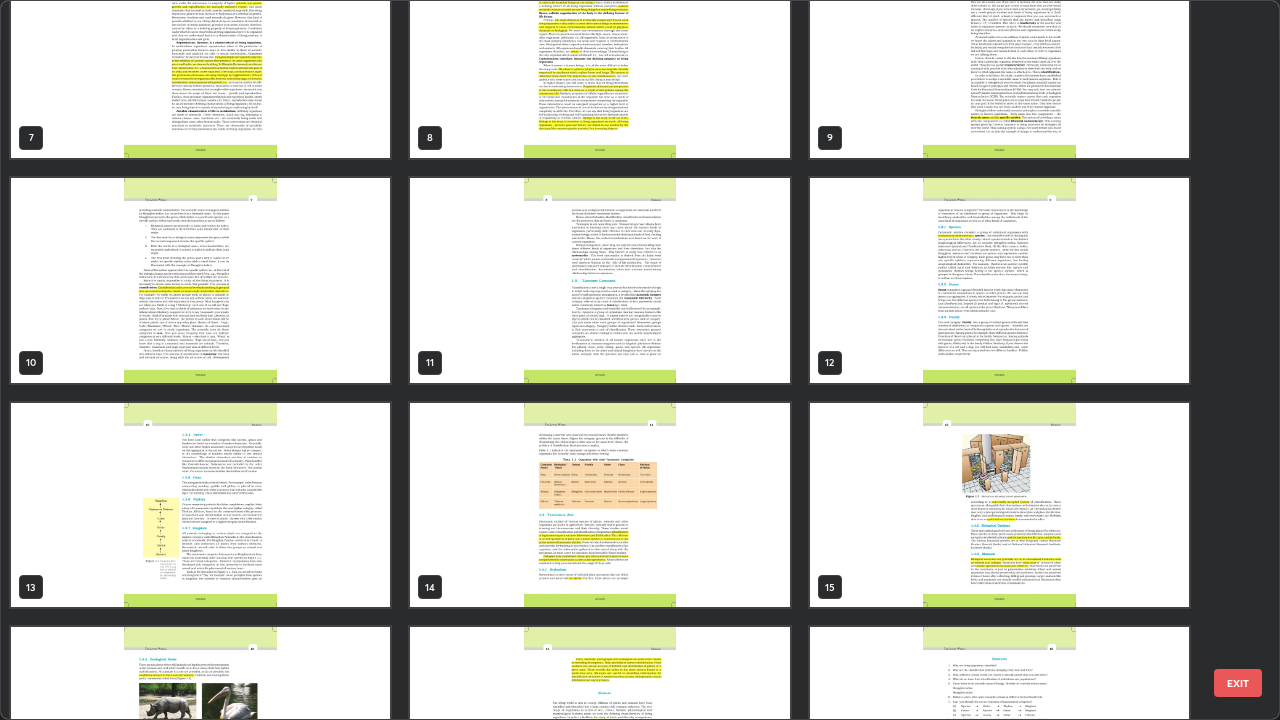 click at bounding box center [999, 280] 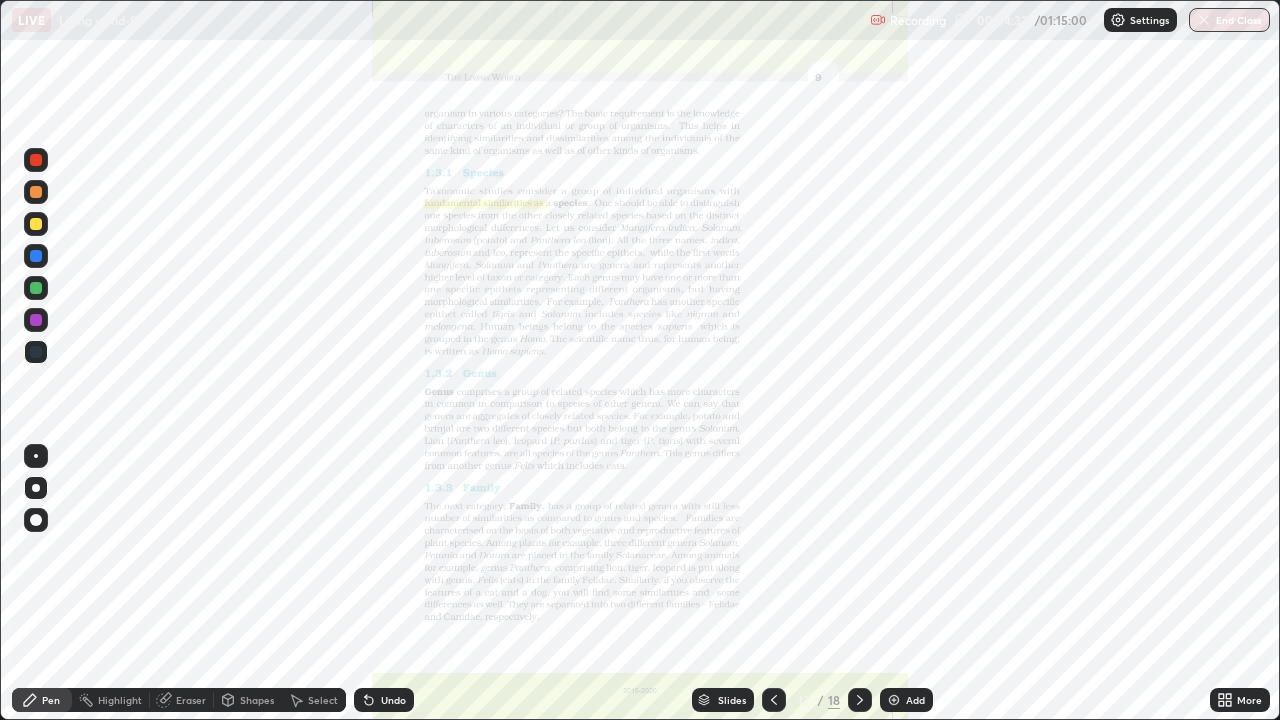click at bounding box center [999, 280] 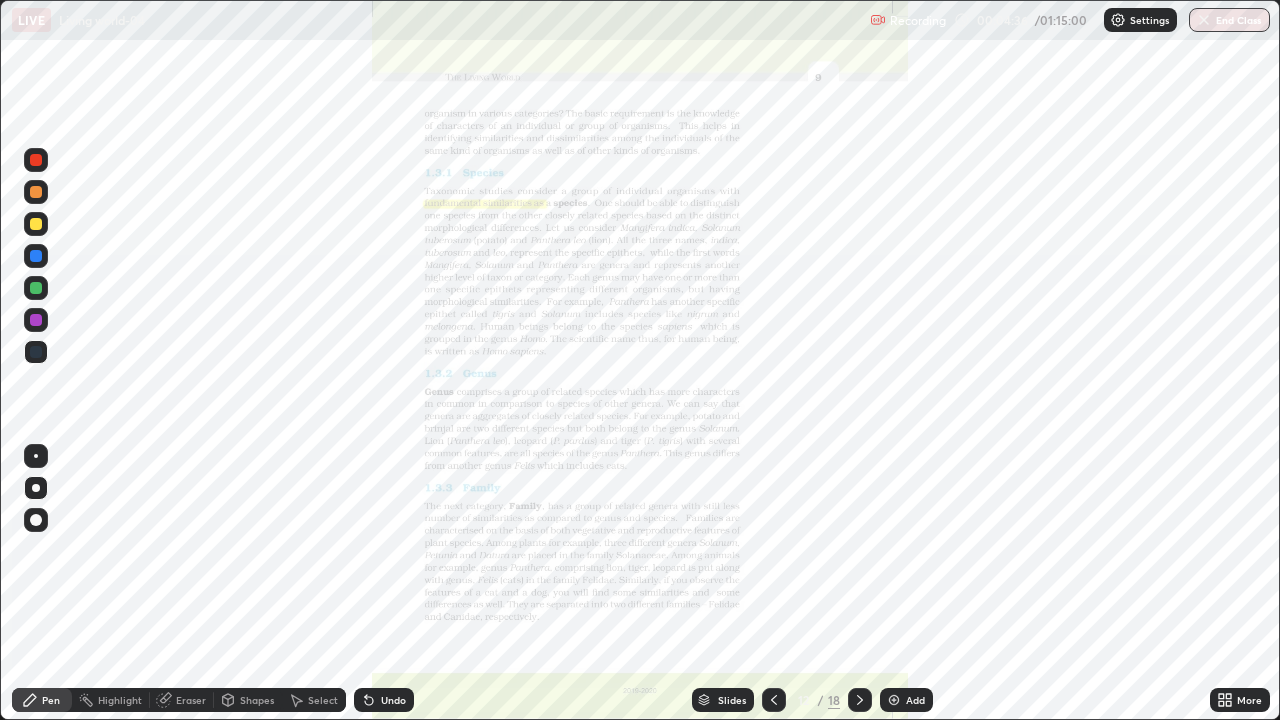 click 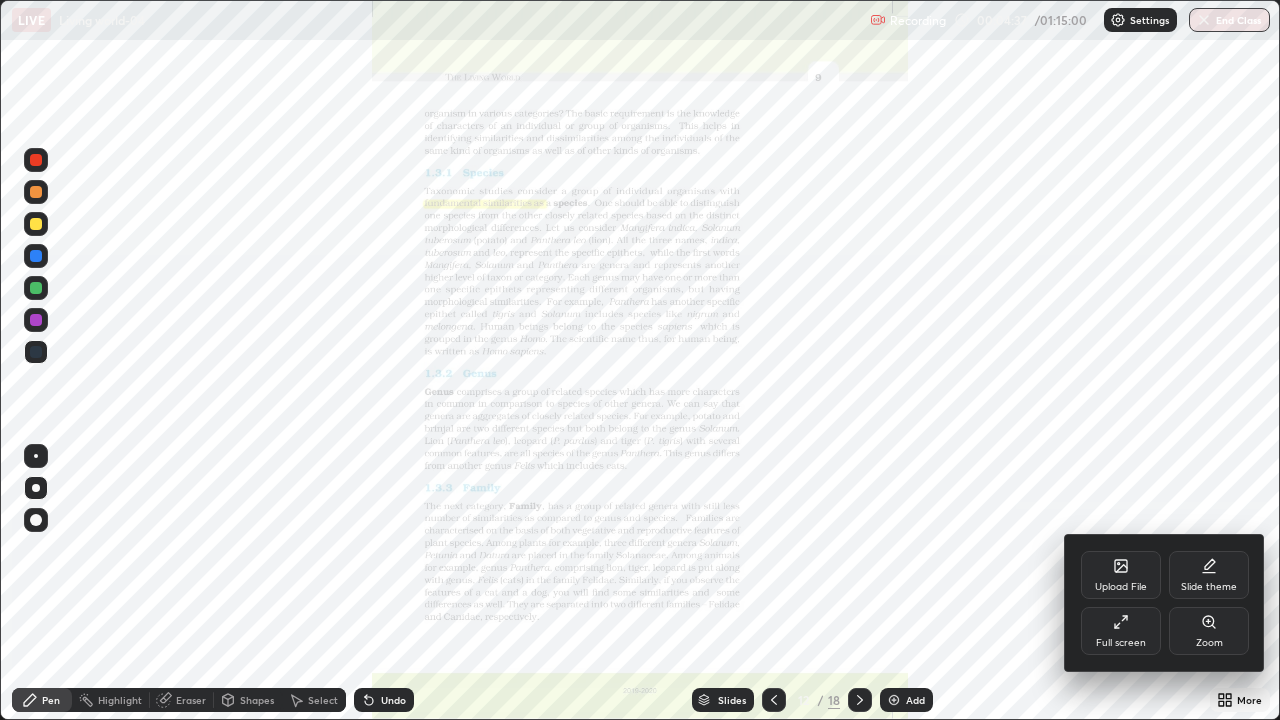 click on "Zoom" at bounding box center [1209, 631] 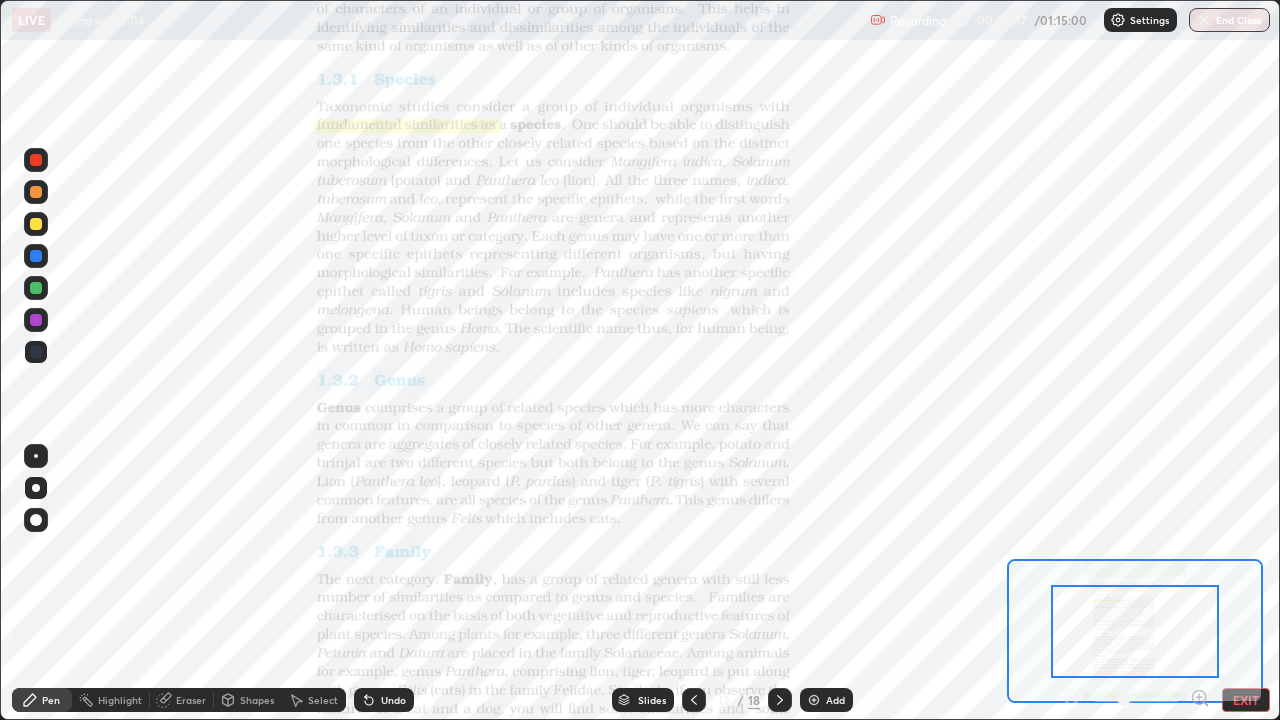 click 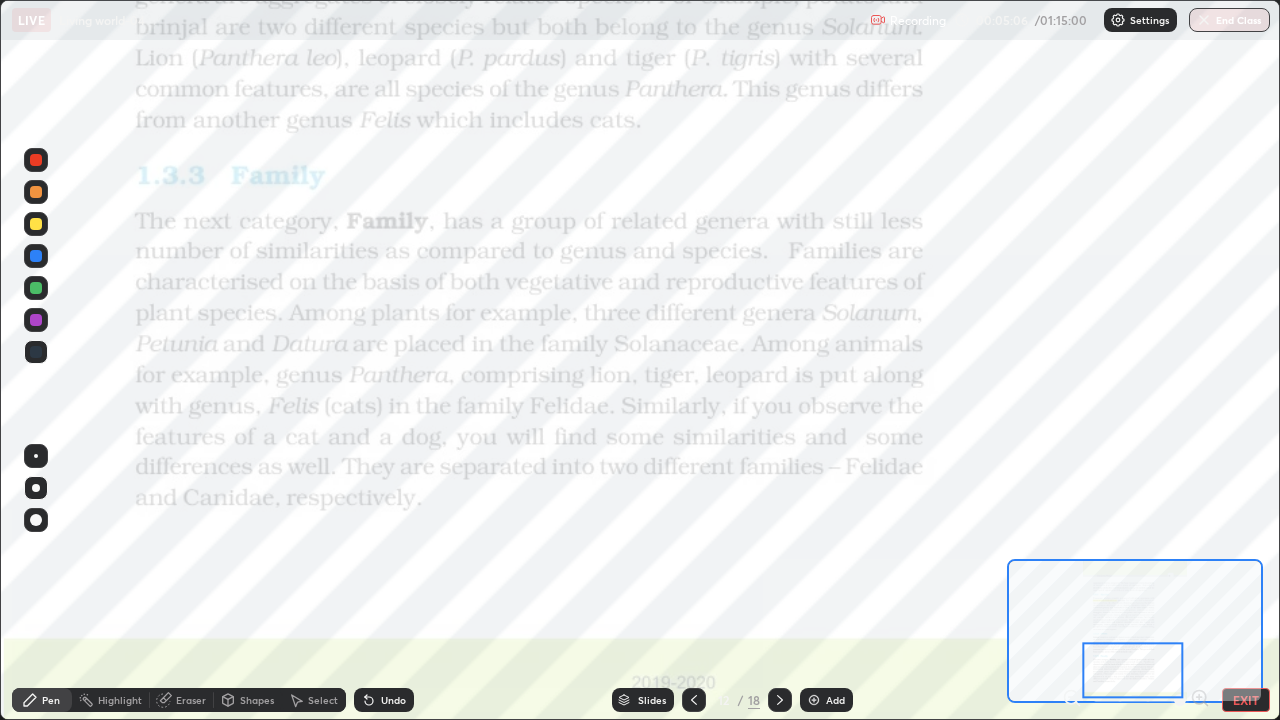 click on "Slides" at bounding box center (652, 700) 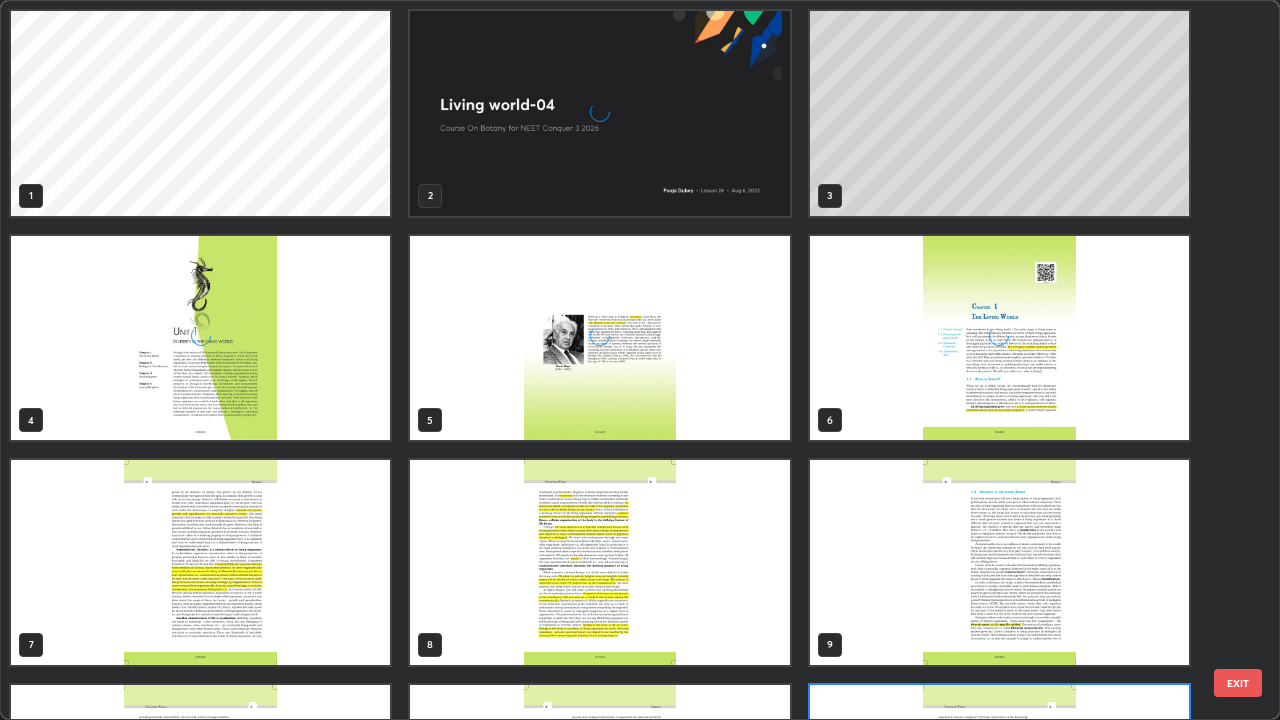 scroll, scrollTop: 180, scrollLeft: 0, axis: vertical 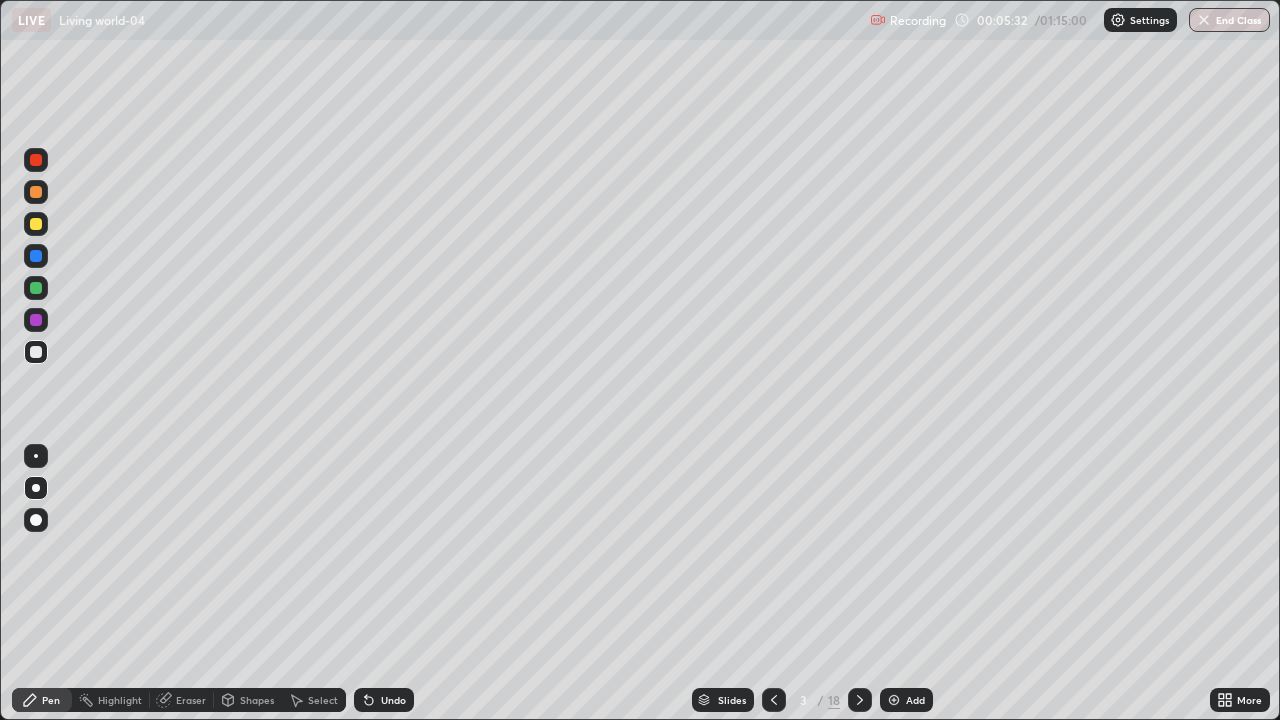 click 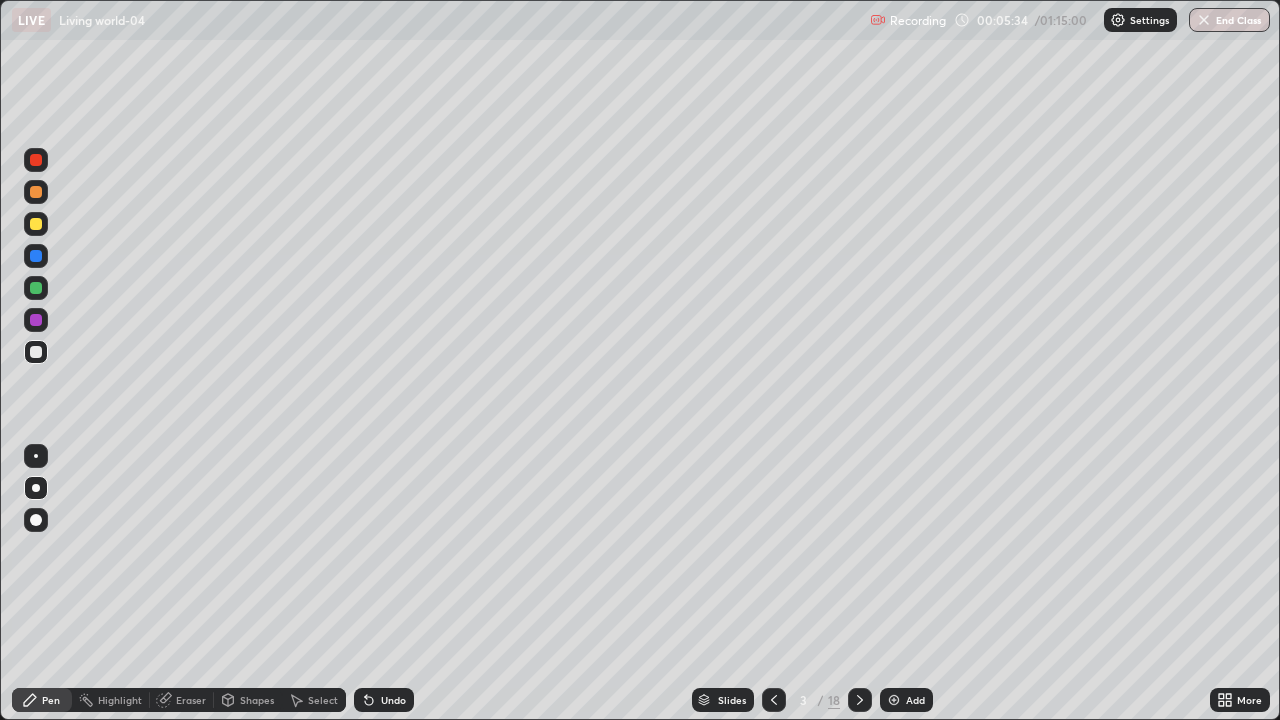 click on "Eraser" at bounding box center [182, 700] 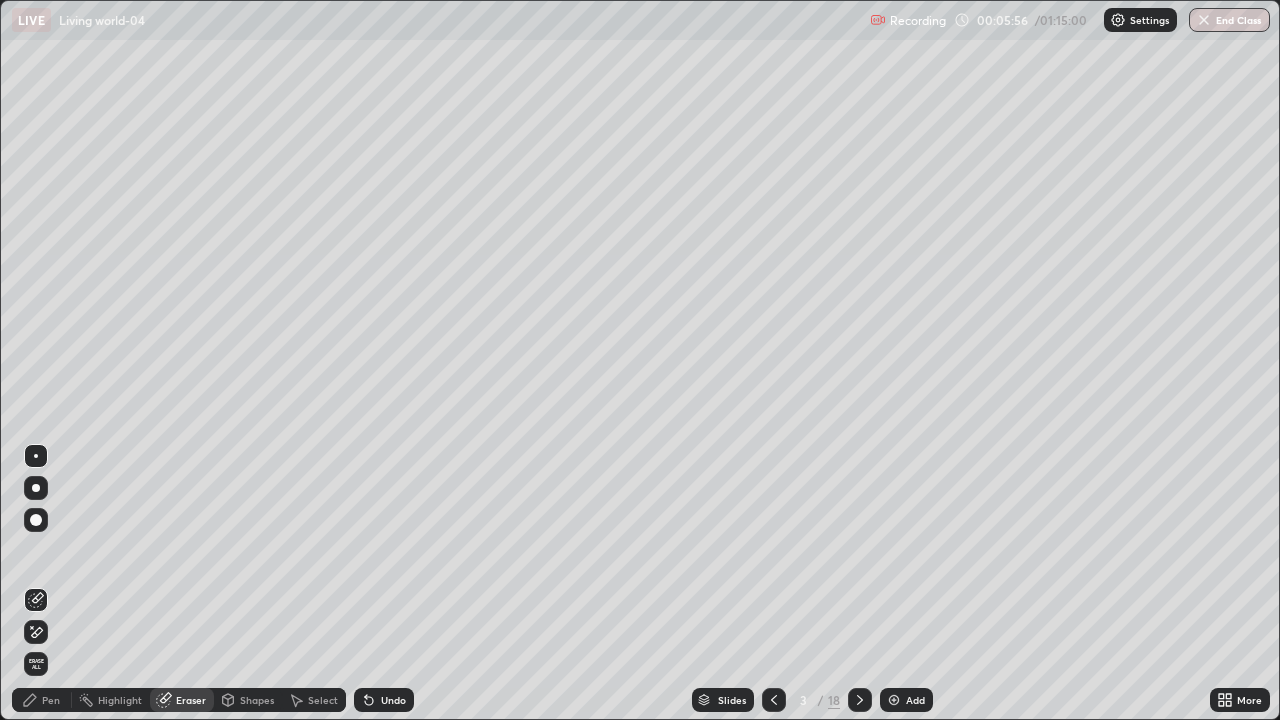 click on "Pen" at bounding box center (51, 700) 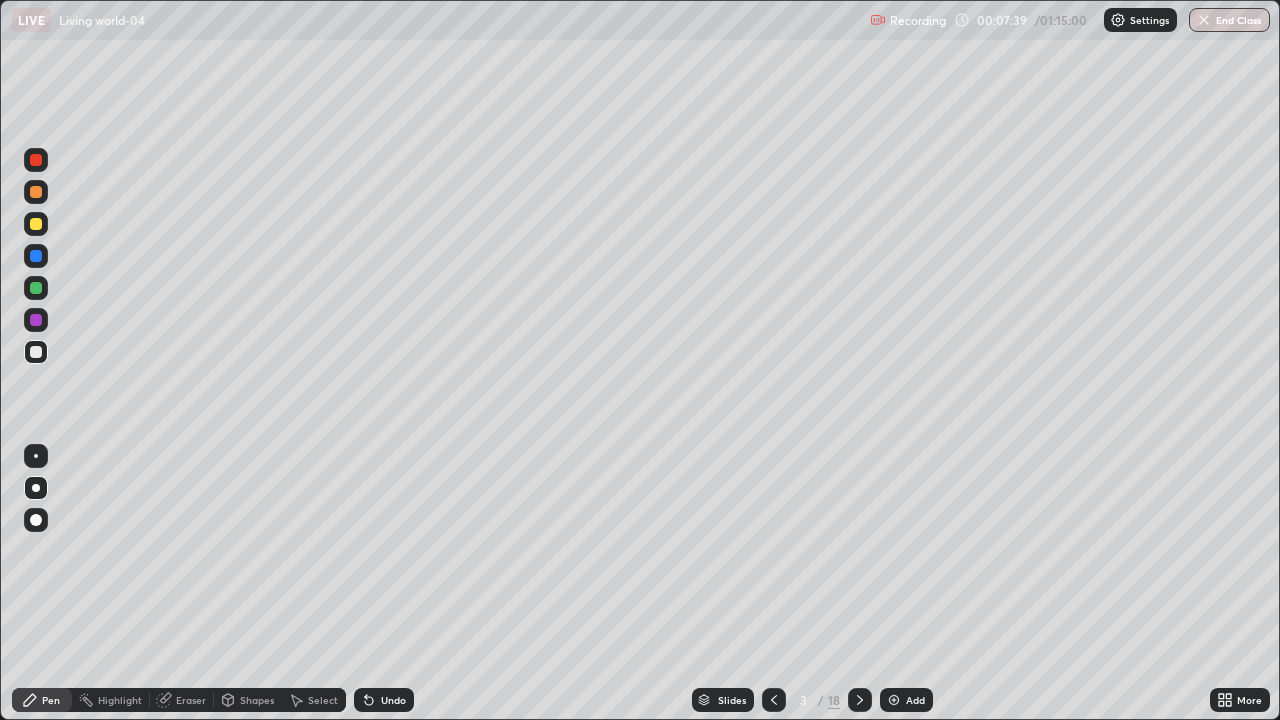 click on "Eraser" at bounding box center (191, 700) 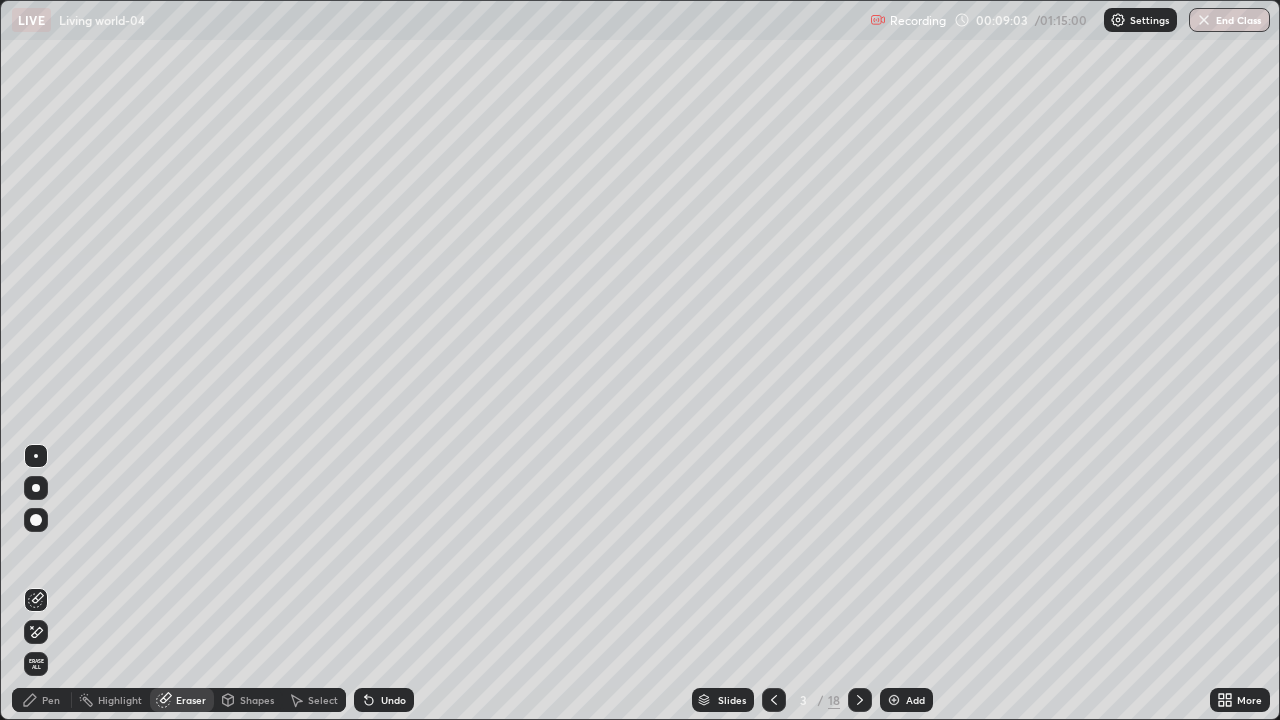 click on "Add" at bounding box center (906, 700) 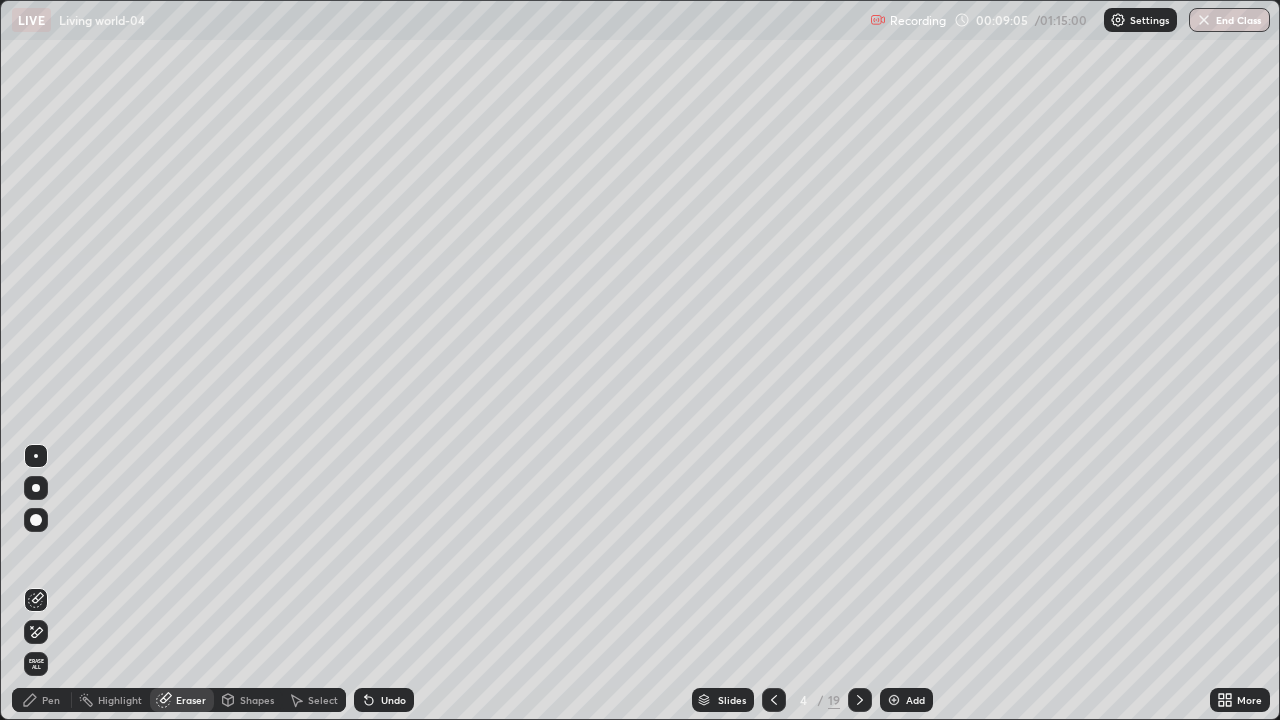 click on "Pen" at bounding box center (42, 700) 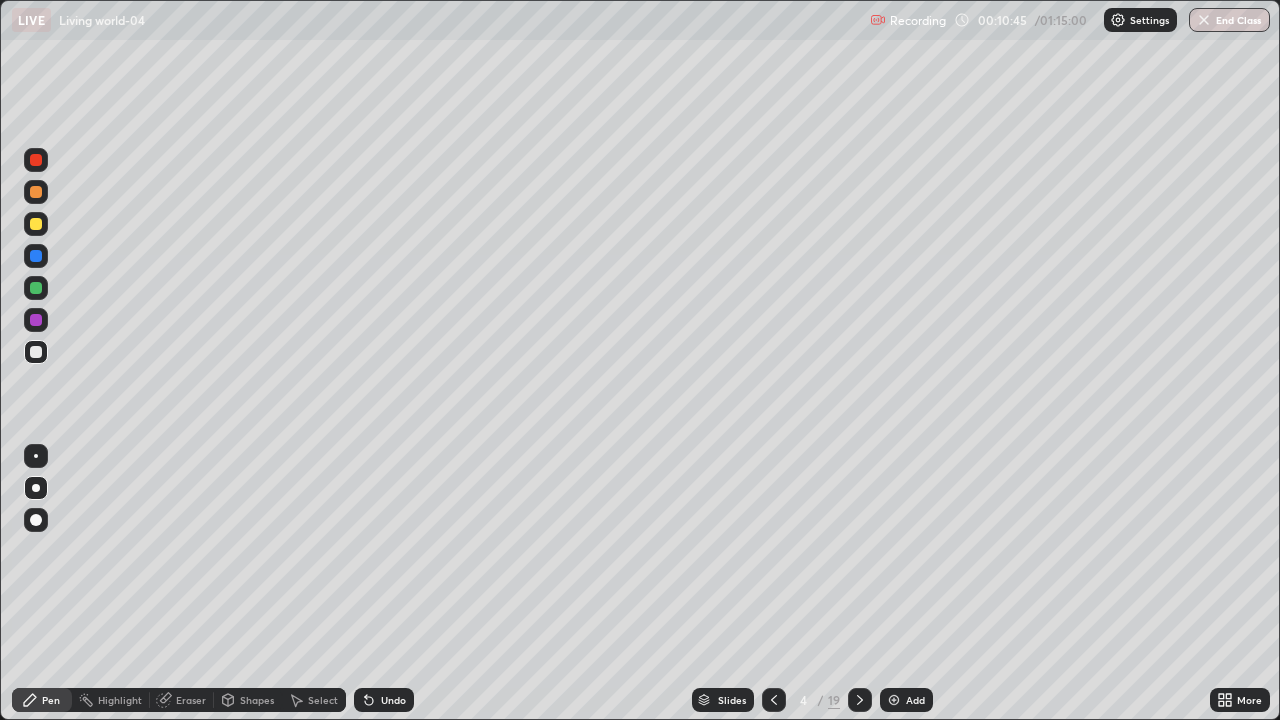 click at bounding box center [36, 288] 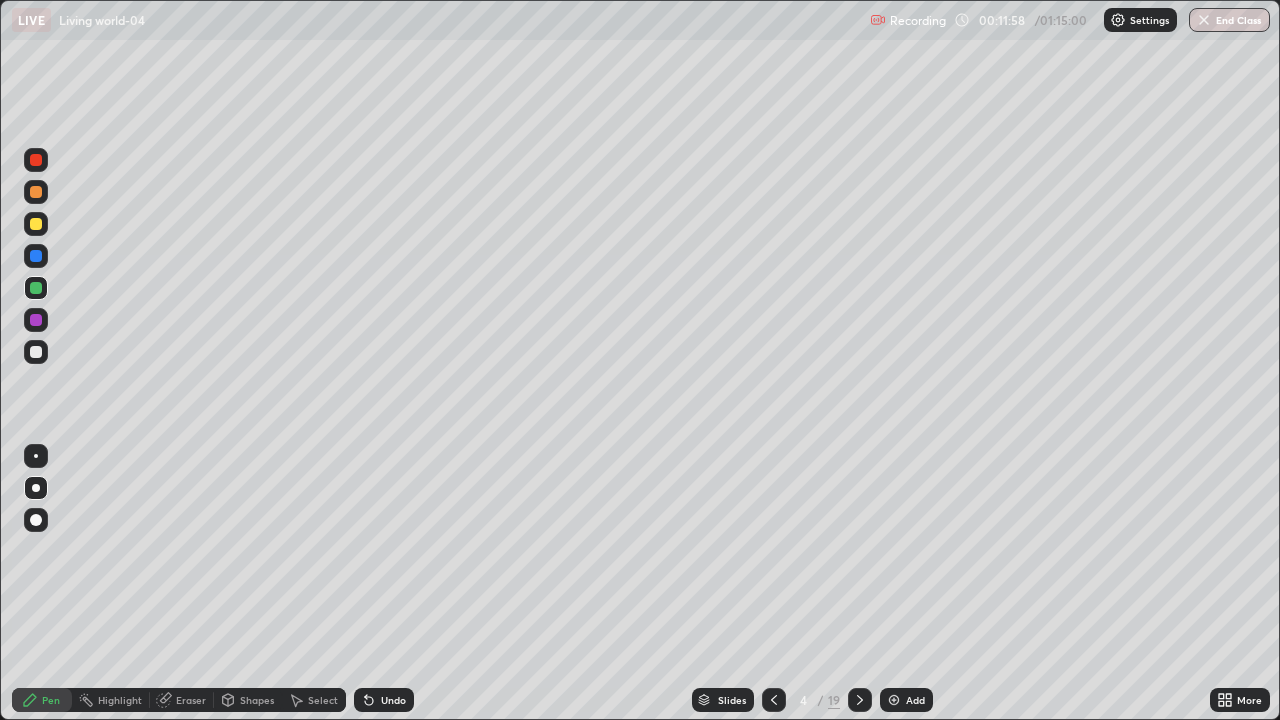 click at bounding box center [36, 352] 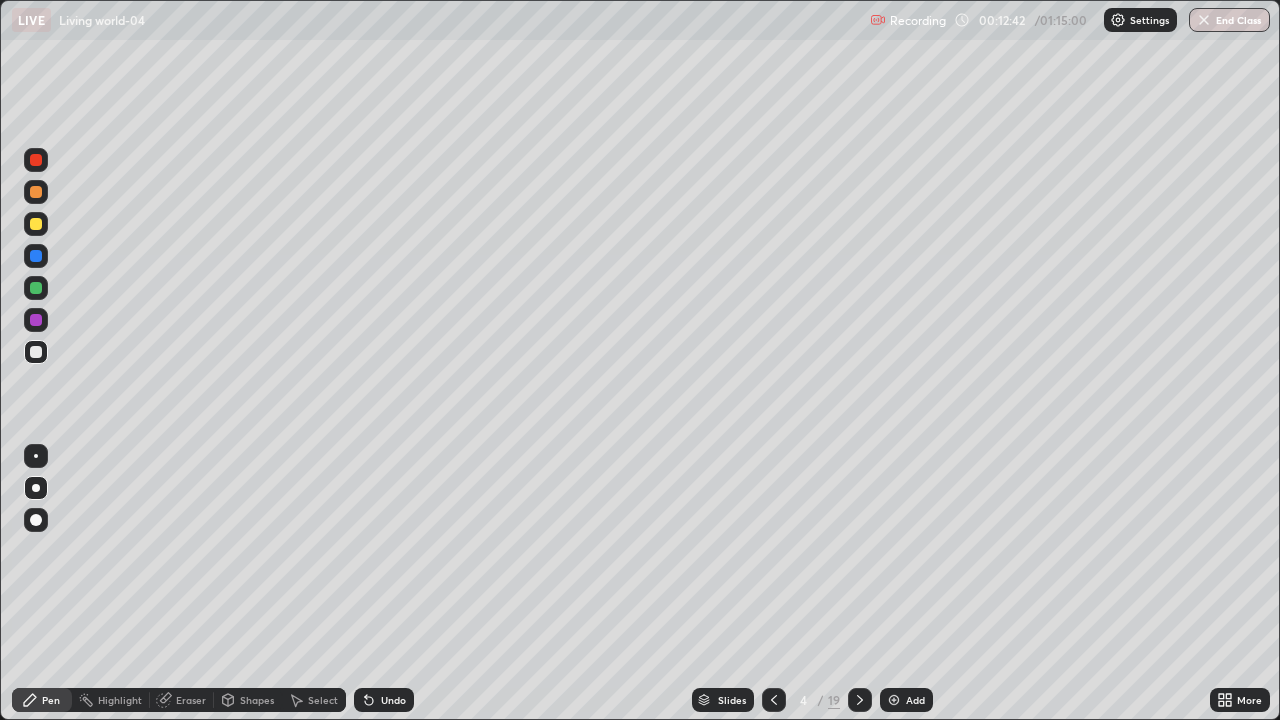 click on "Undo" at bounding box center [393, 700] 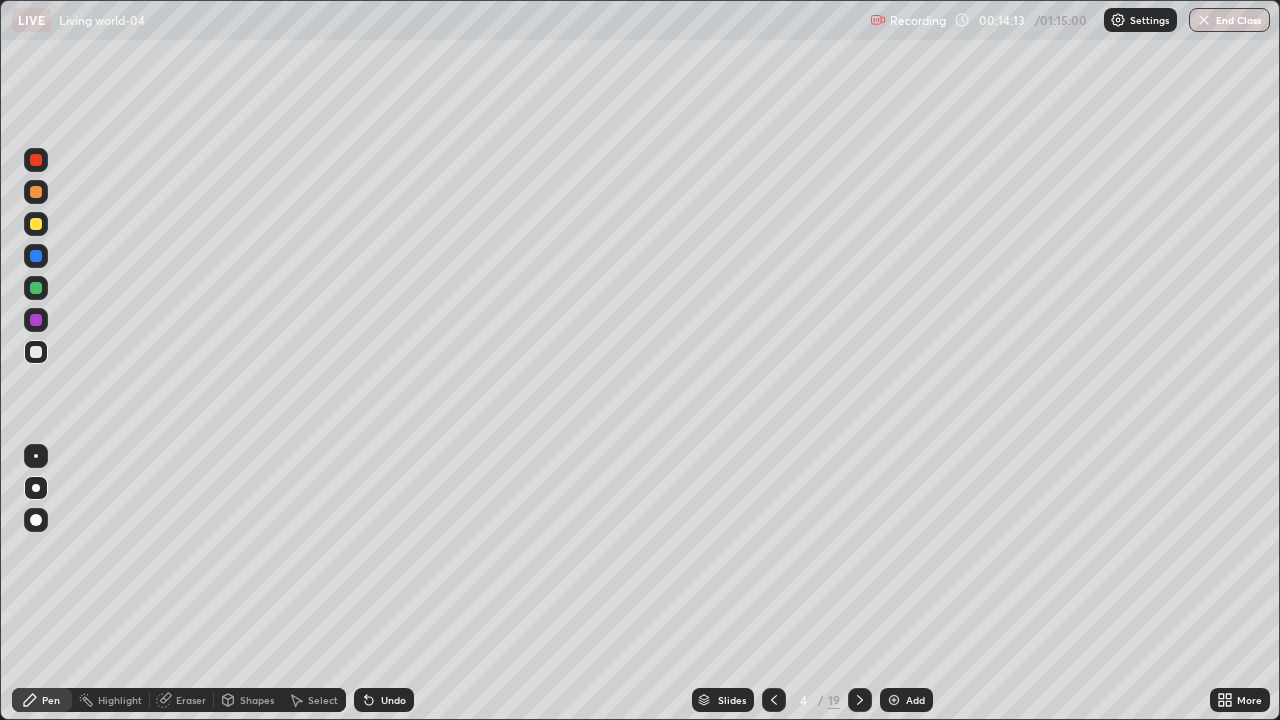 click on "Pen" at bounding box center [42, 700] 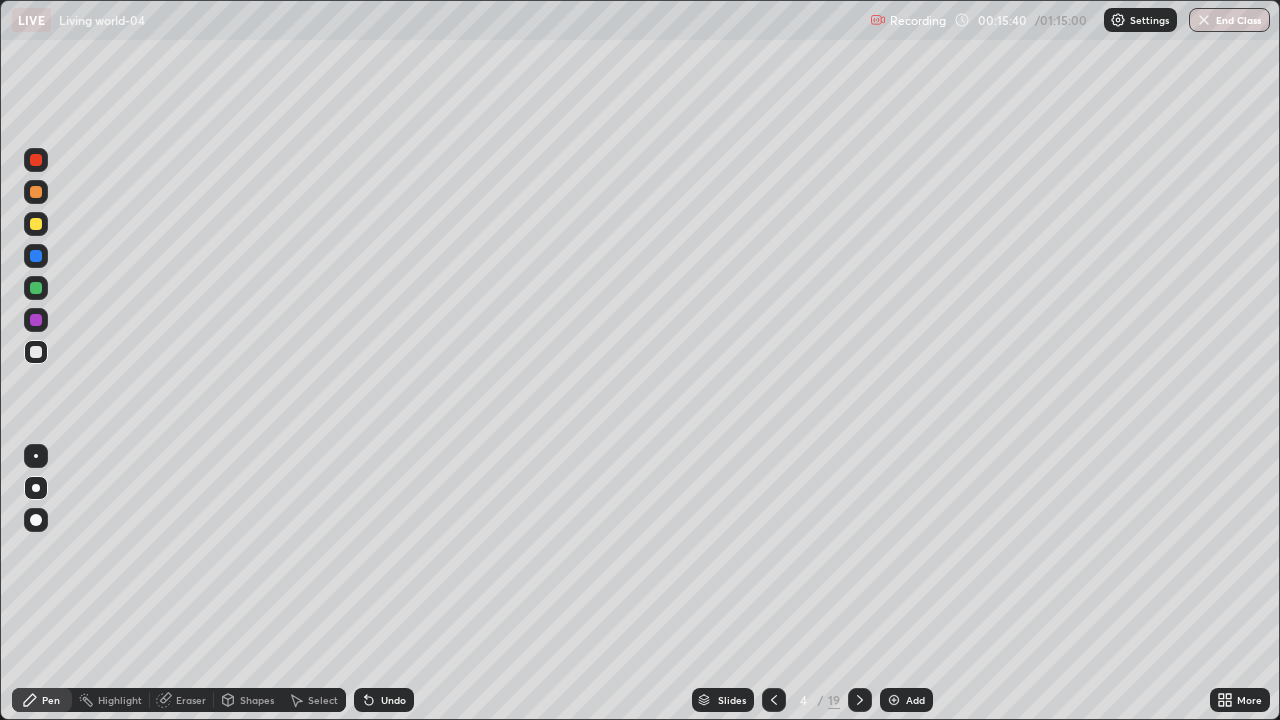 click at bounding box center [894, 700] 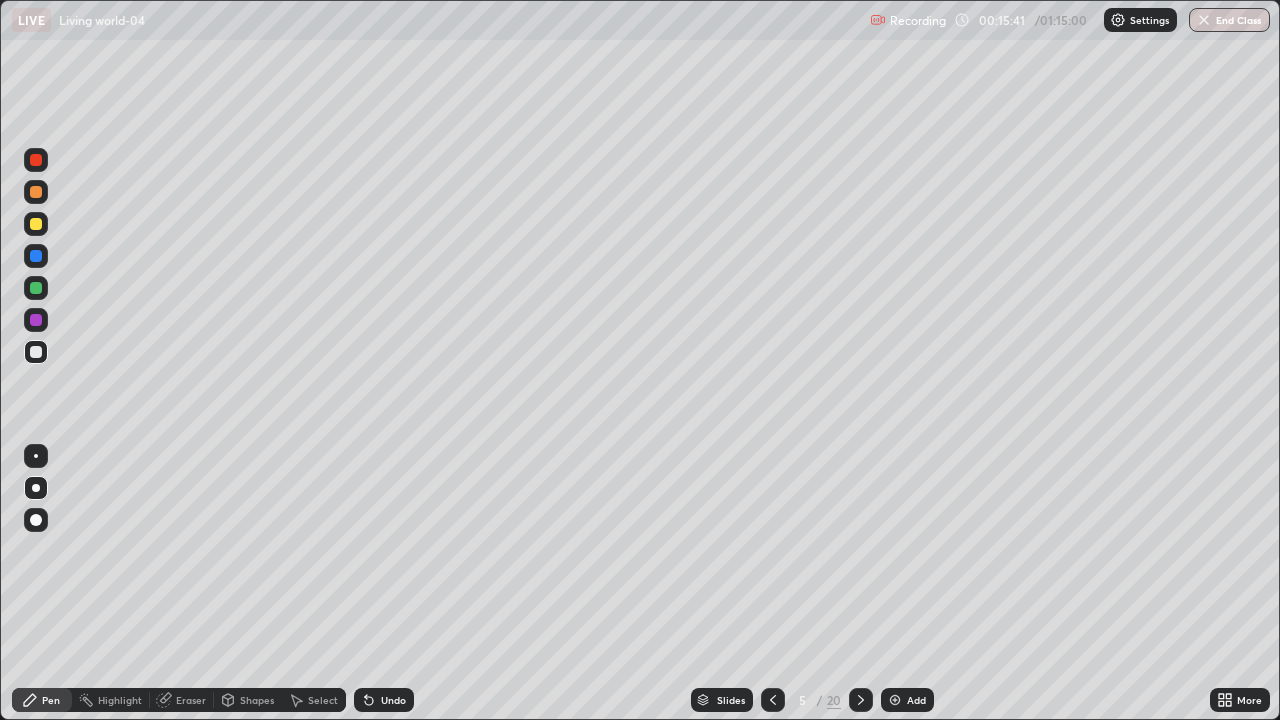 click at bounding box center [36, 288] 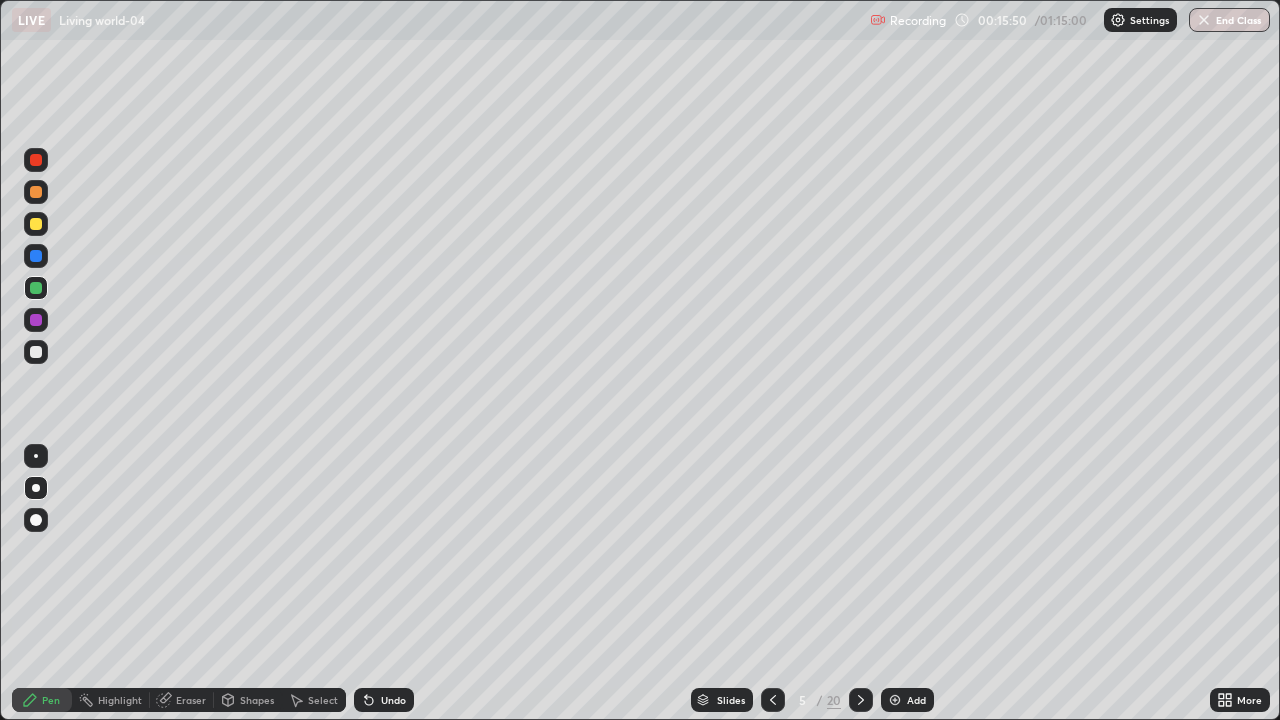 click at bounding box center (36, 352) 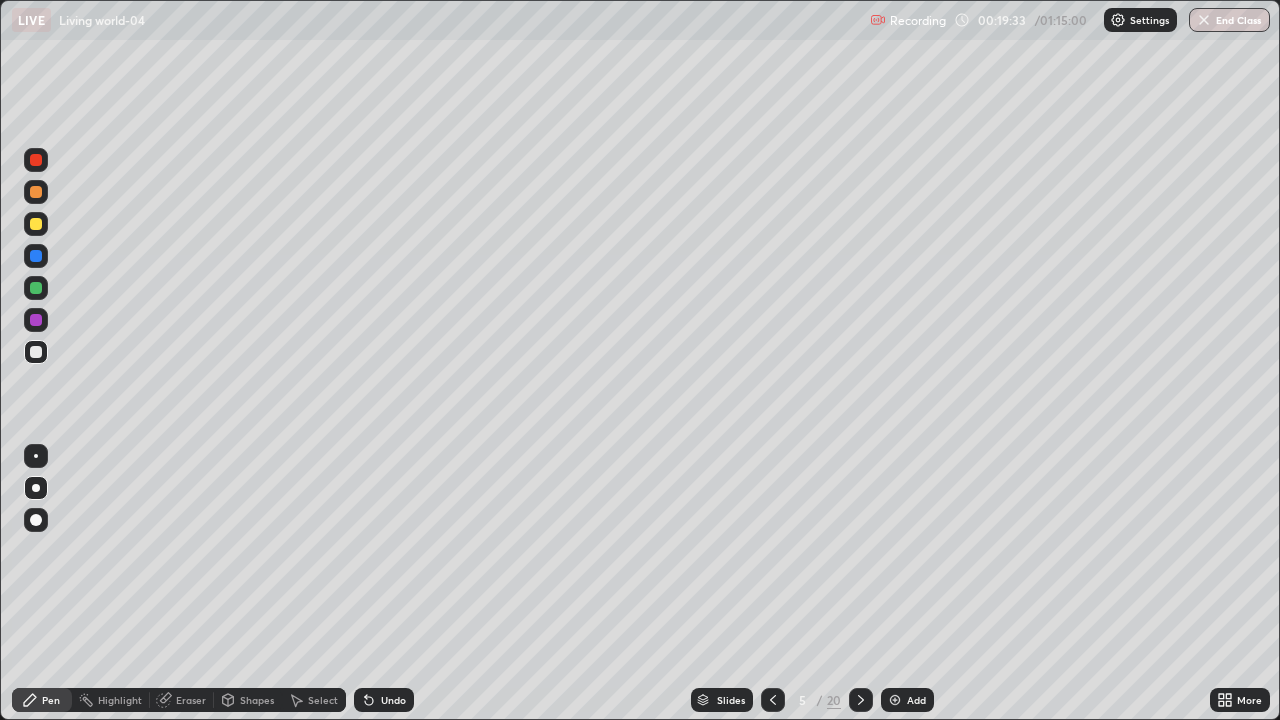 click on "Shapes" at bounding box center (248, 700) 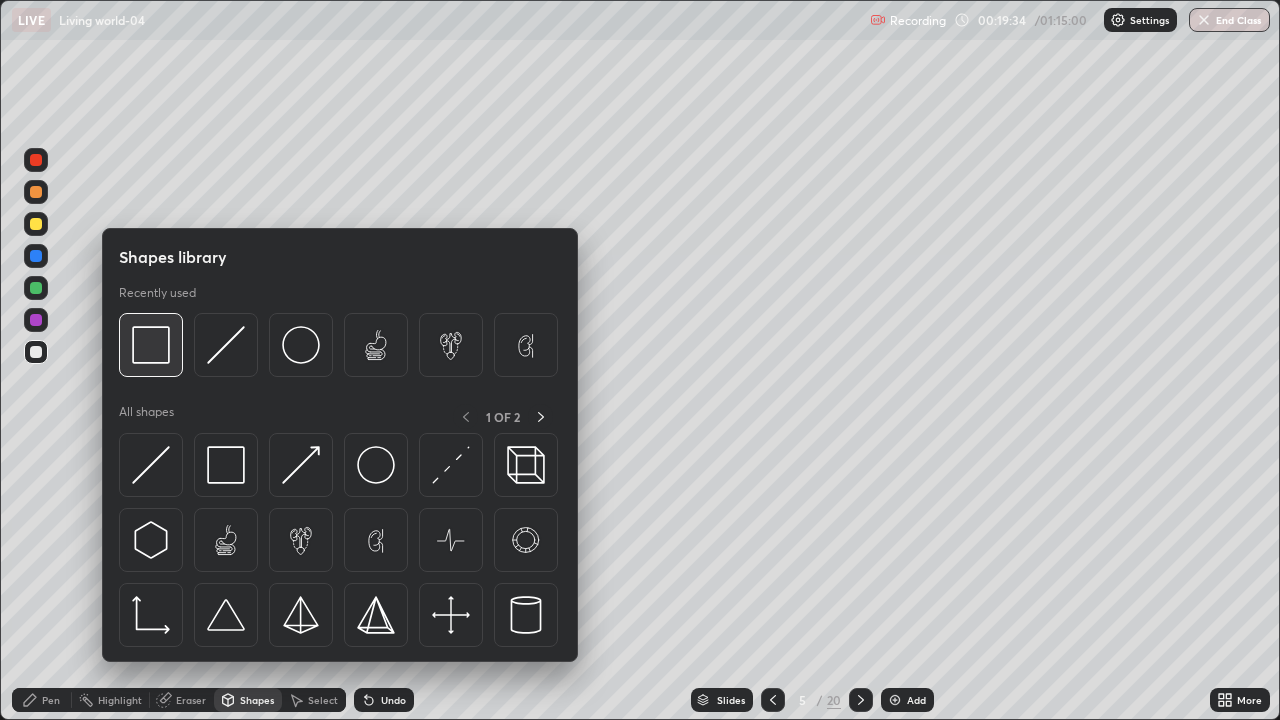click at bounding box center (151, 345) 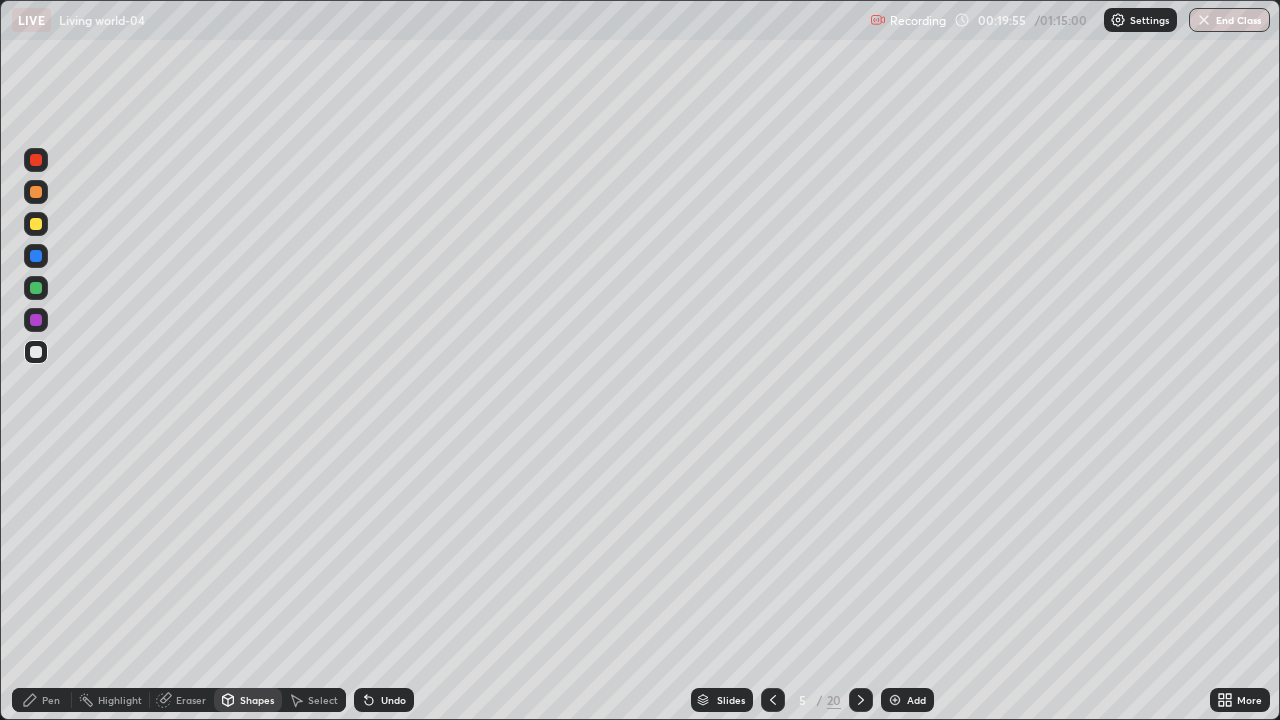 click 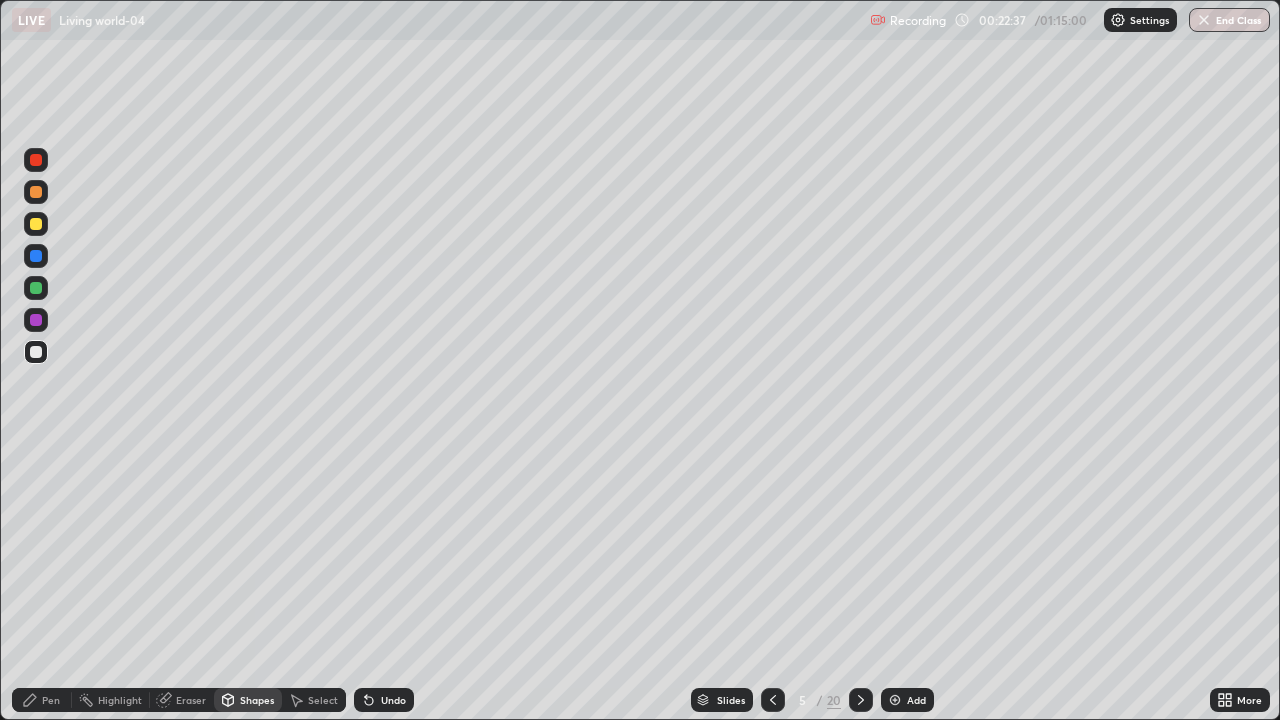 click at bounding box center [895, 700] 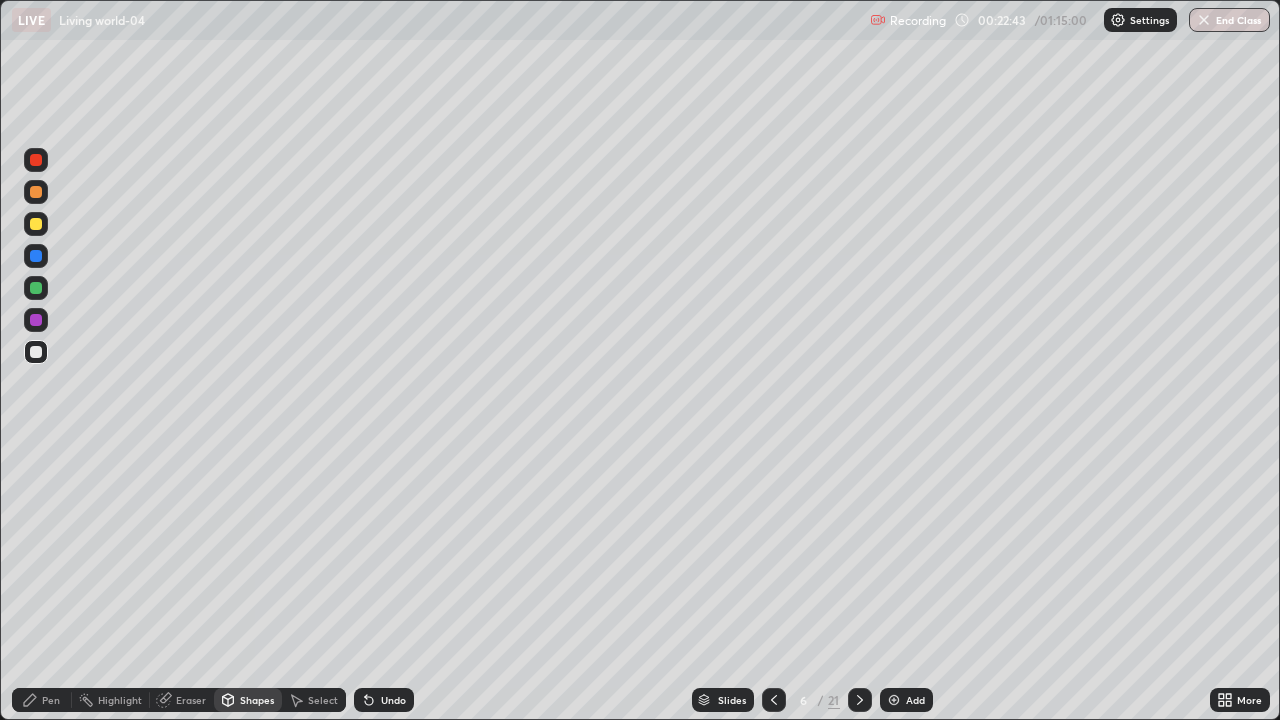 click on "Undo" at bounding box center (393, 700) 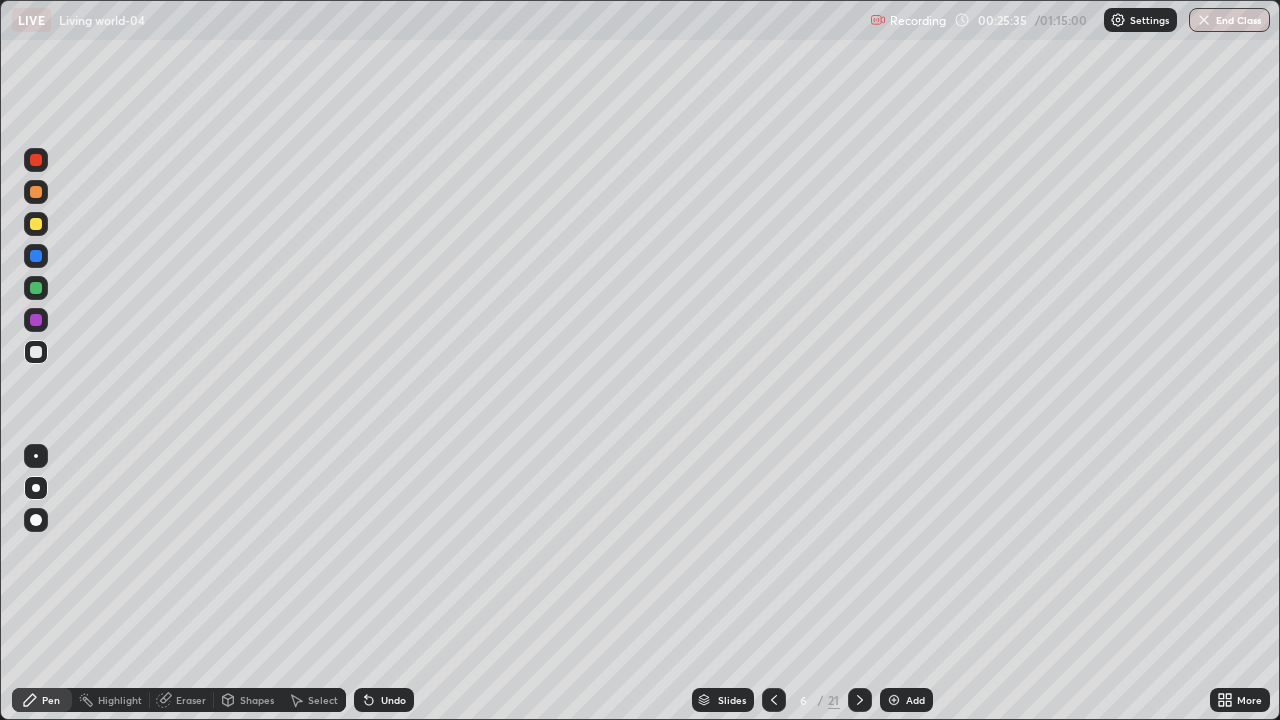click on "Add" at bounding box center [906, 700] 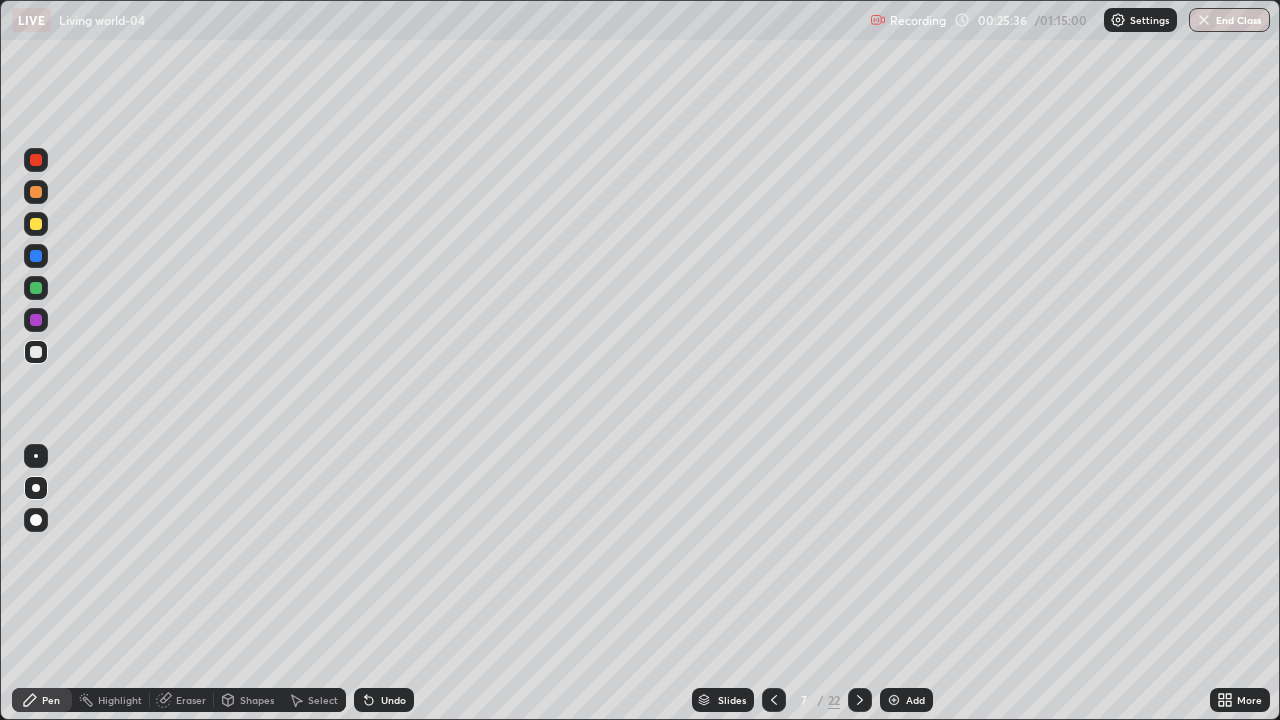 click at bounding box center [36, 288] 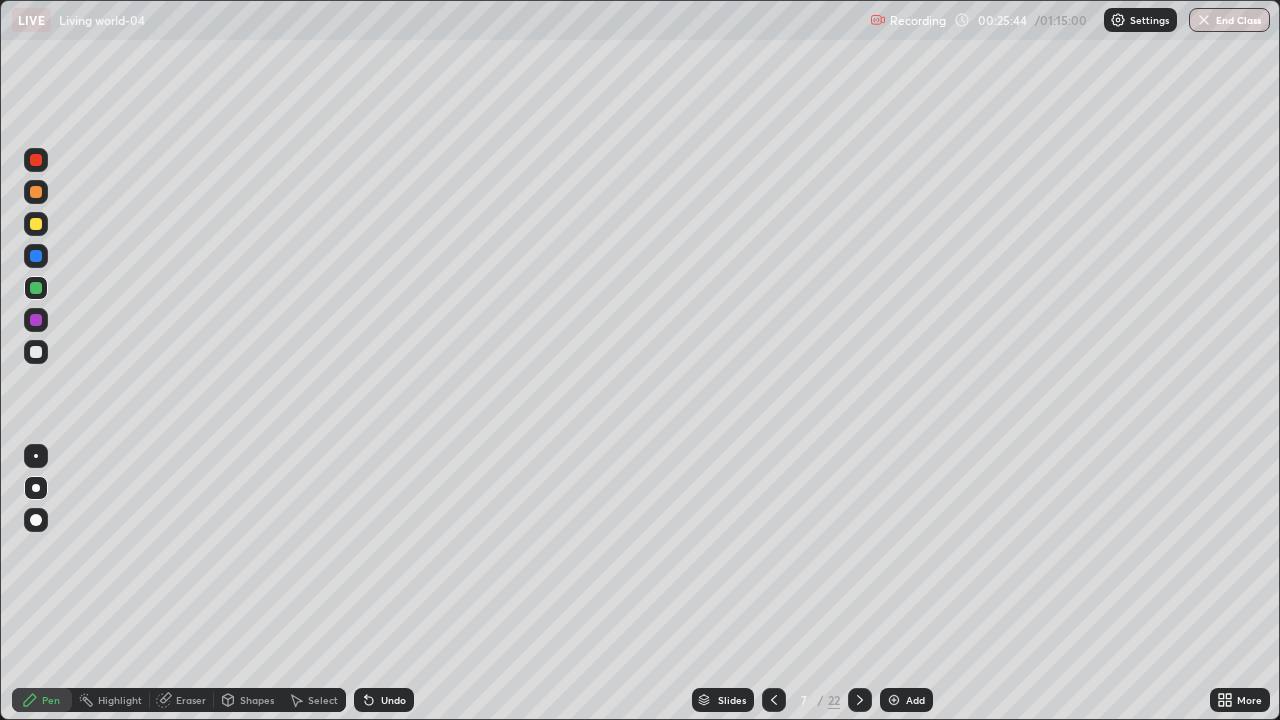 click at bounding box center (36, 352) 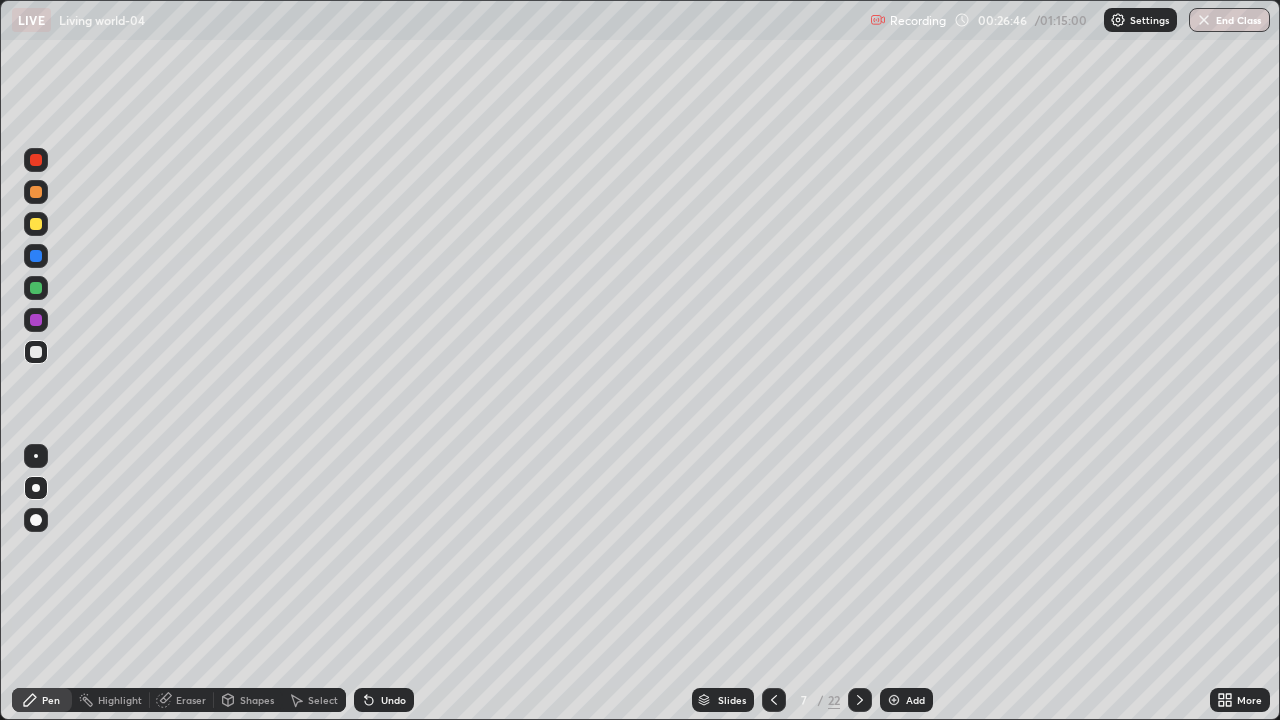 click on "Undo" at bounding box center (384, 700) 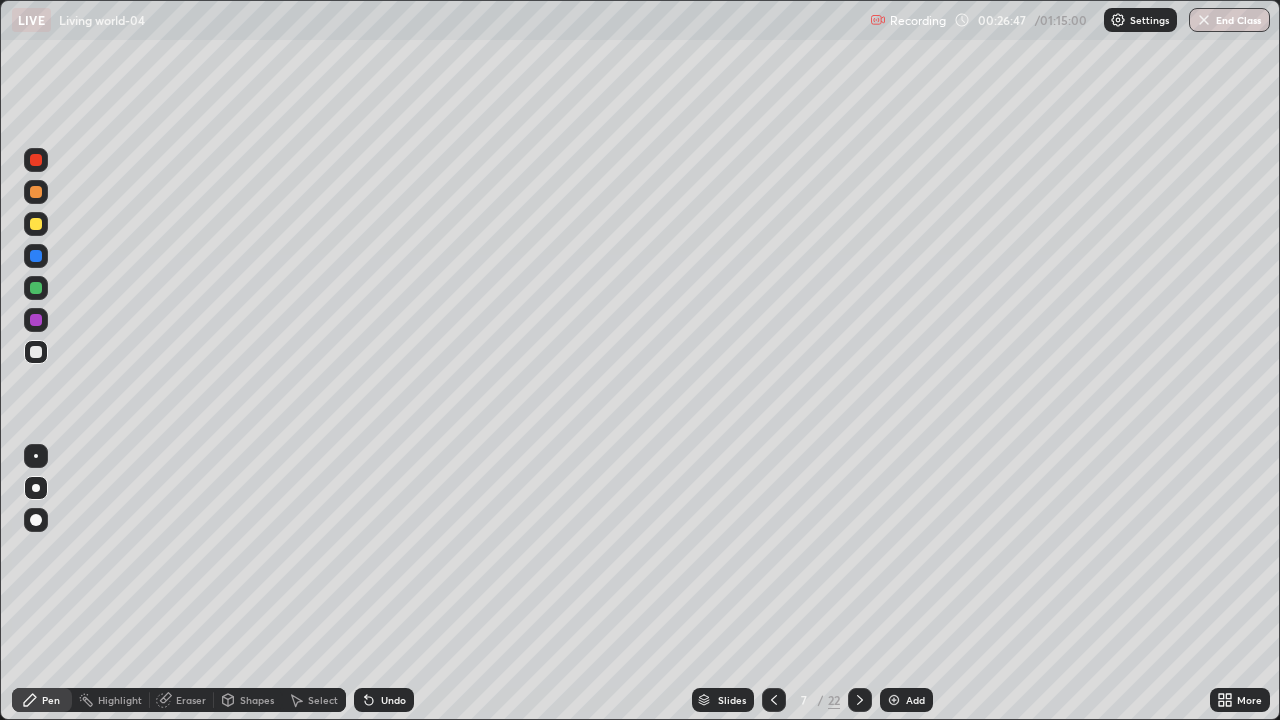 click on "Undo" at bounding box center [393, 700] 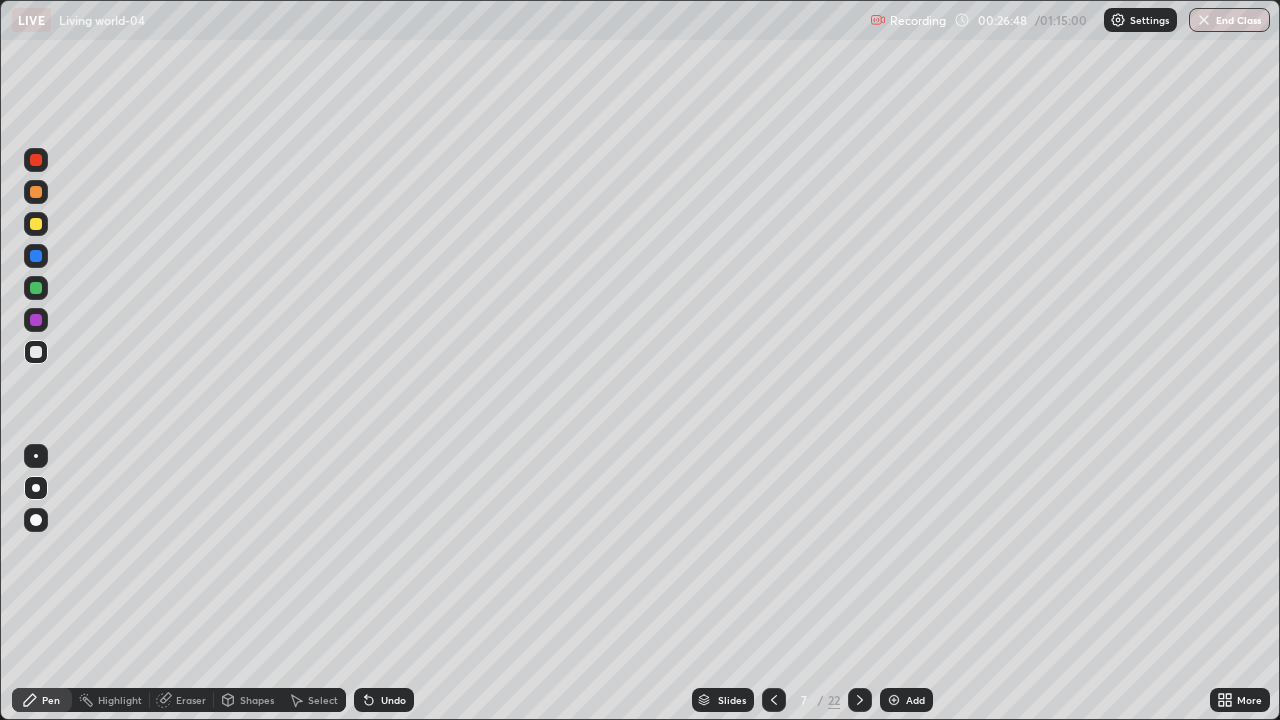 click on "Undo" at bounding box center (384, 700) 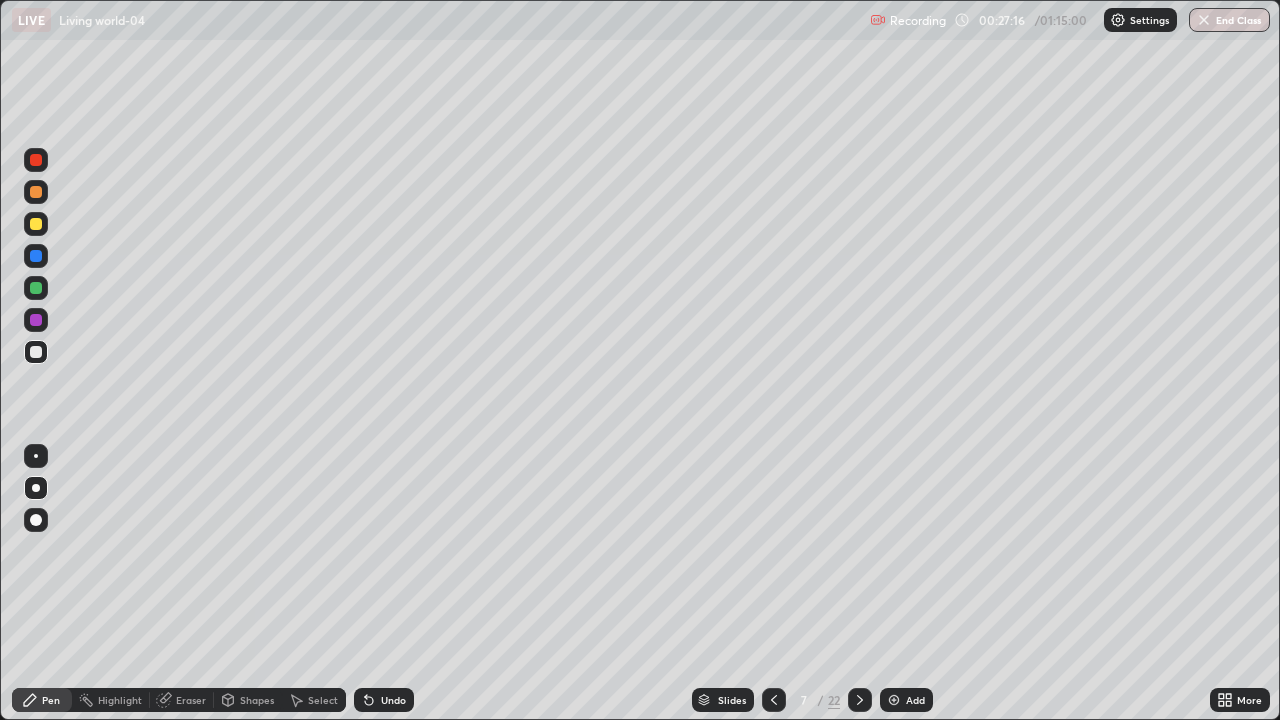 click 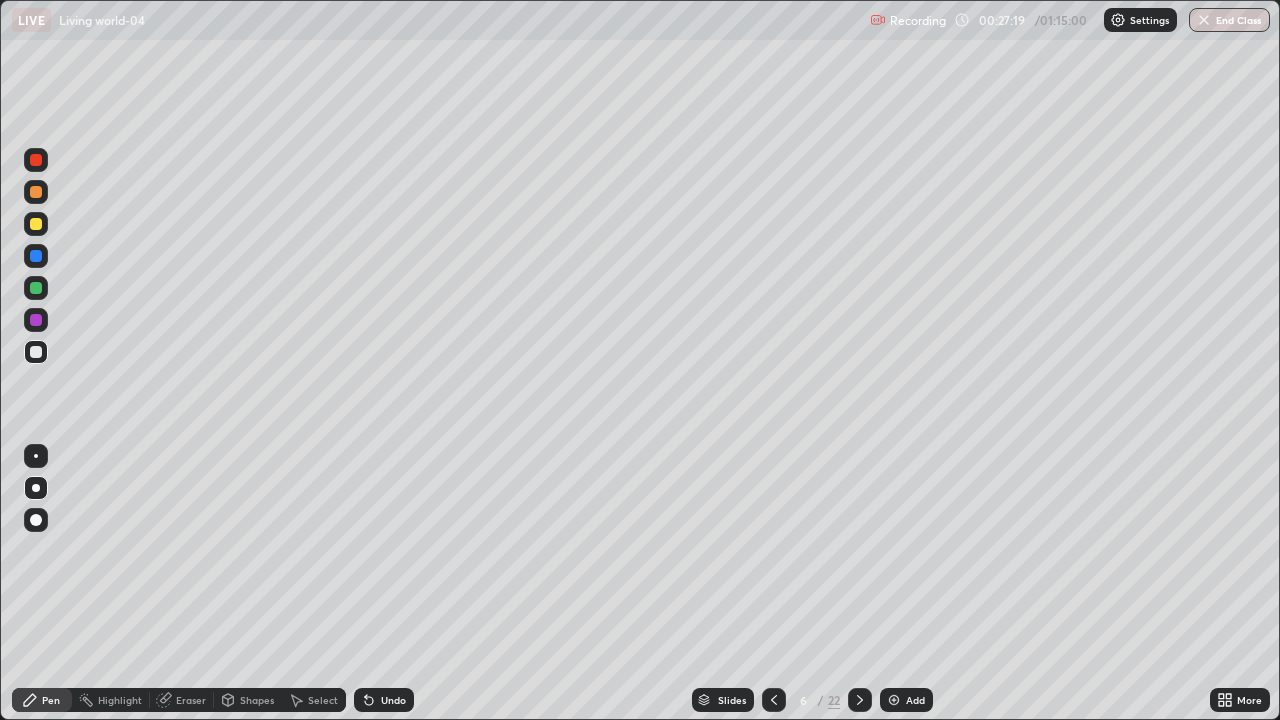 click 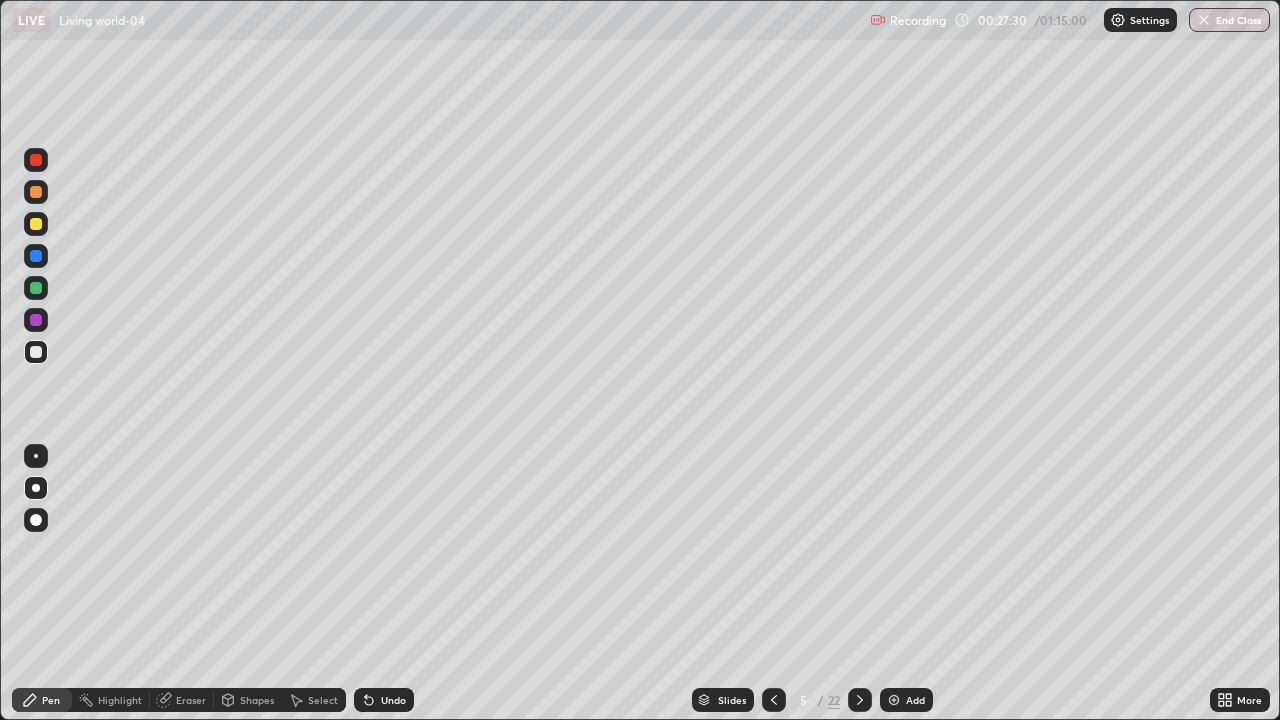 click 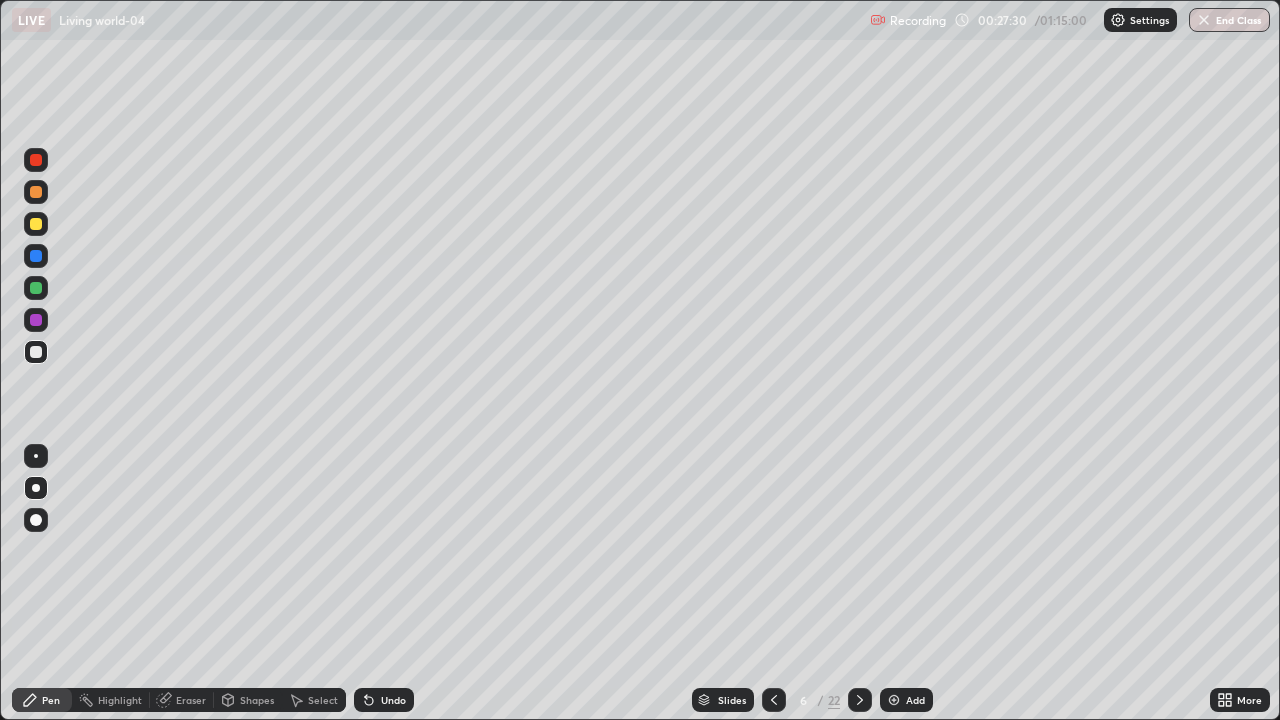 click 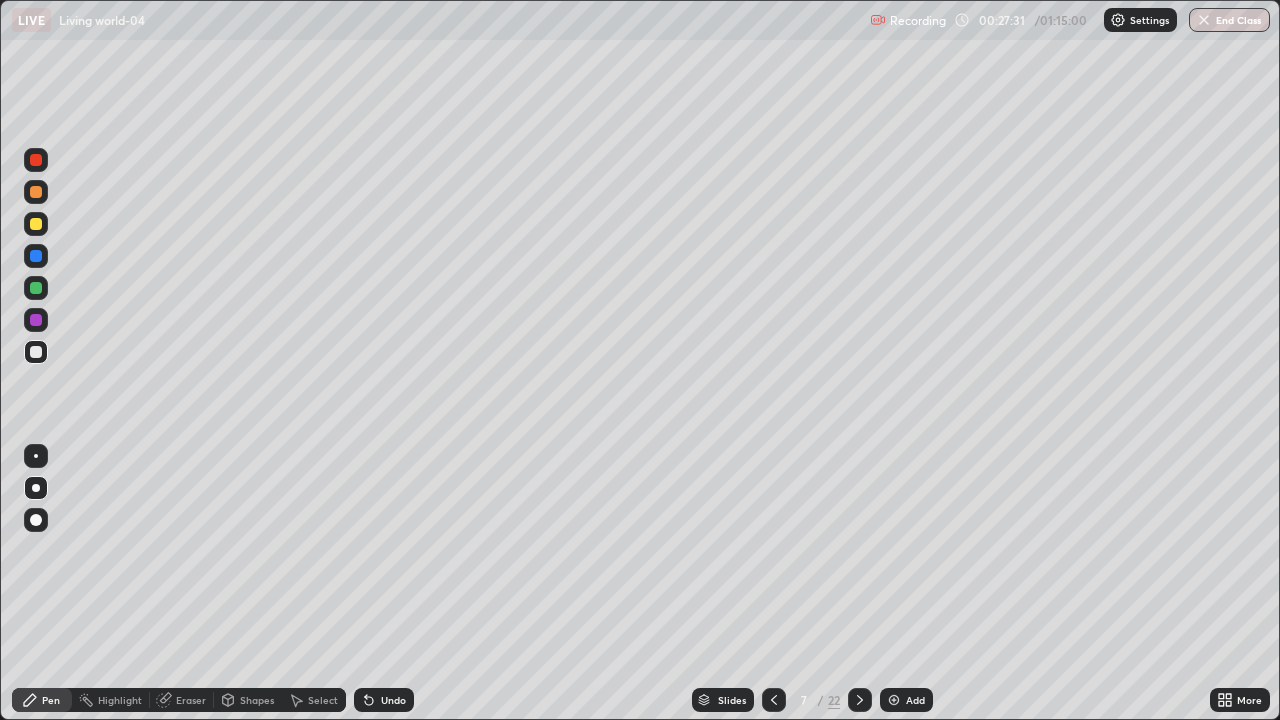 click 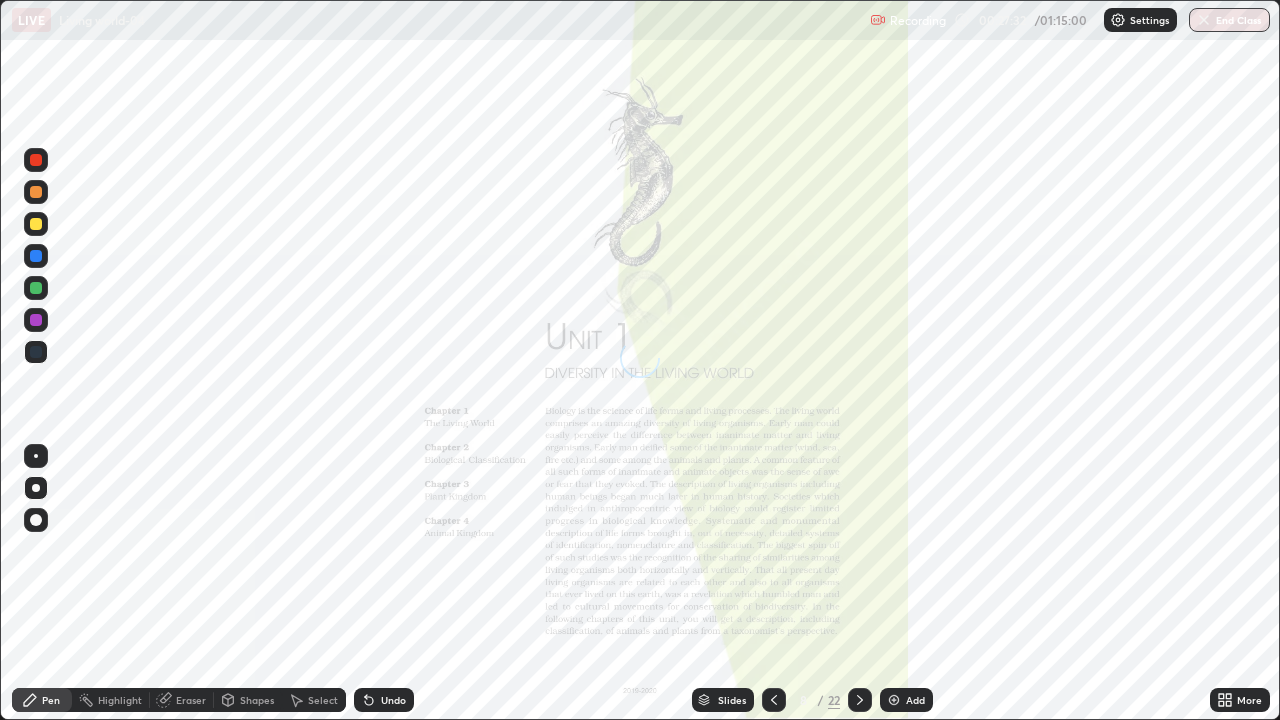 click at bounding box center [774, 700] 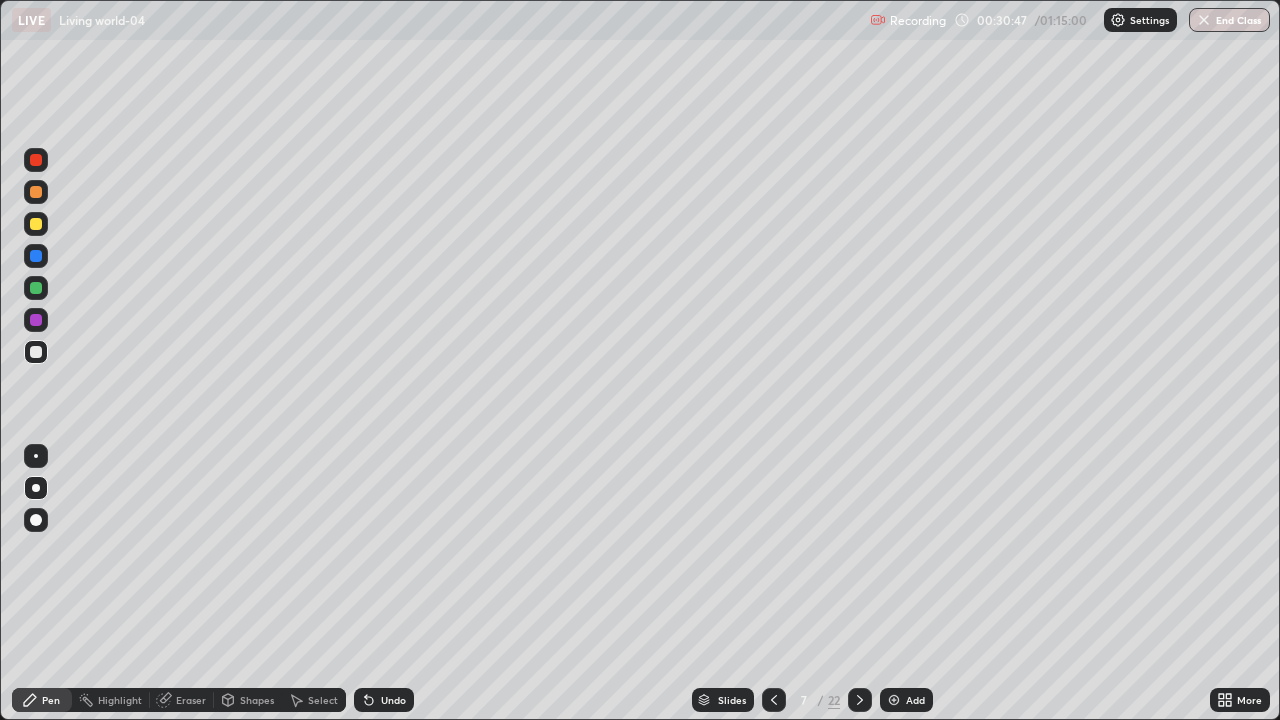click on "Undo" at bounding box center (384, 700) 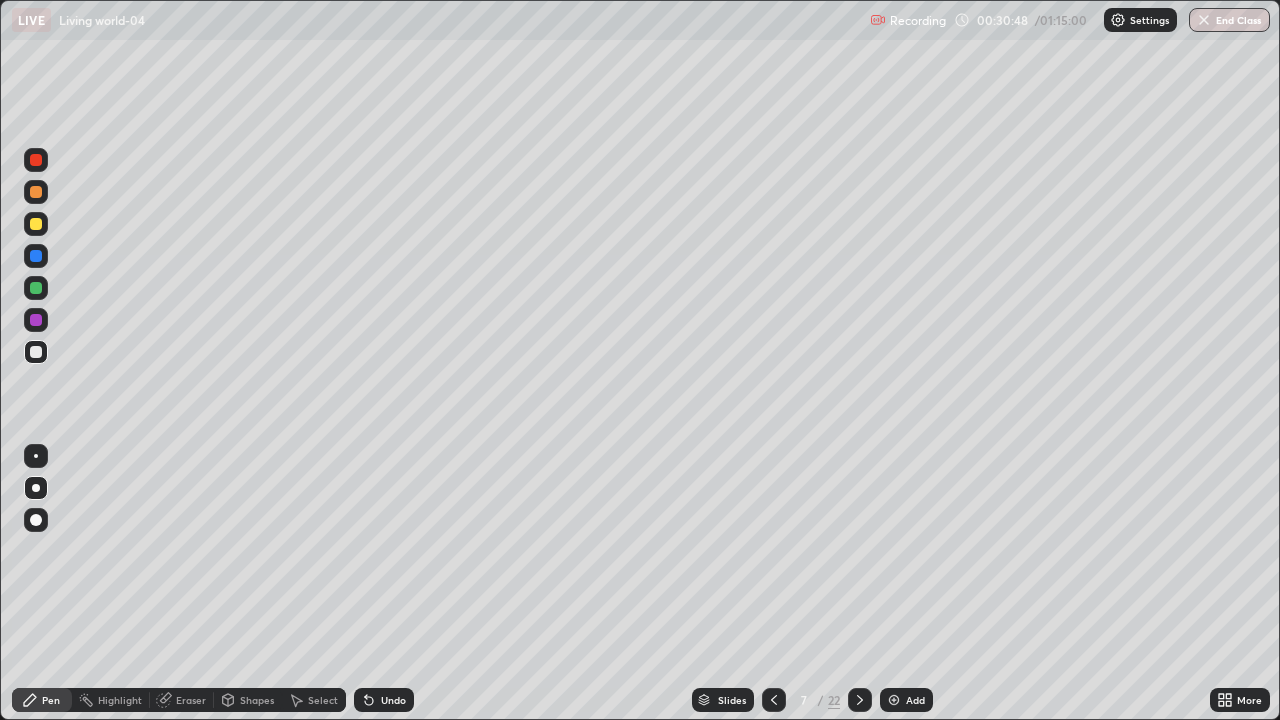 click on "Undo" at bounding box center (393, 700) 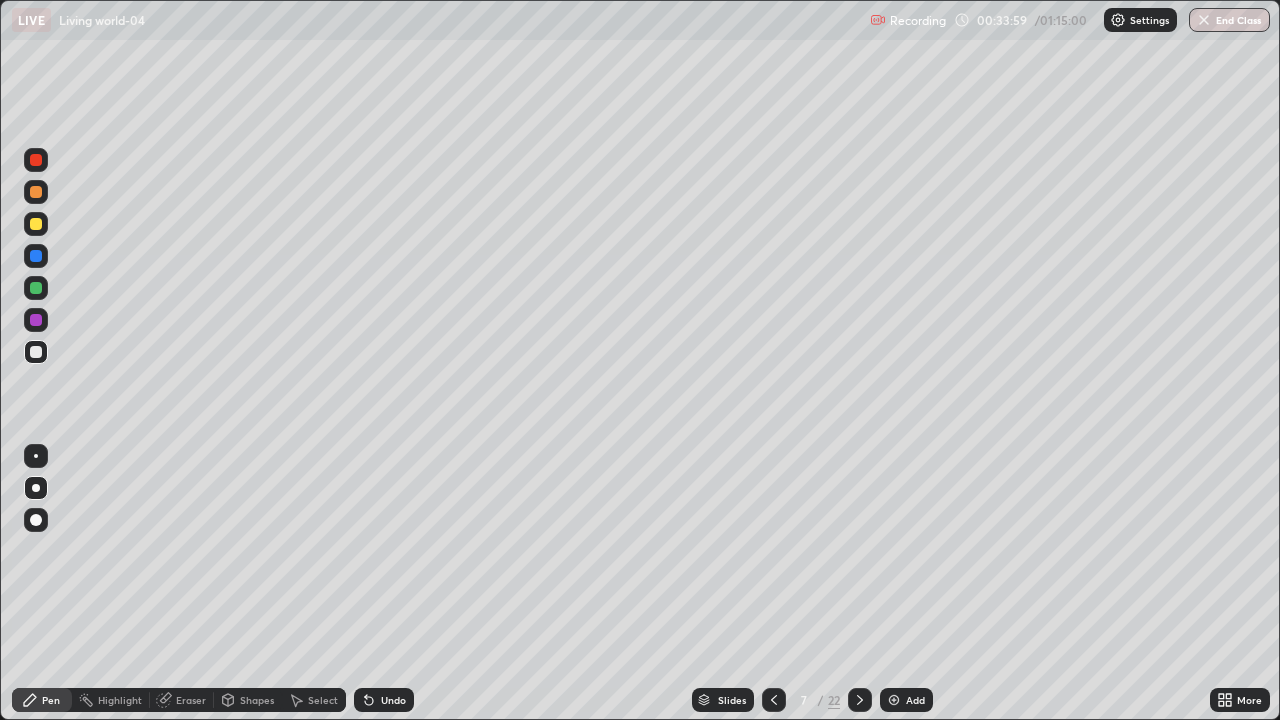 click at bounding box center (894, 700) 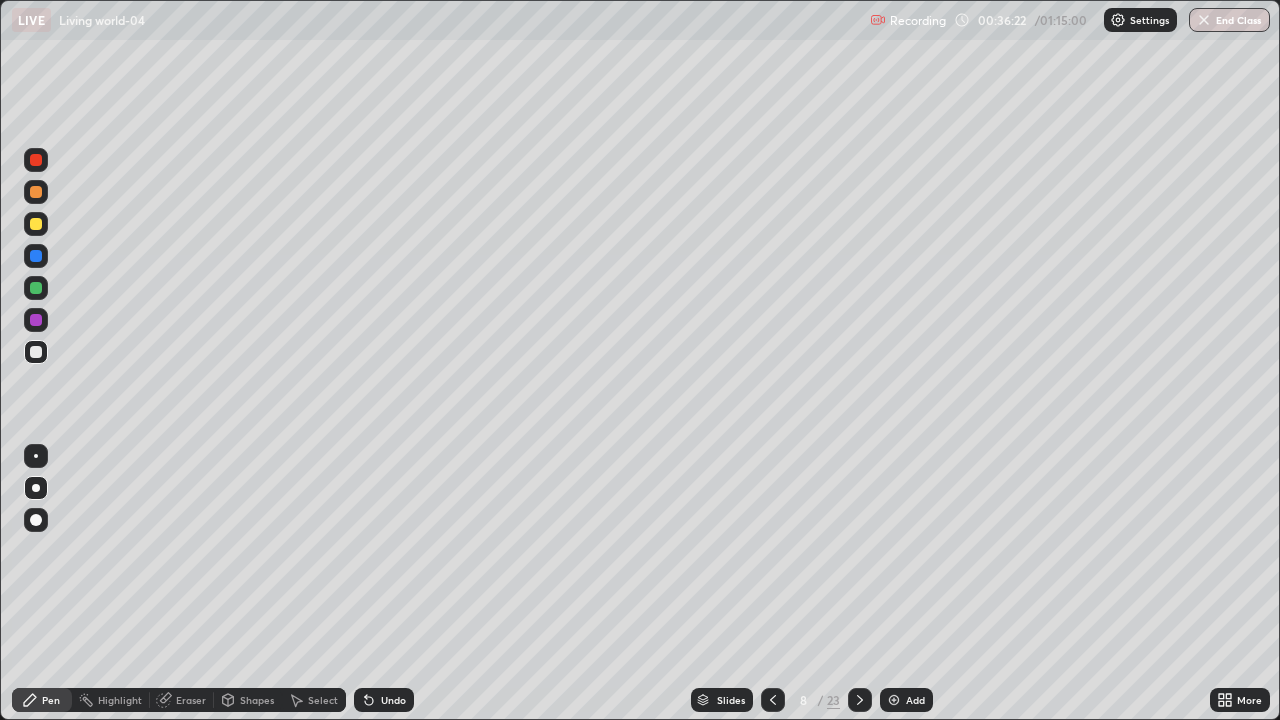 click 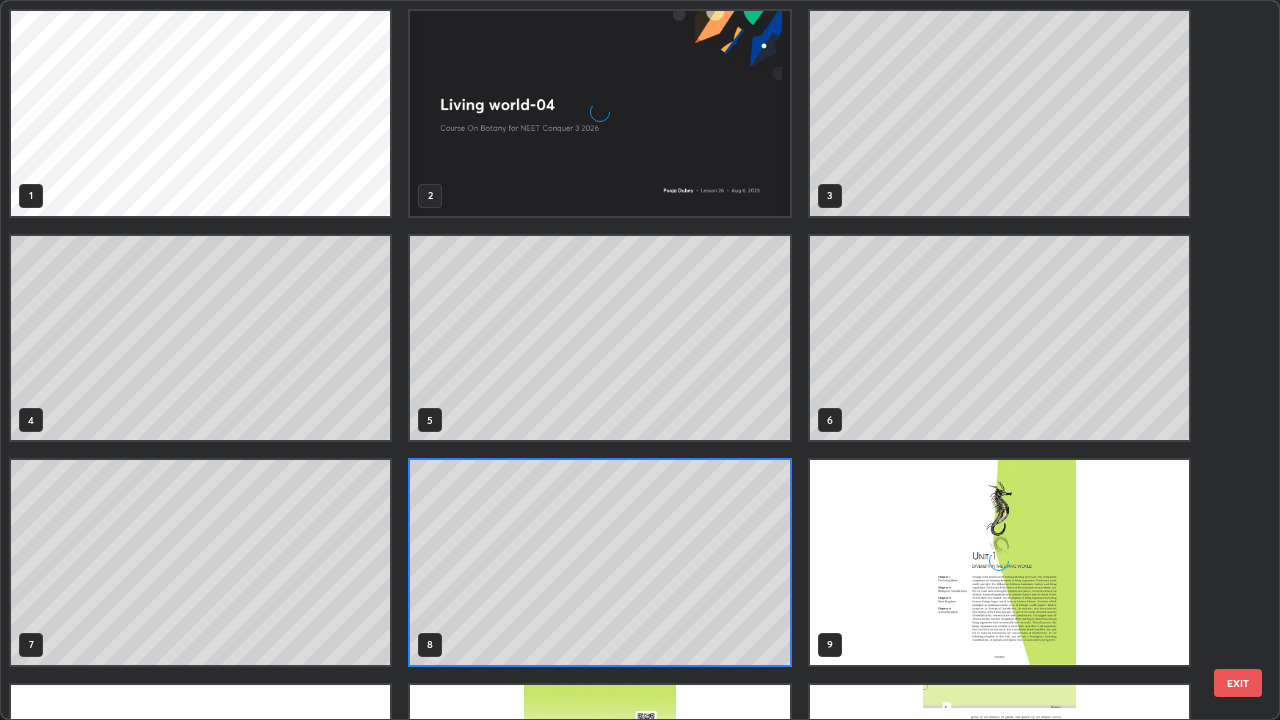 scroll, scrollTop: 7, scrollLeft: 11, axis: both 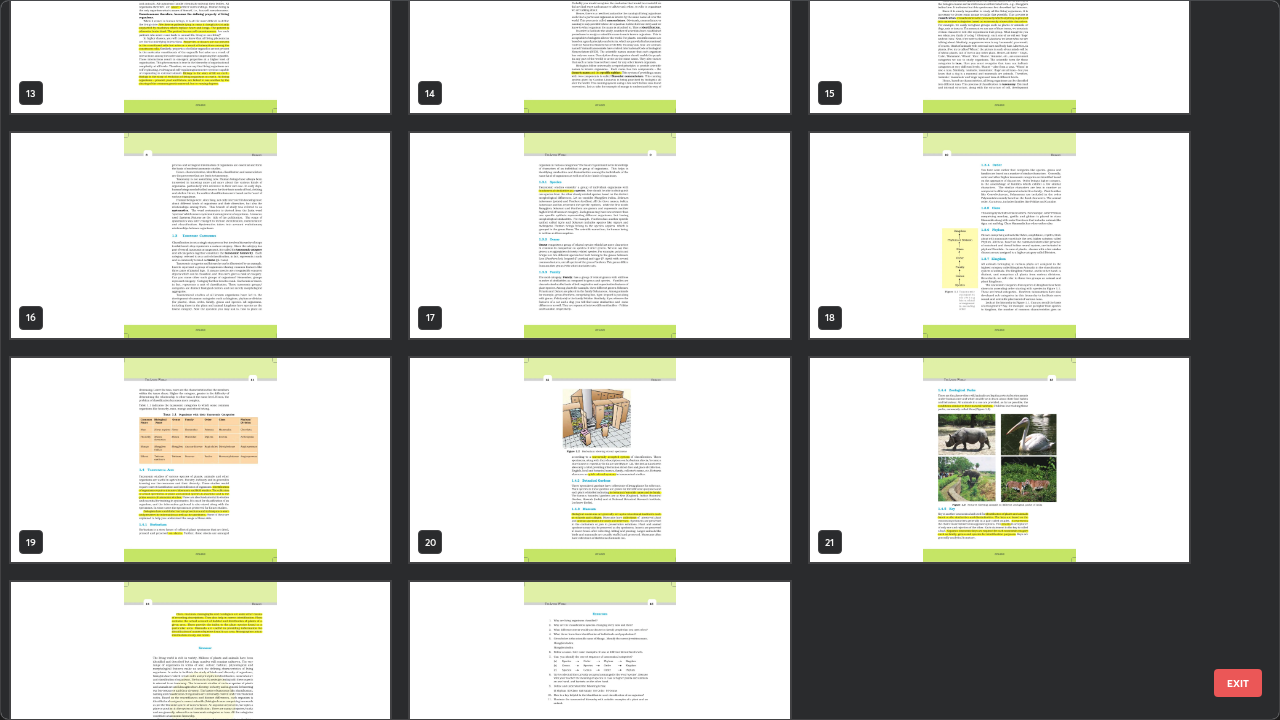 click at bounding box center [999, 235] 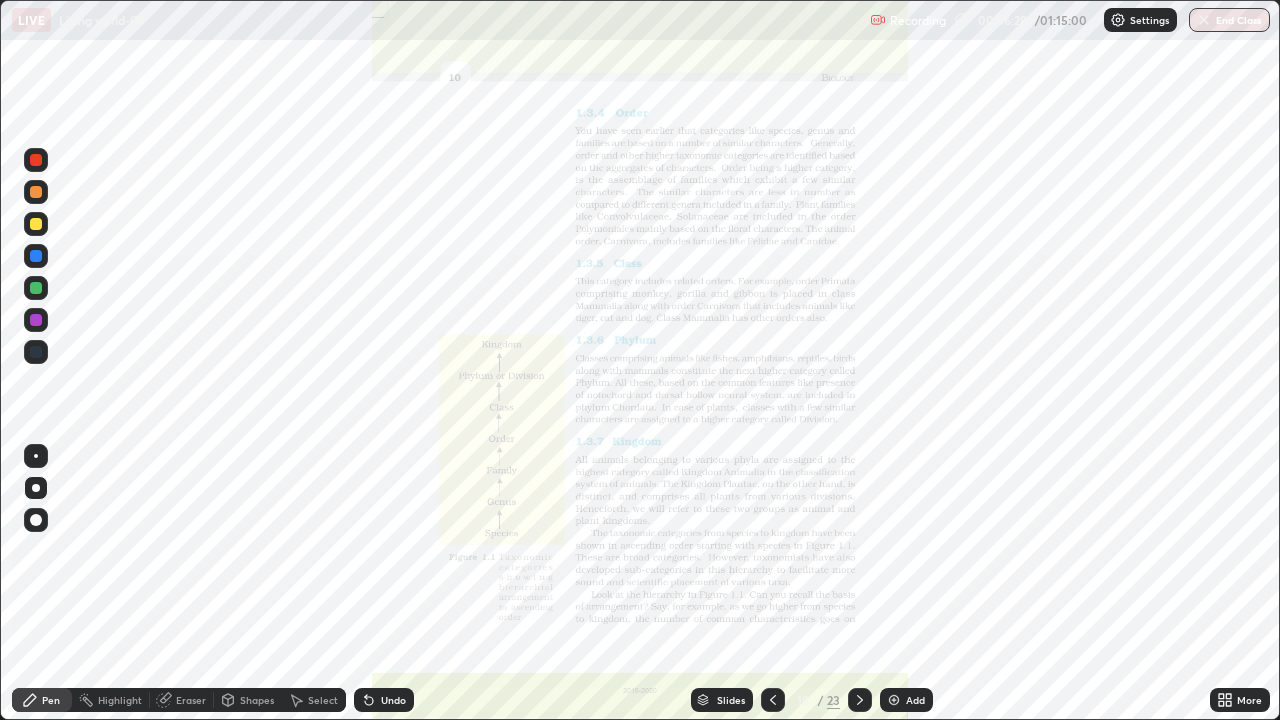 click at bounding box center (999, 235) 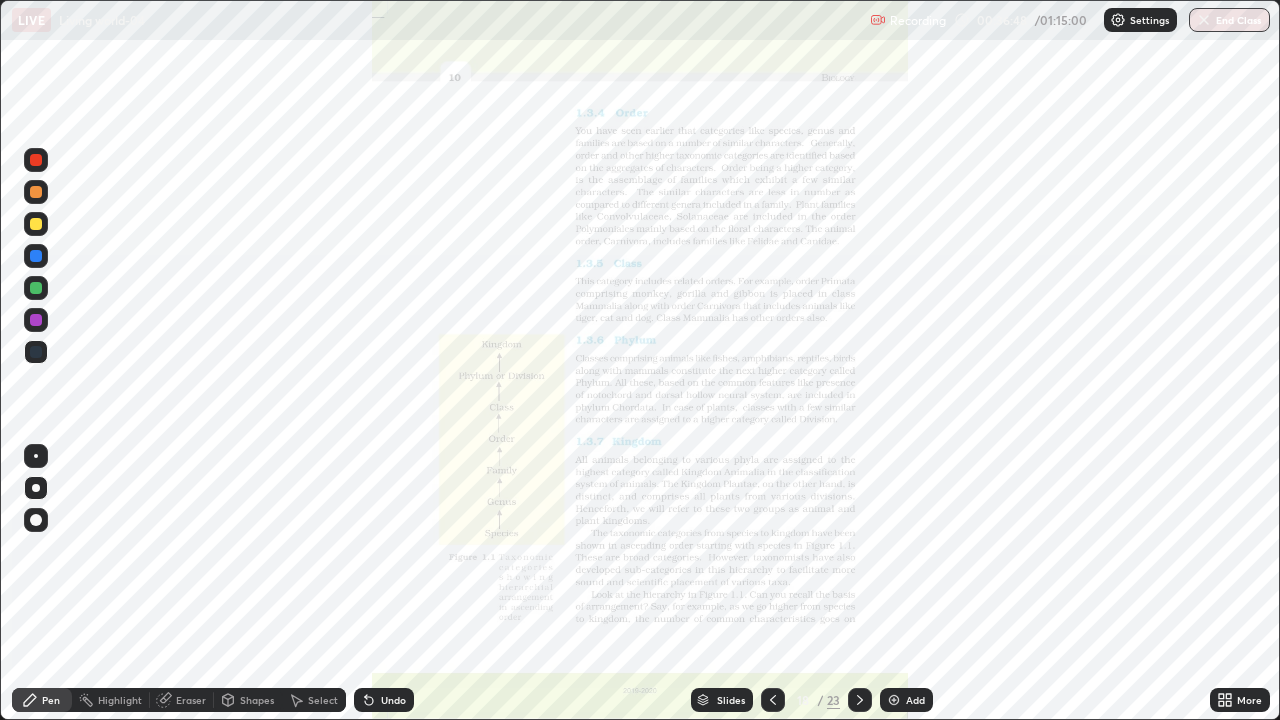 click on "Slides" at bounding box center [722, 700] 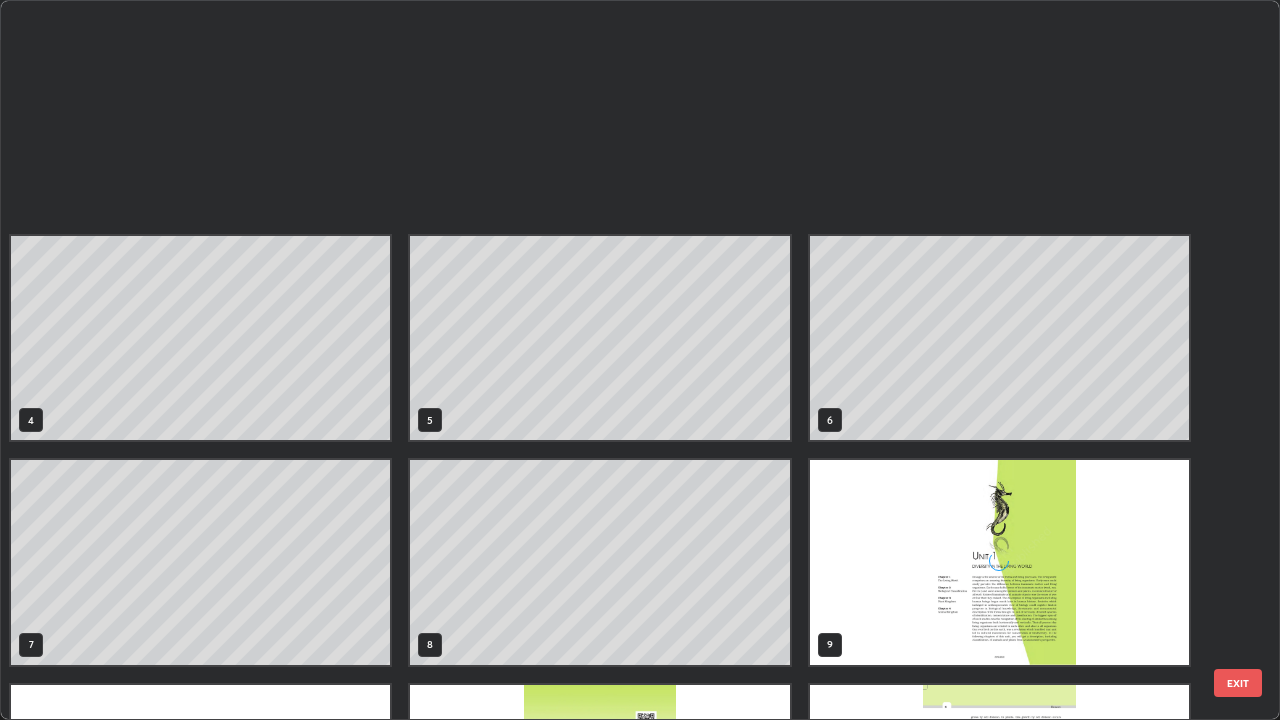 scroll, scrollTop: 629, scrollLeft: 0, axis: vertical 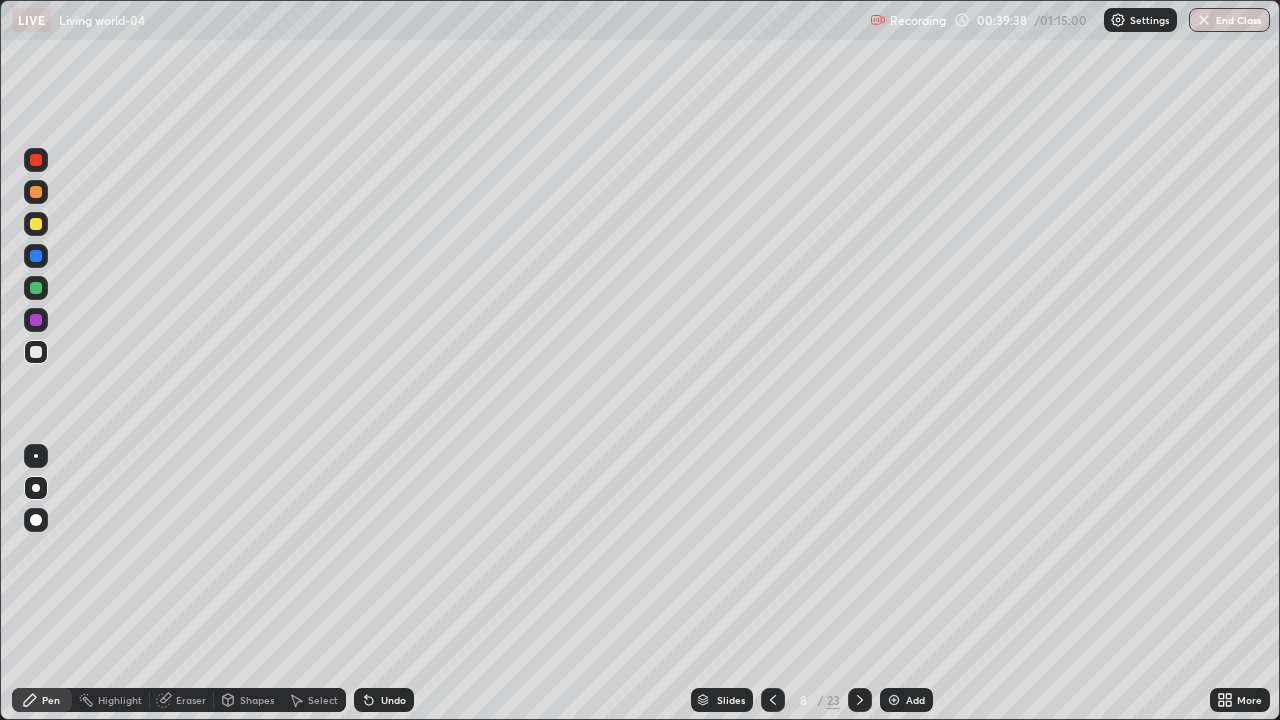 click on "Undo" at bounding box center [384, 700] 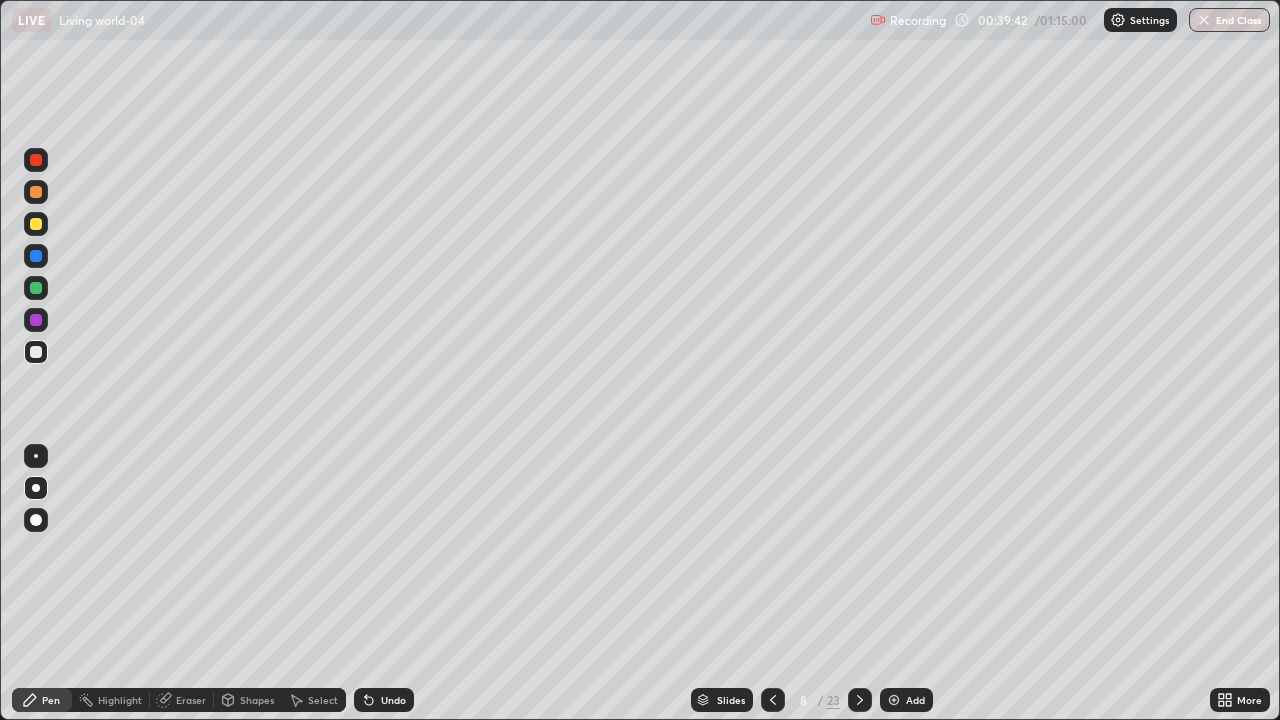 click on "Undo" at bounding box center [393, 700] 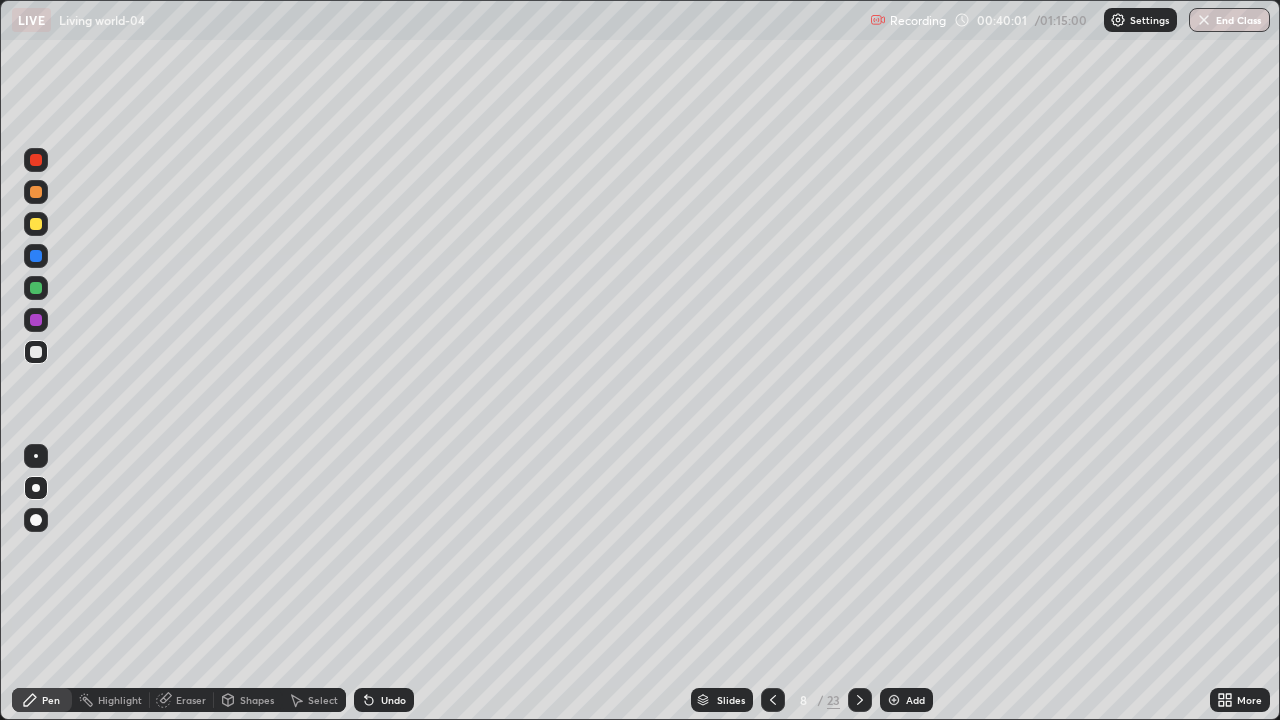click on "Shapes" at bounding box center (257, 700) 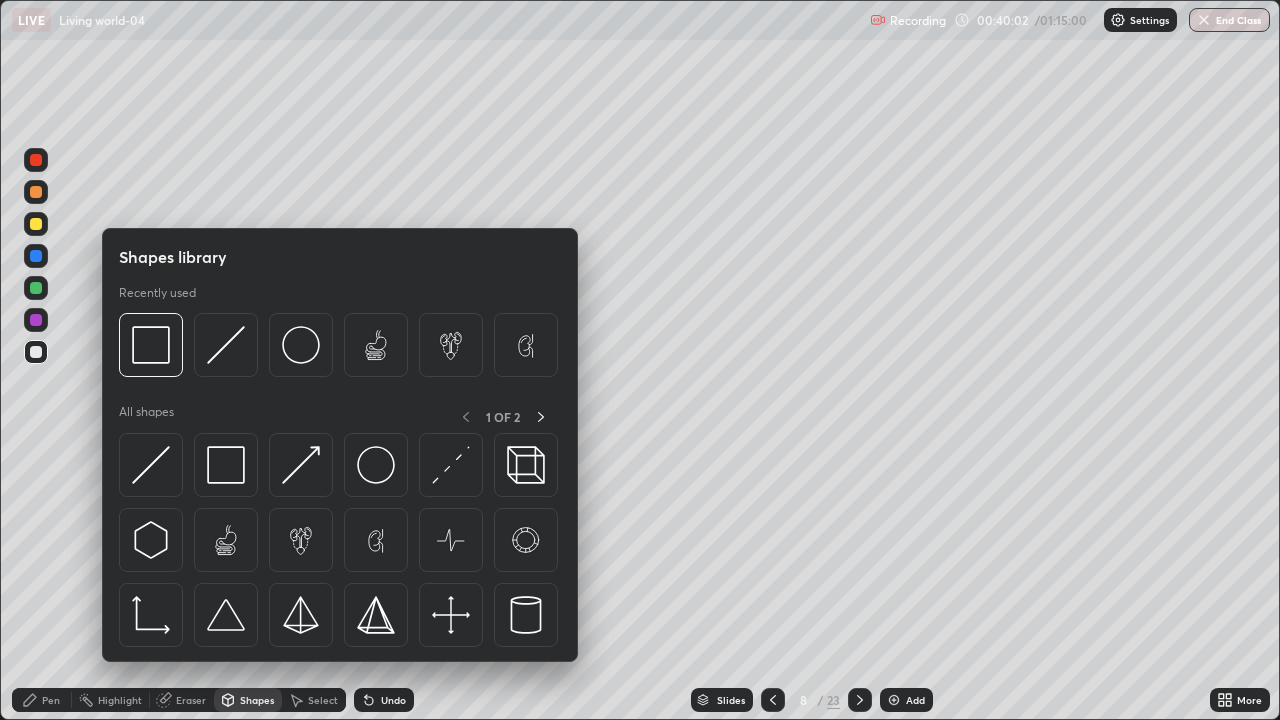 click at bounding box center (36, 160) 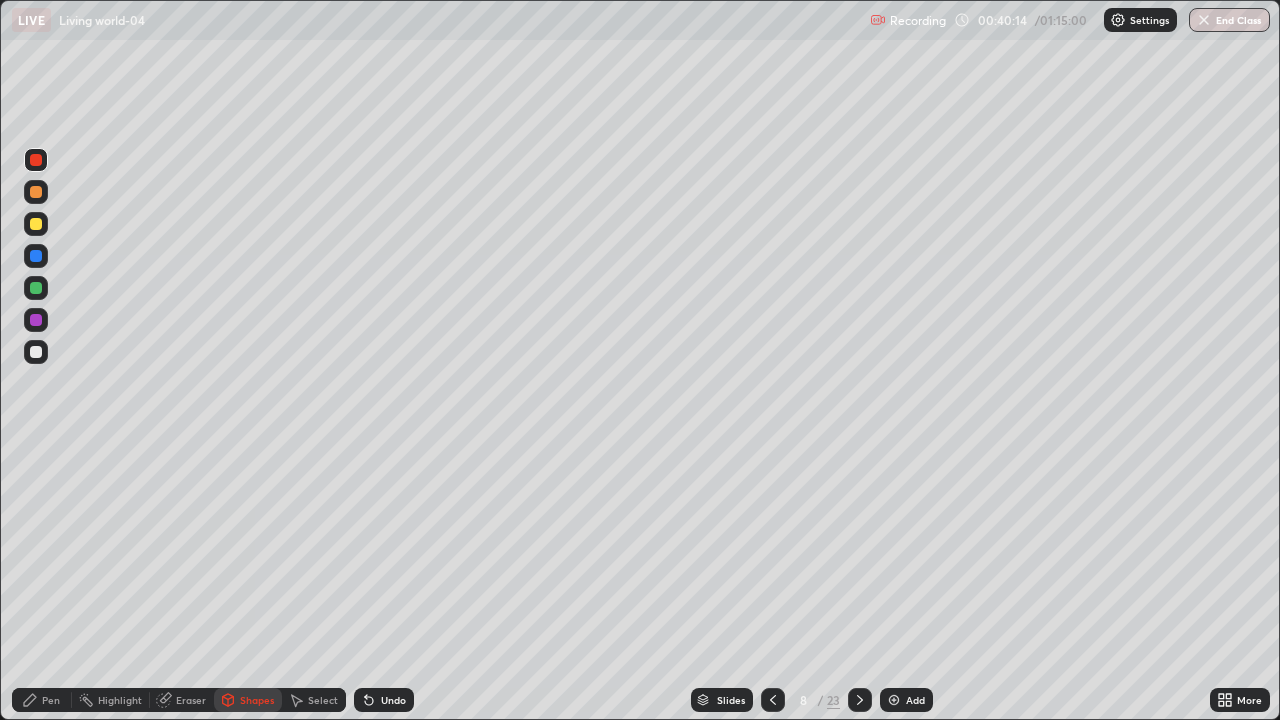 click on "Pen" at bounding box center [42, 700] 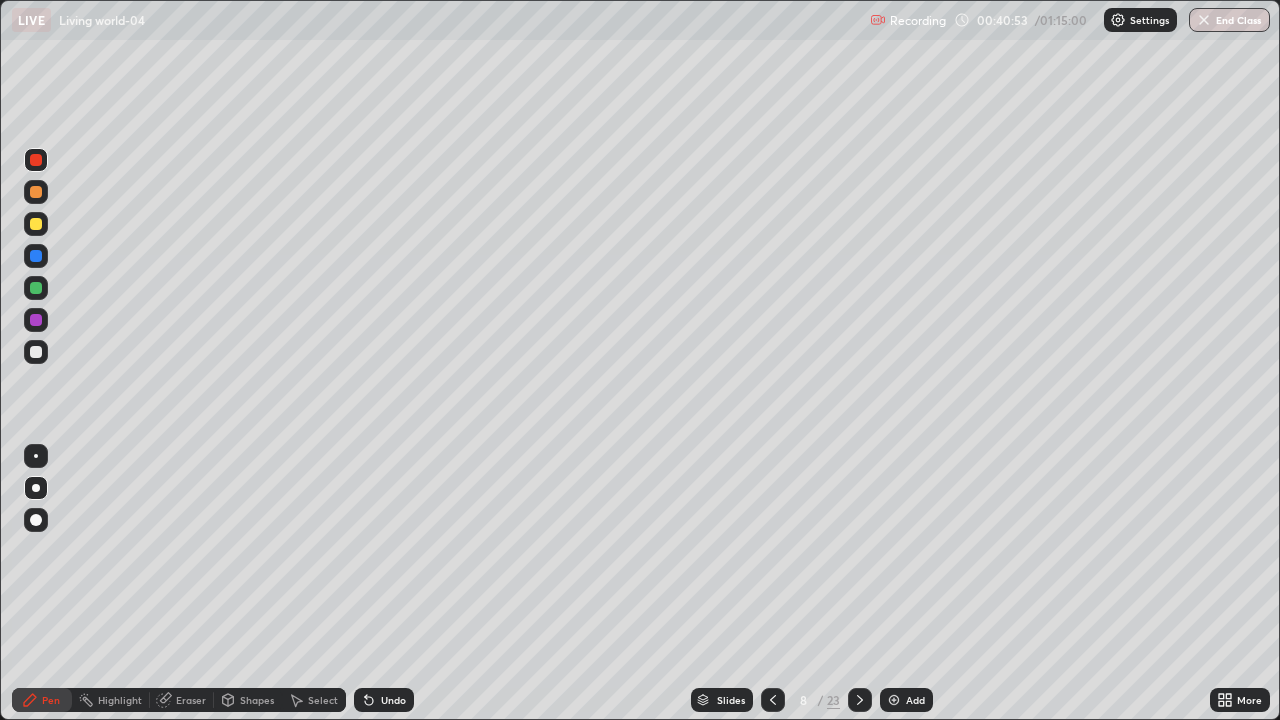 click on "Add" at bounding box center [906, 700] 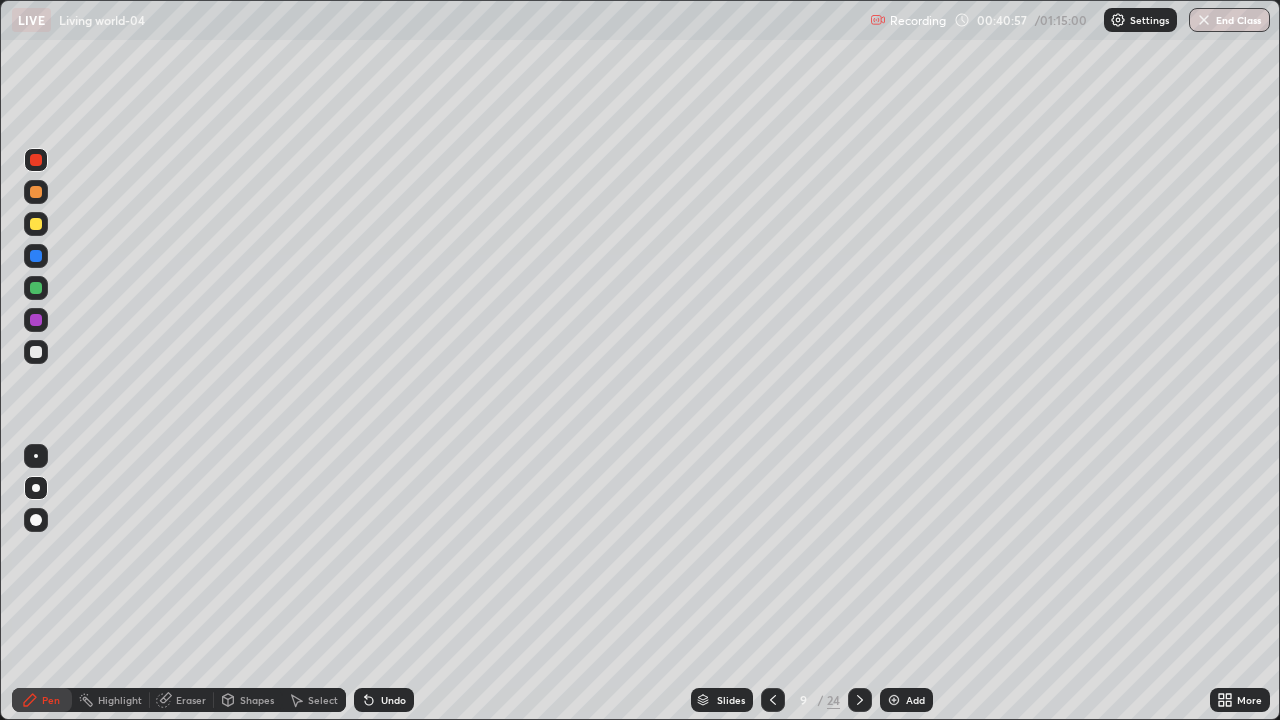 click at bounding box center [36, 288] 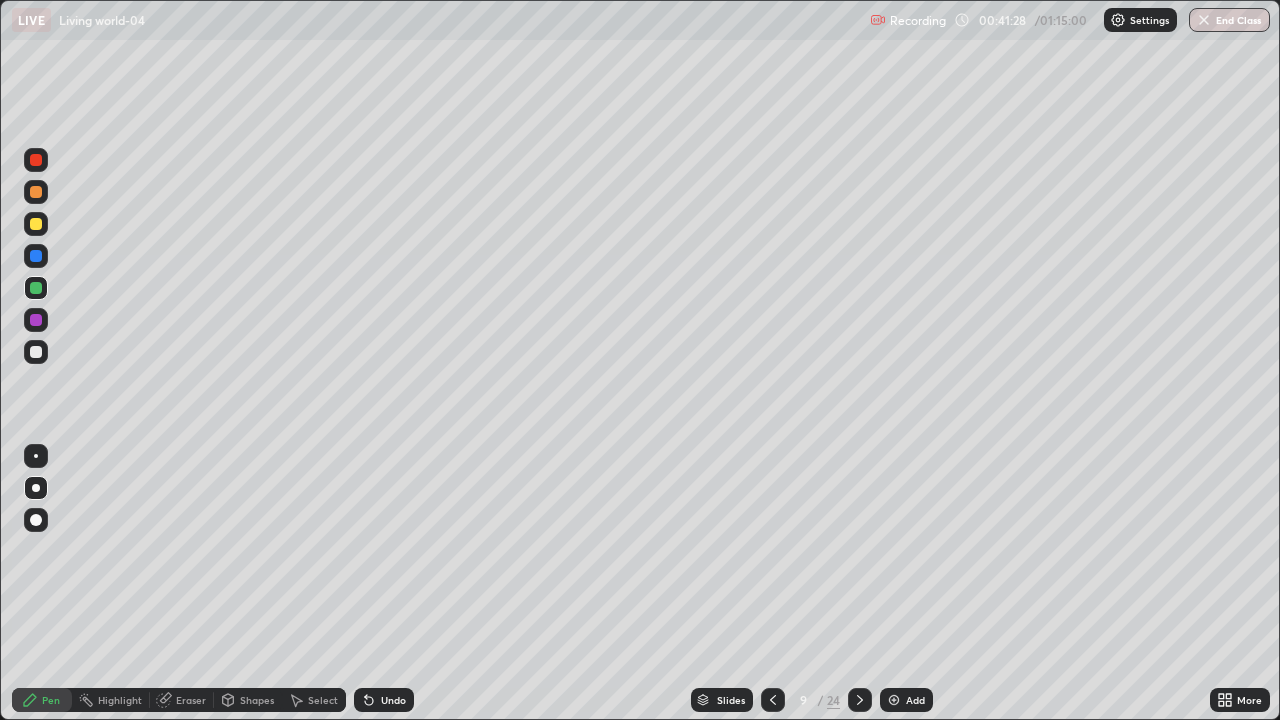click at bounding box center (36, 352) 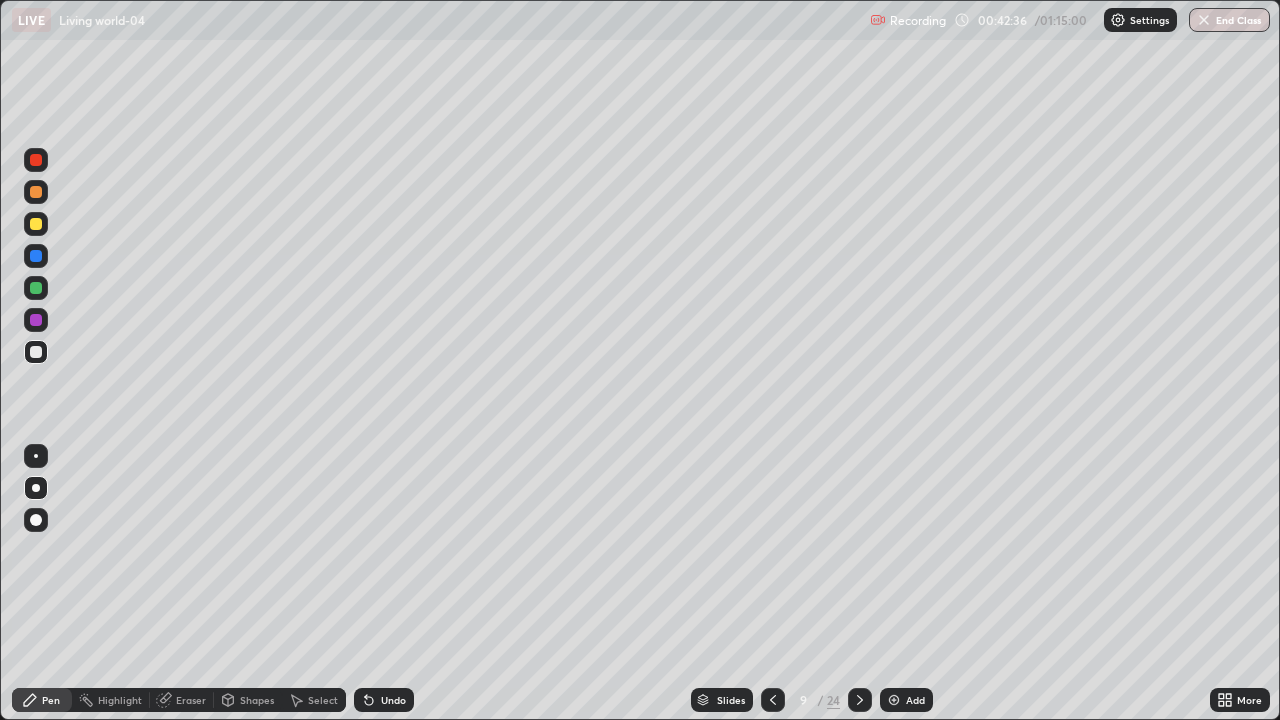 click on "Undo" at bounding box center (393, 700) 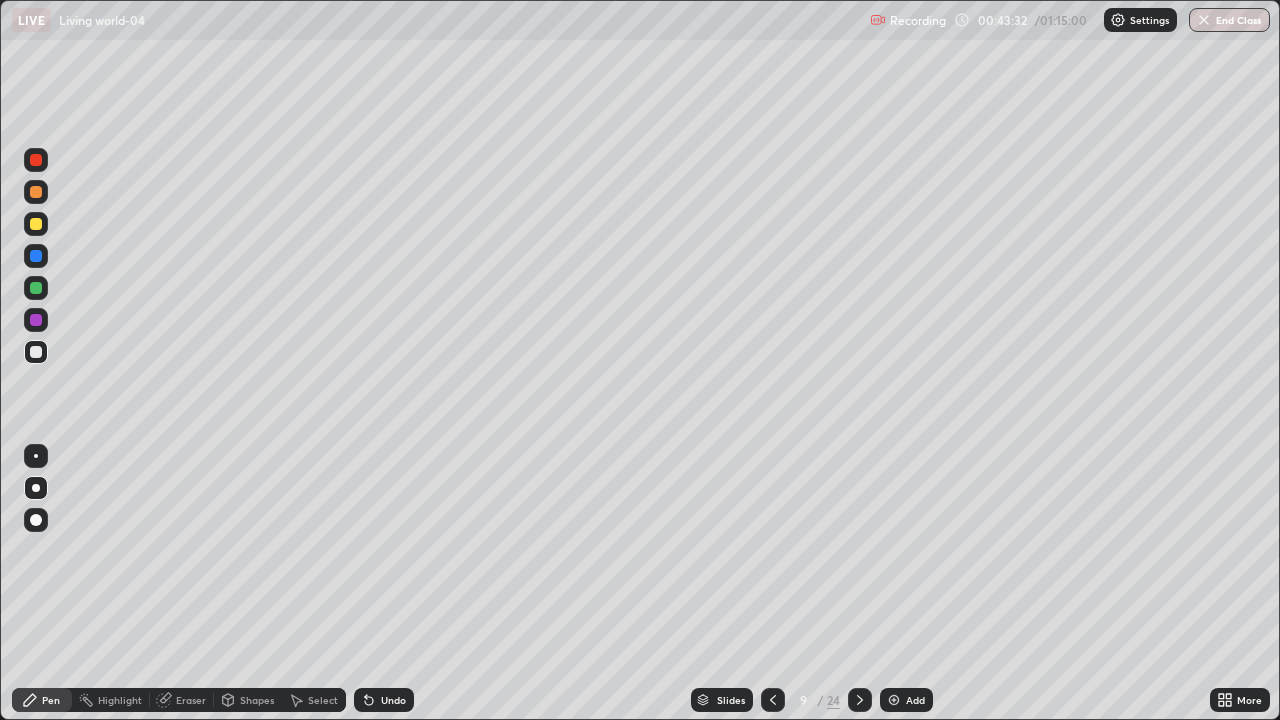 click on "Undo" at bounding box center (384, 700) 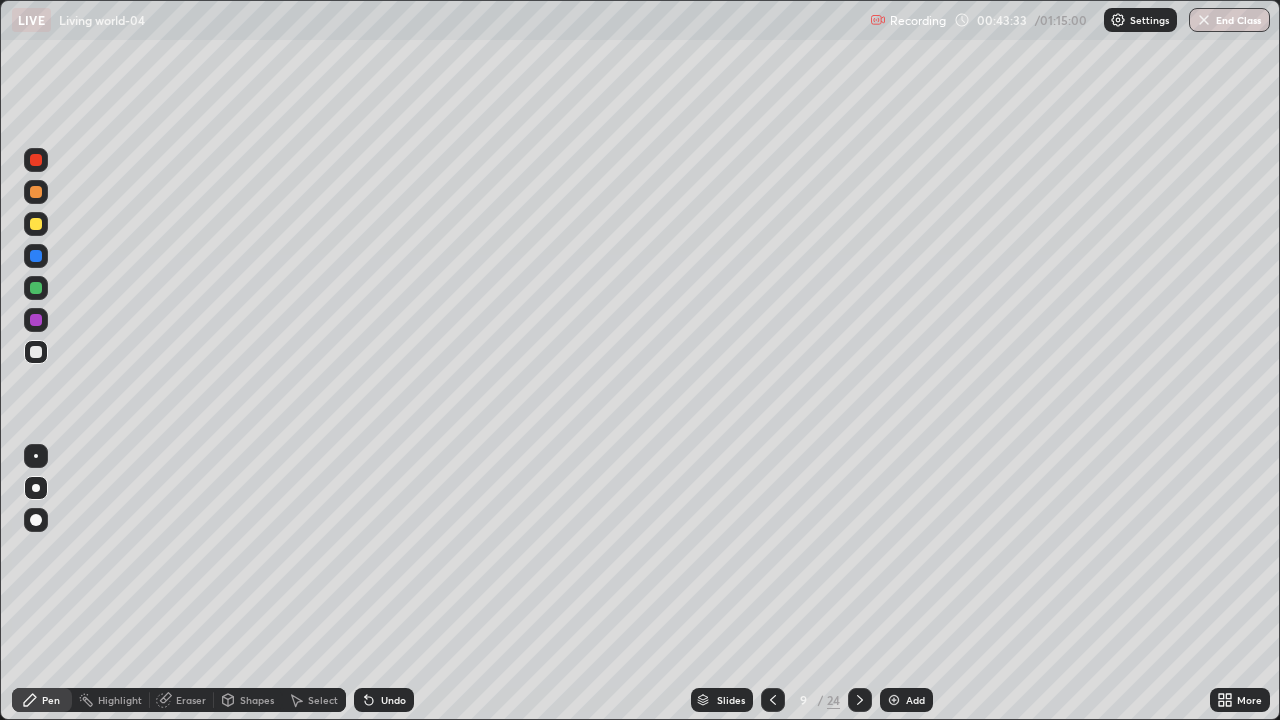 click on "Undo" at bounding box center [384, 700] 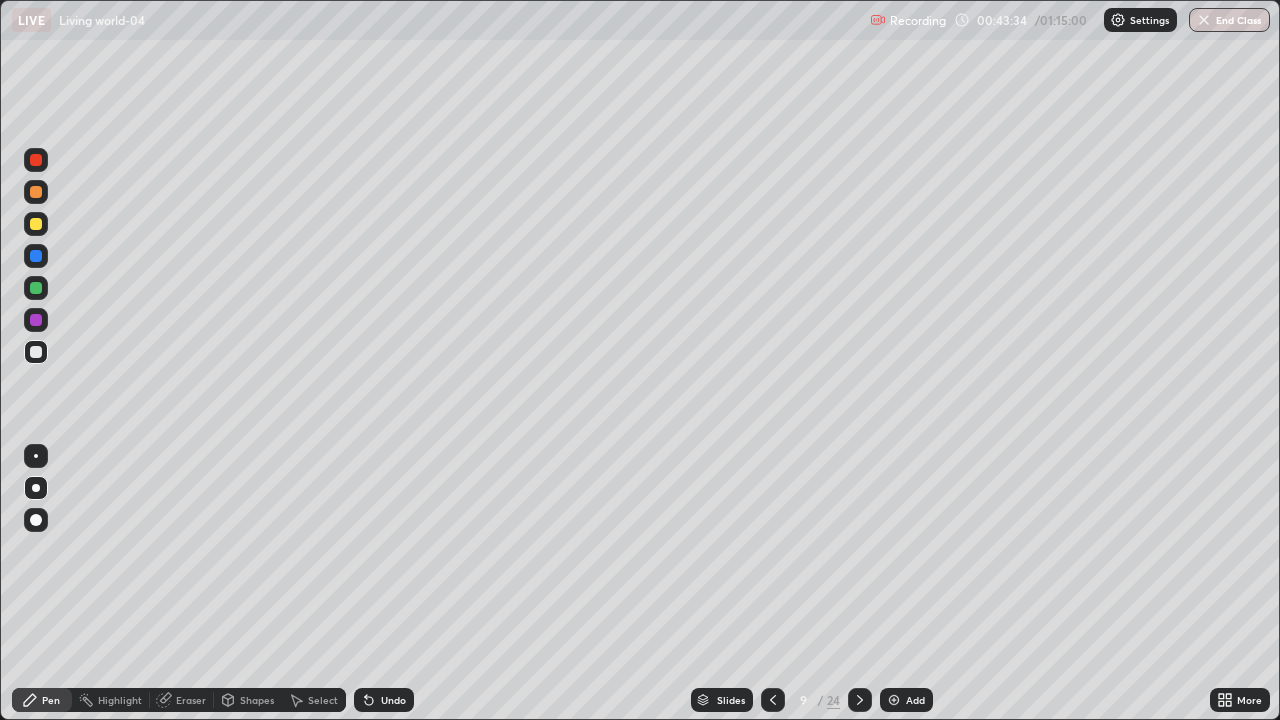 click on "Undo" at bounding box center [384, 700] 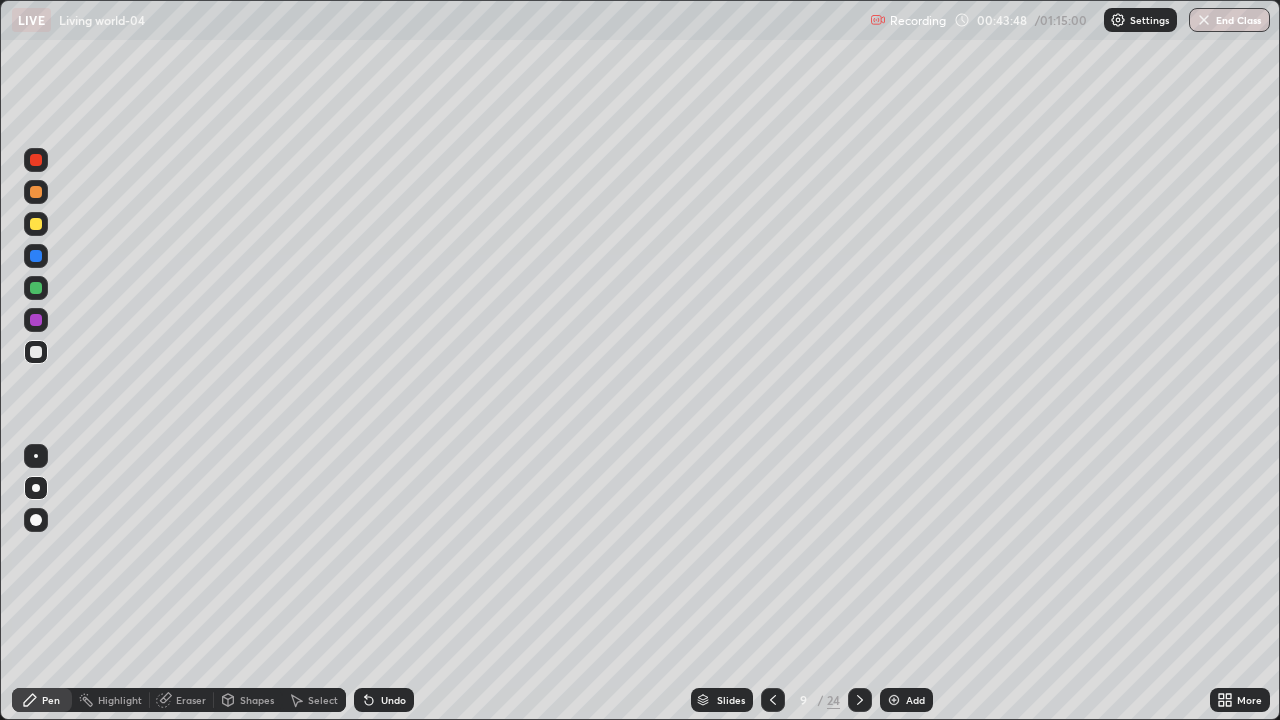 click on "Shapes" at bounding box center [248, 700] 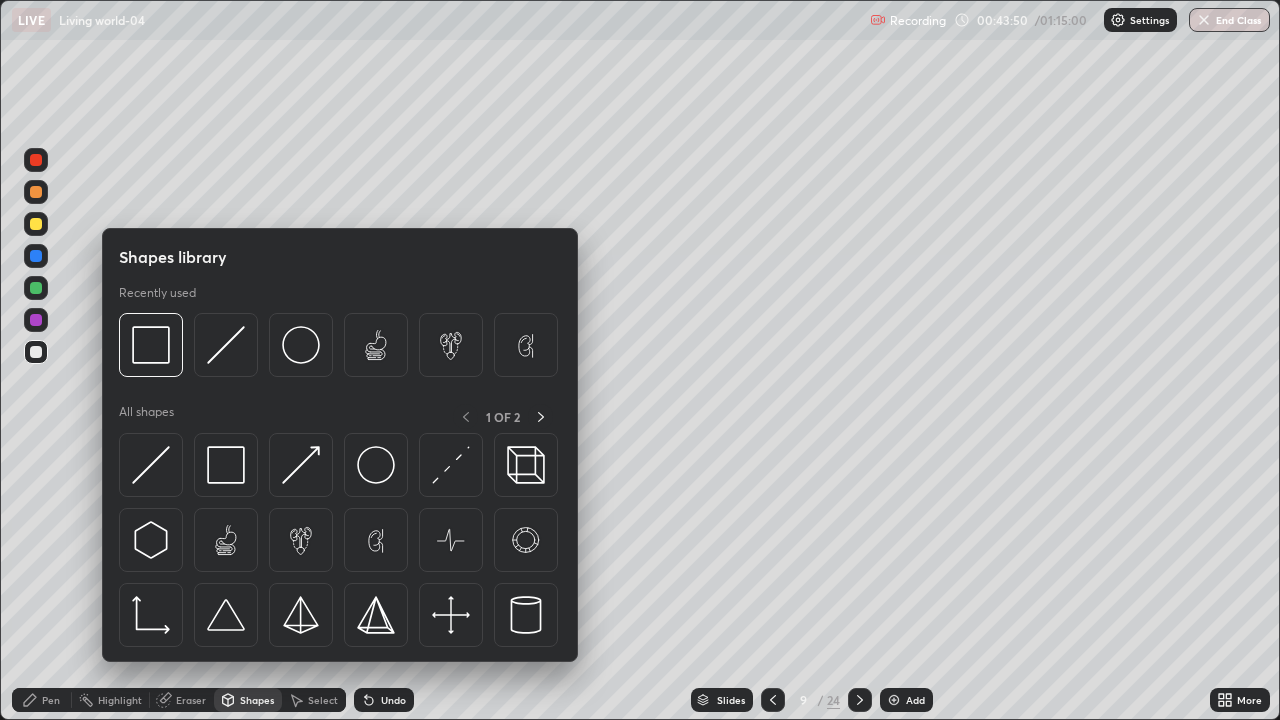 click at bounding box center (36, 160) 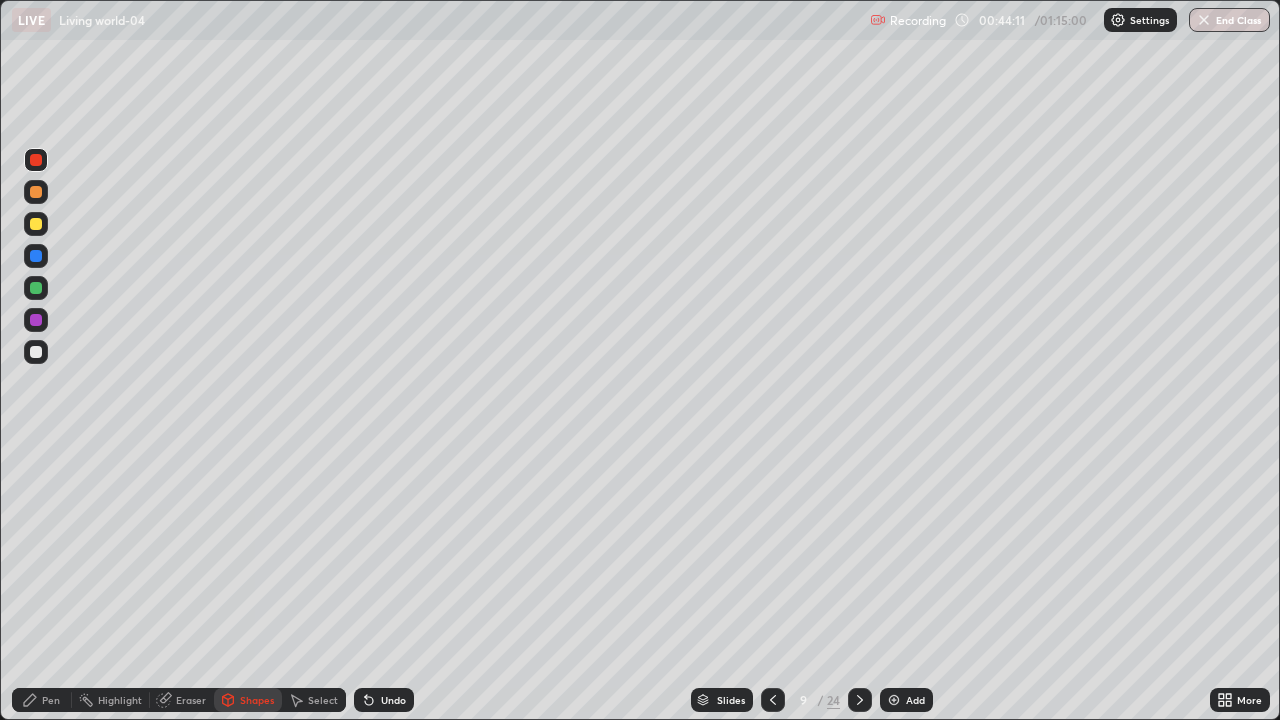 click 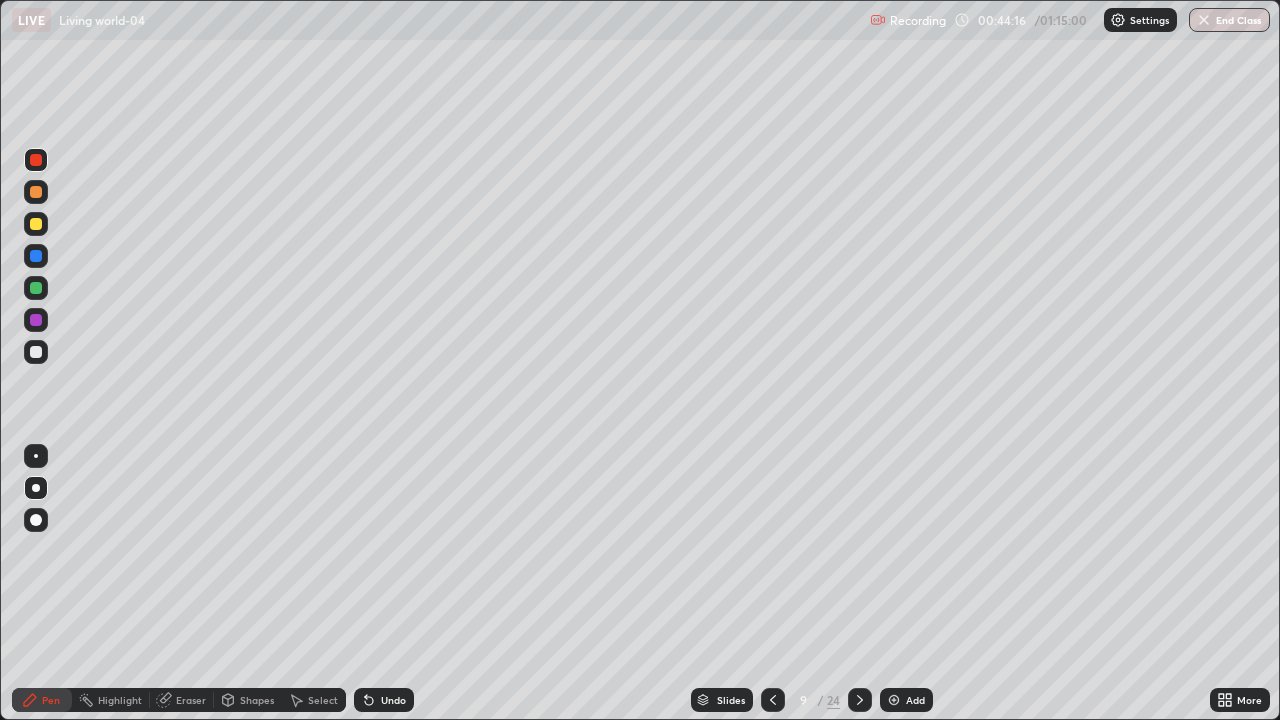 click at bounding box center (36, 352) 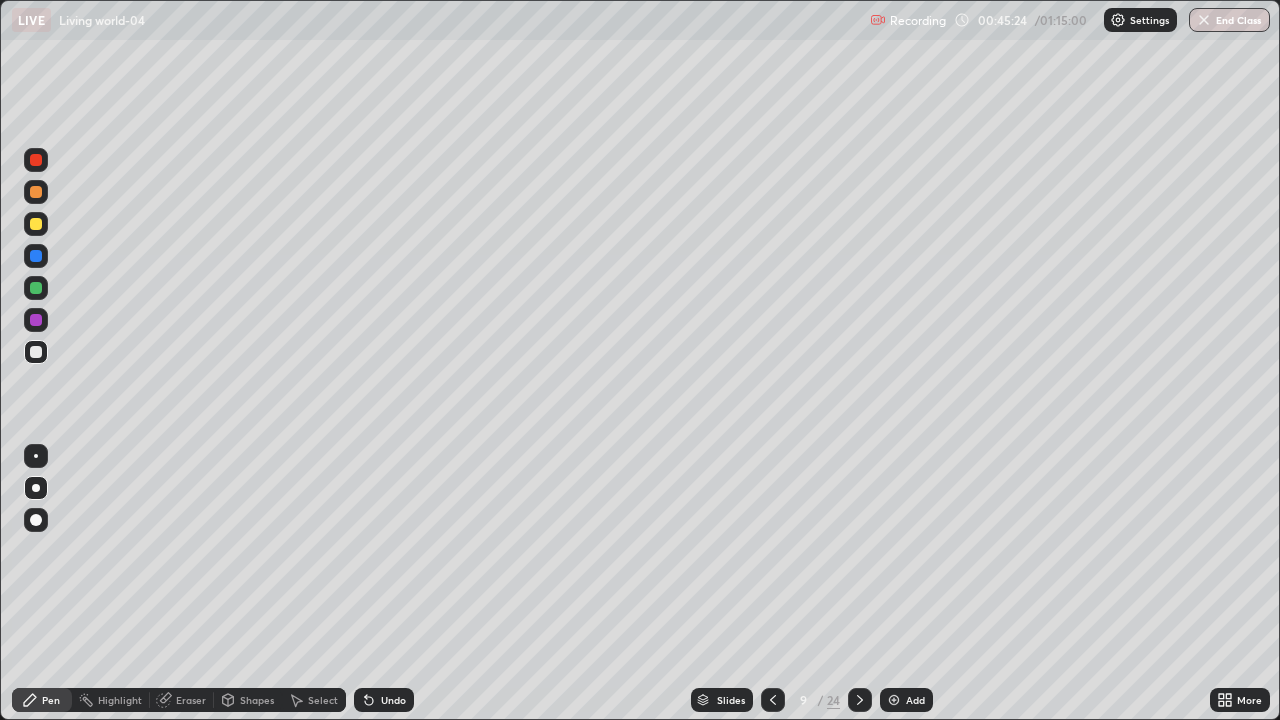 click on "Add" at bounding box center (906, 700) 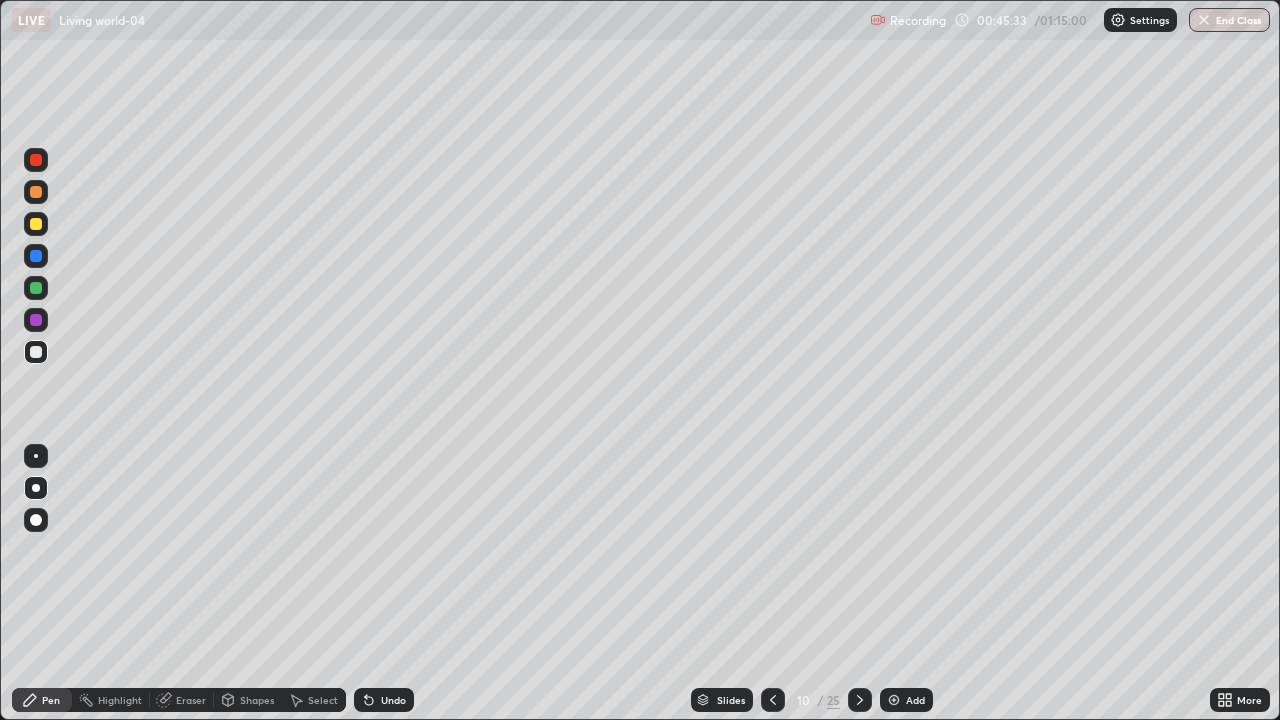 click 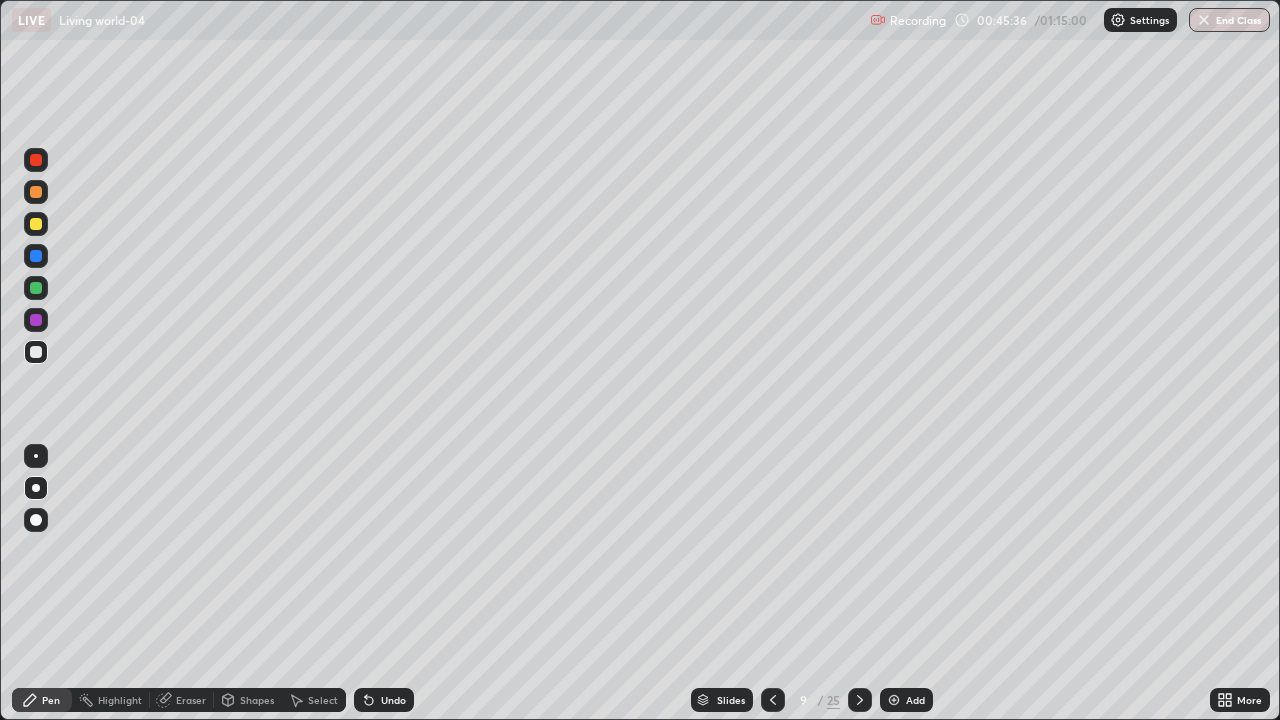 click 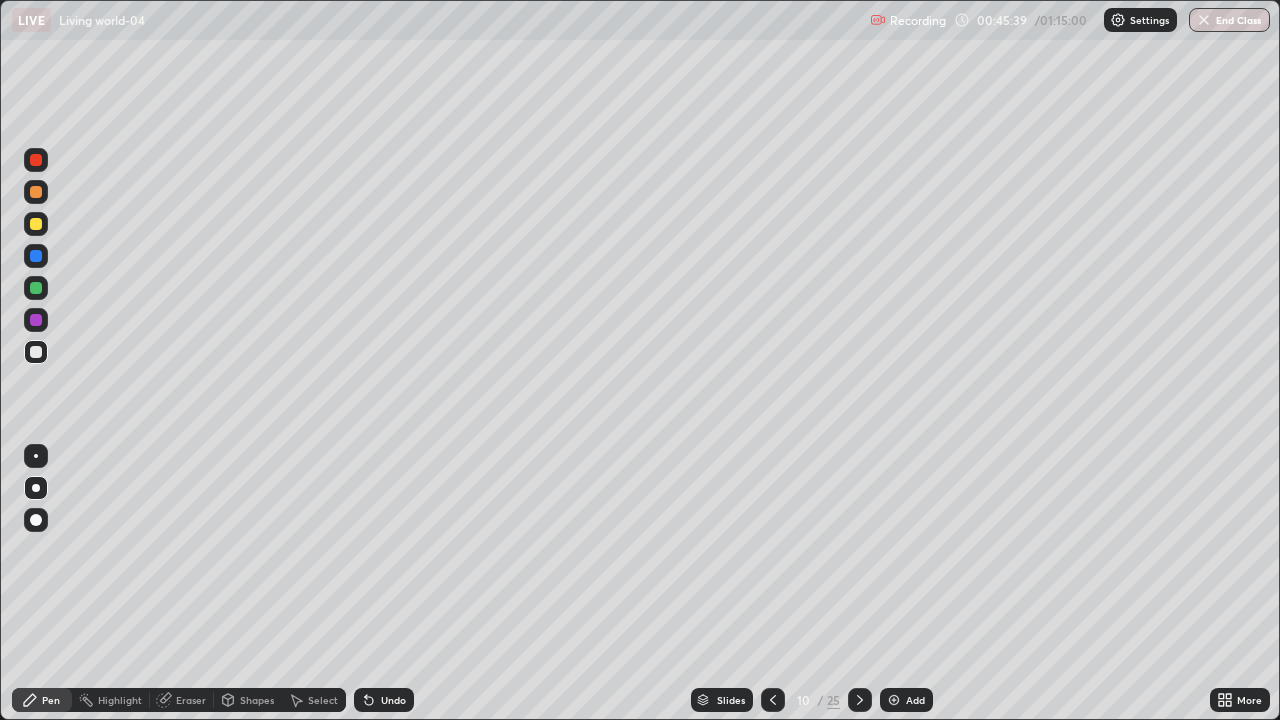 click 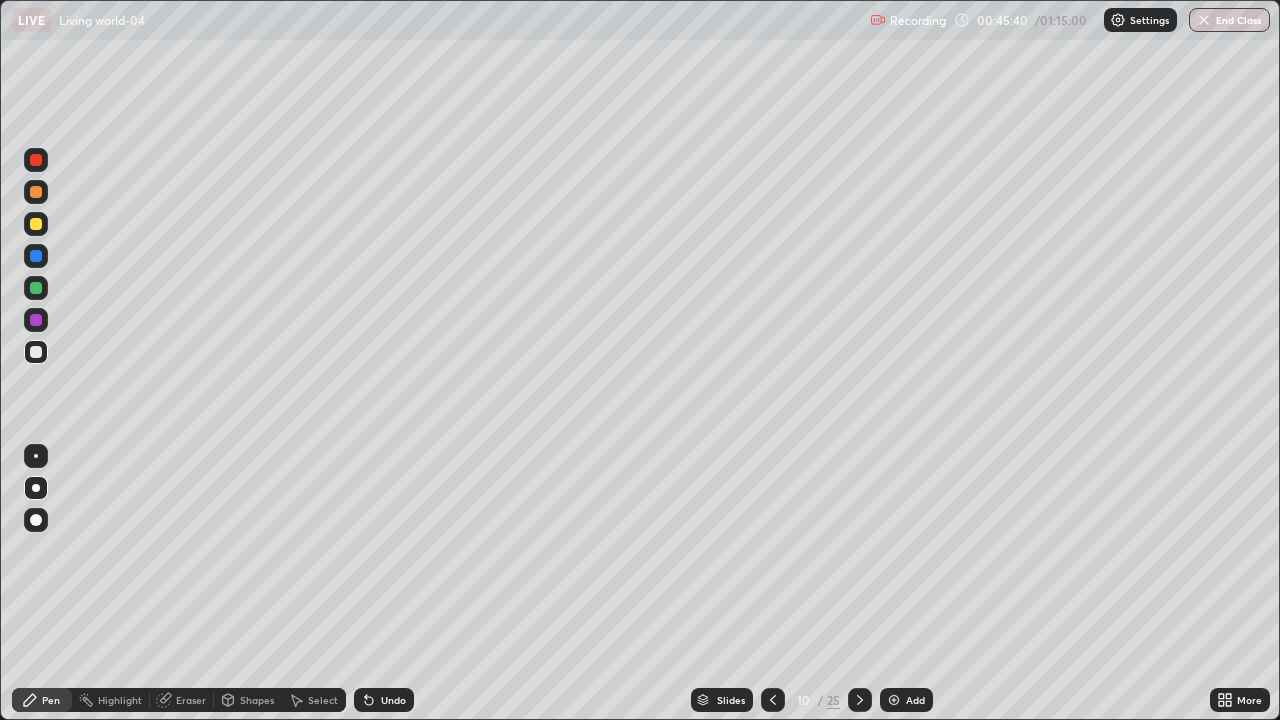 click on "Undo" at bounding box center (384, 700) 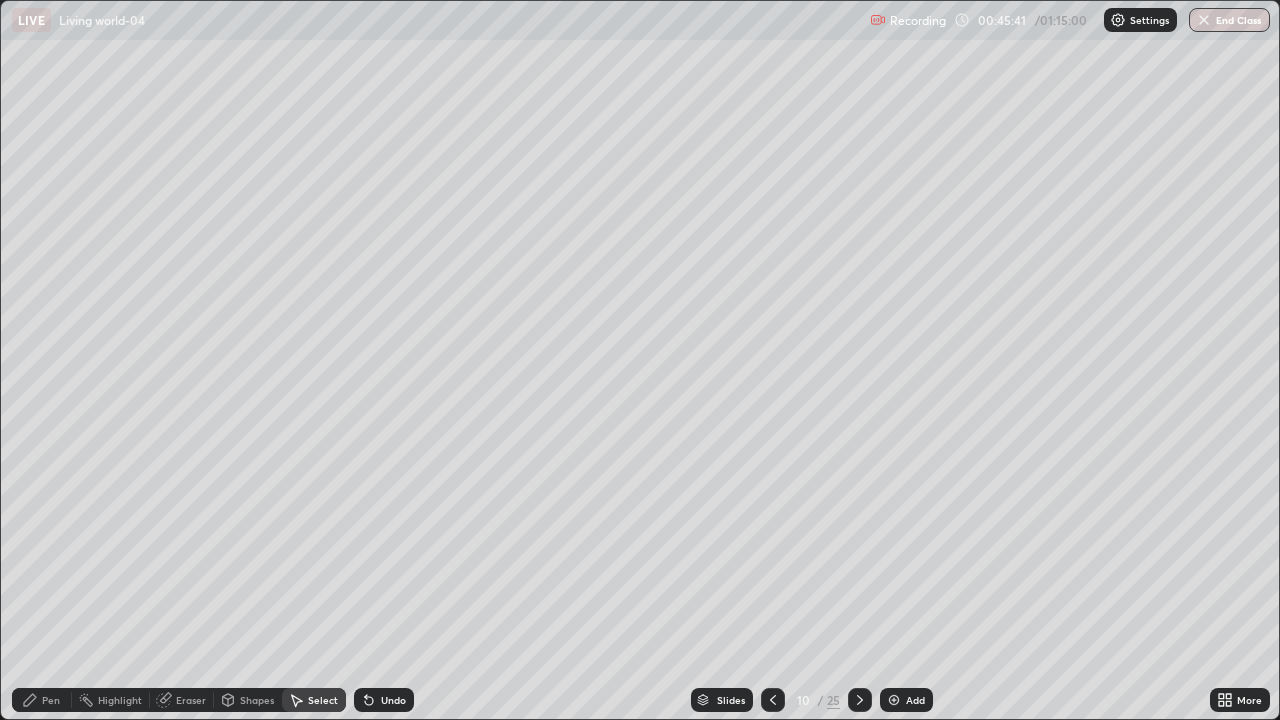 click on "Select" at bounding box center (314, 700) 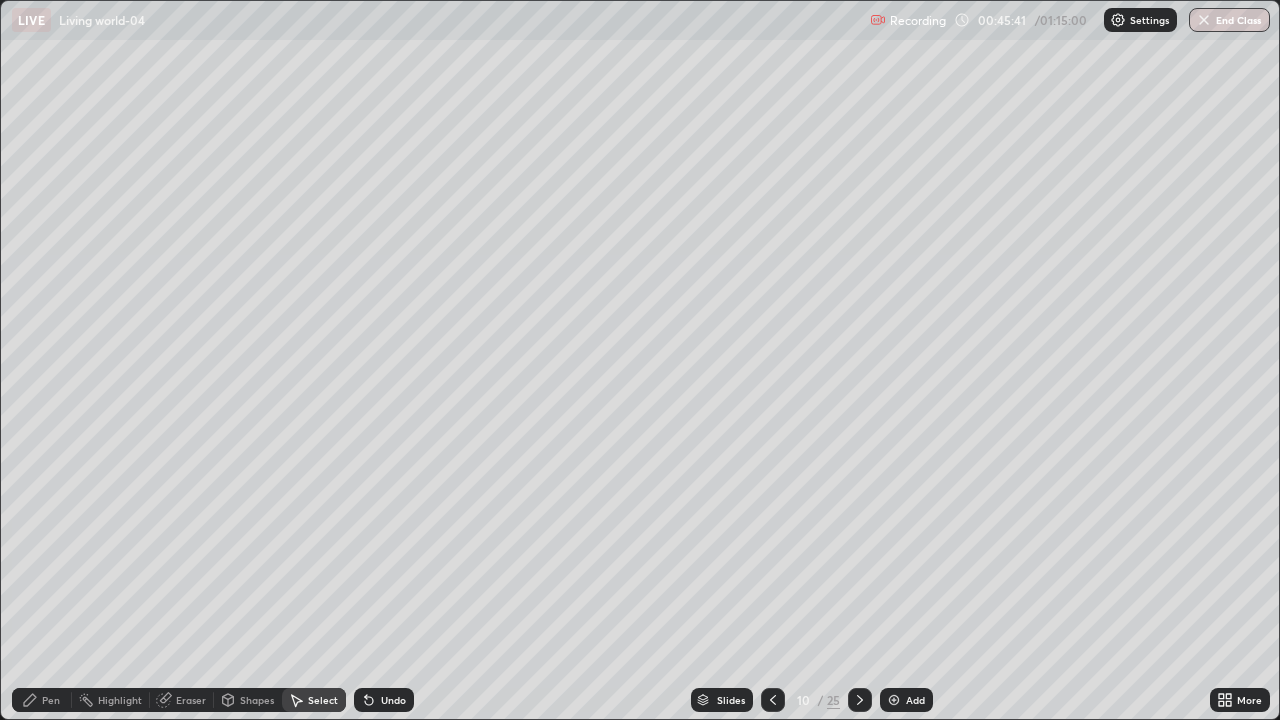 click on "Select" at bounding box center [314, 700] 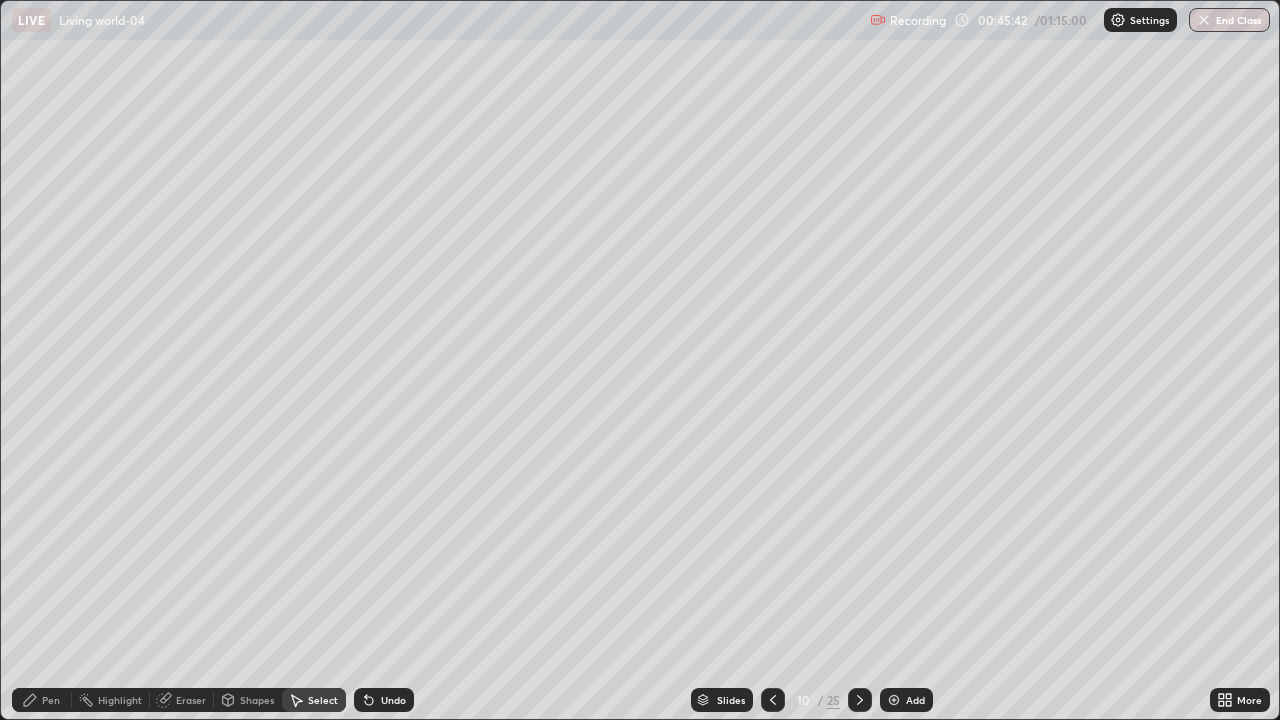 click on "Undo" at bounding box center [384, 700] 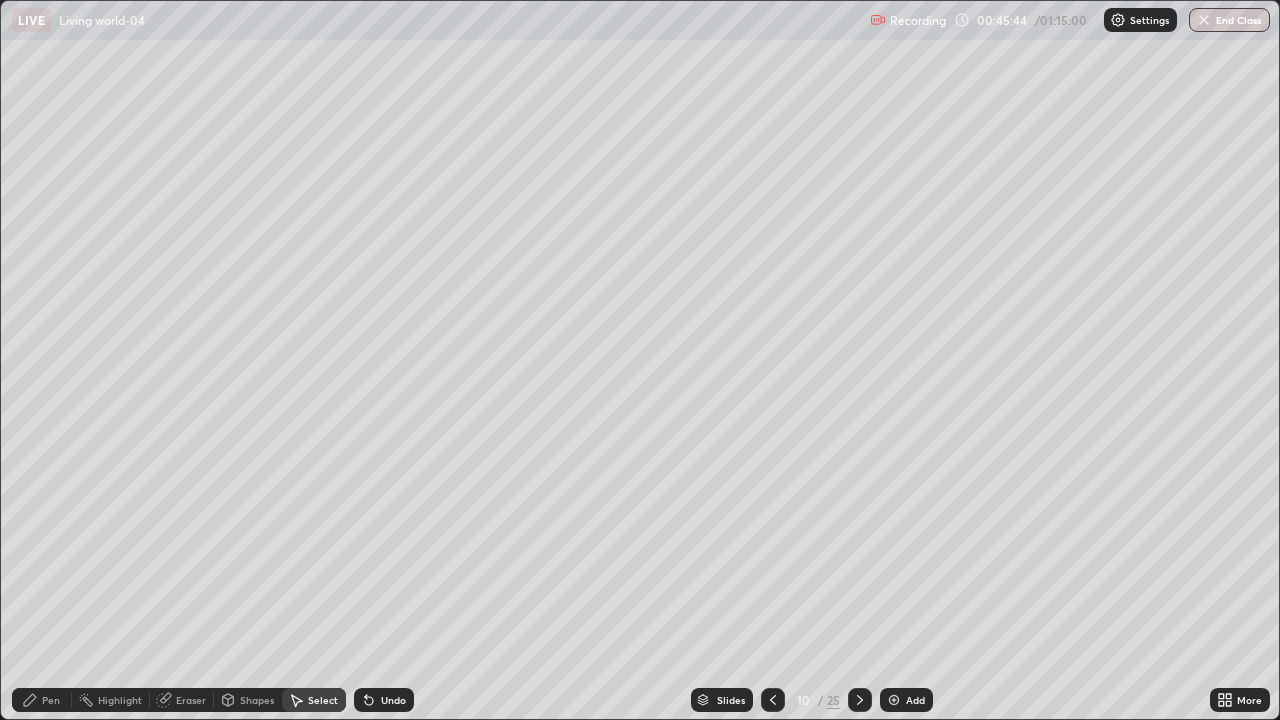 click 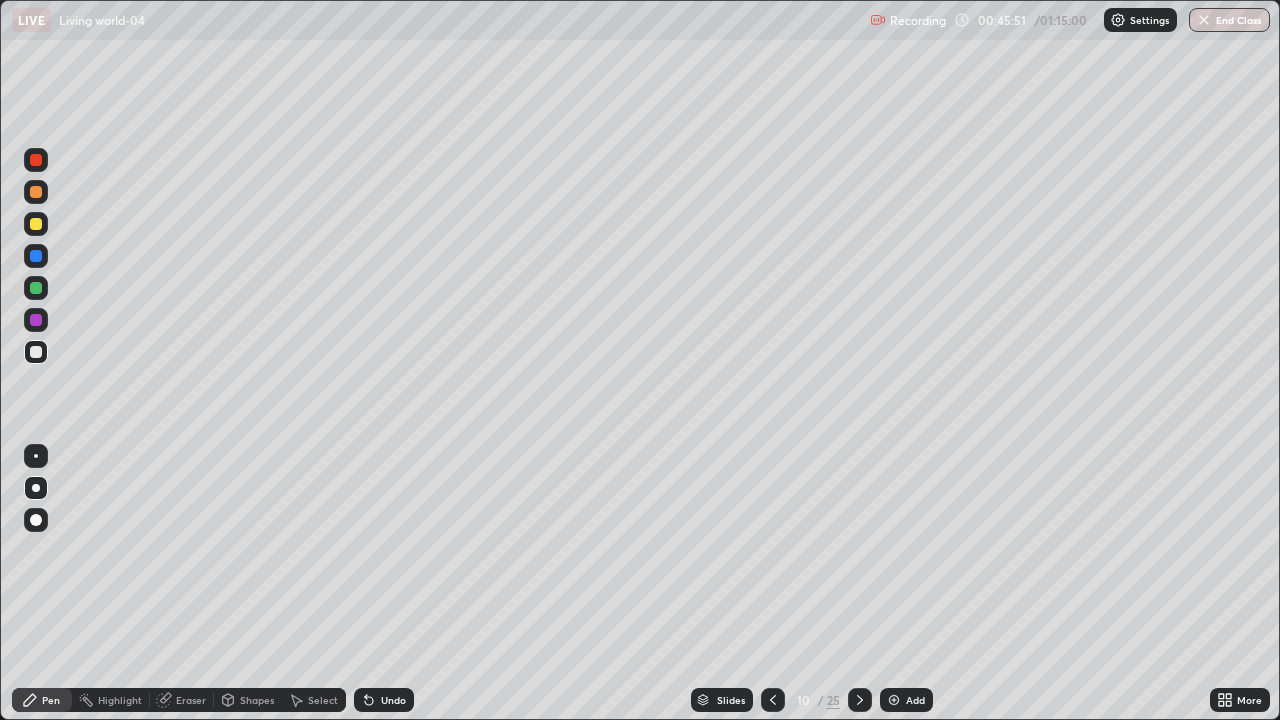 click at bounding box center [36, 352] 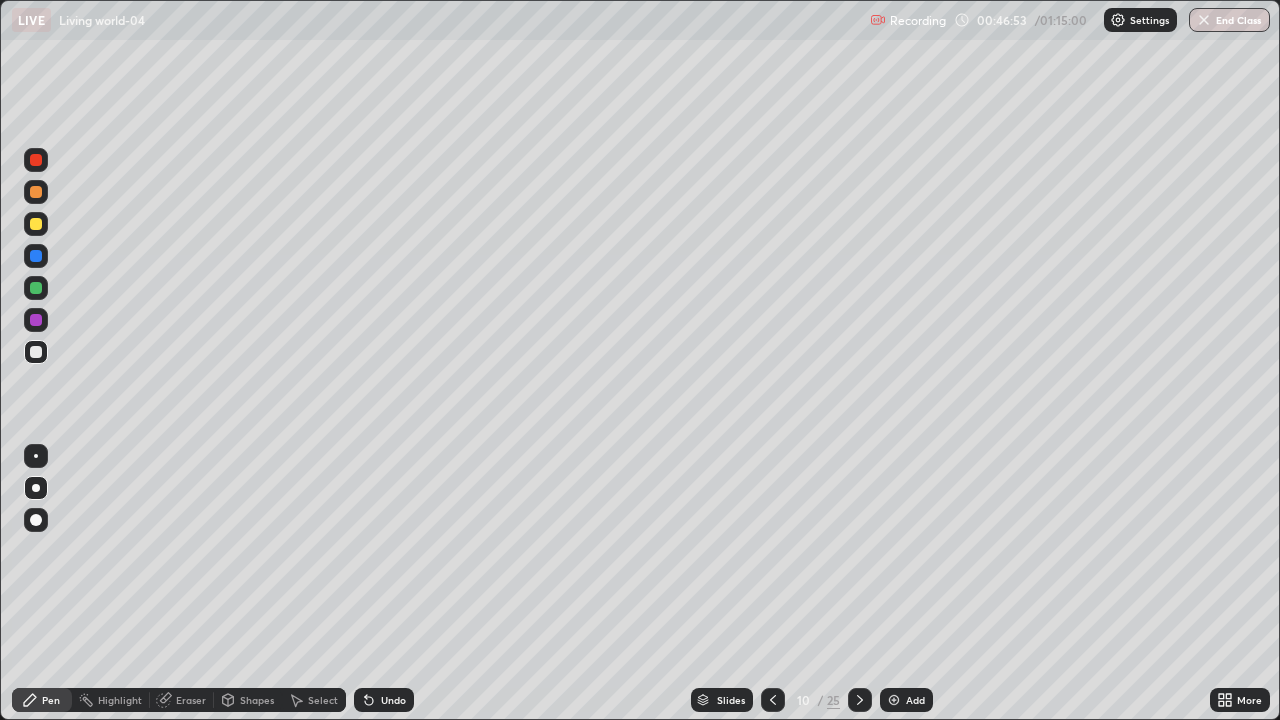 click on "Undo" at bounding box center (393, 700) 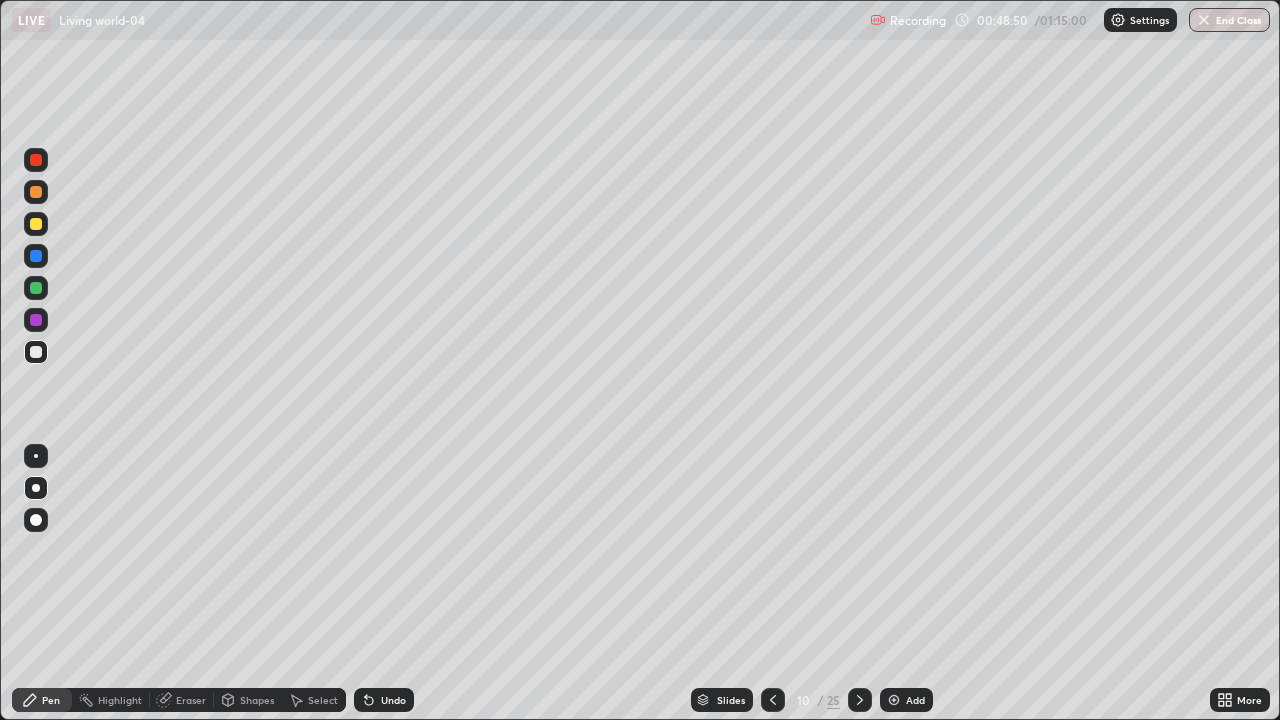 click at bounding box center [894, 700] 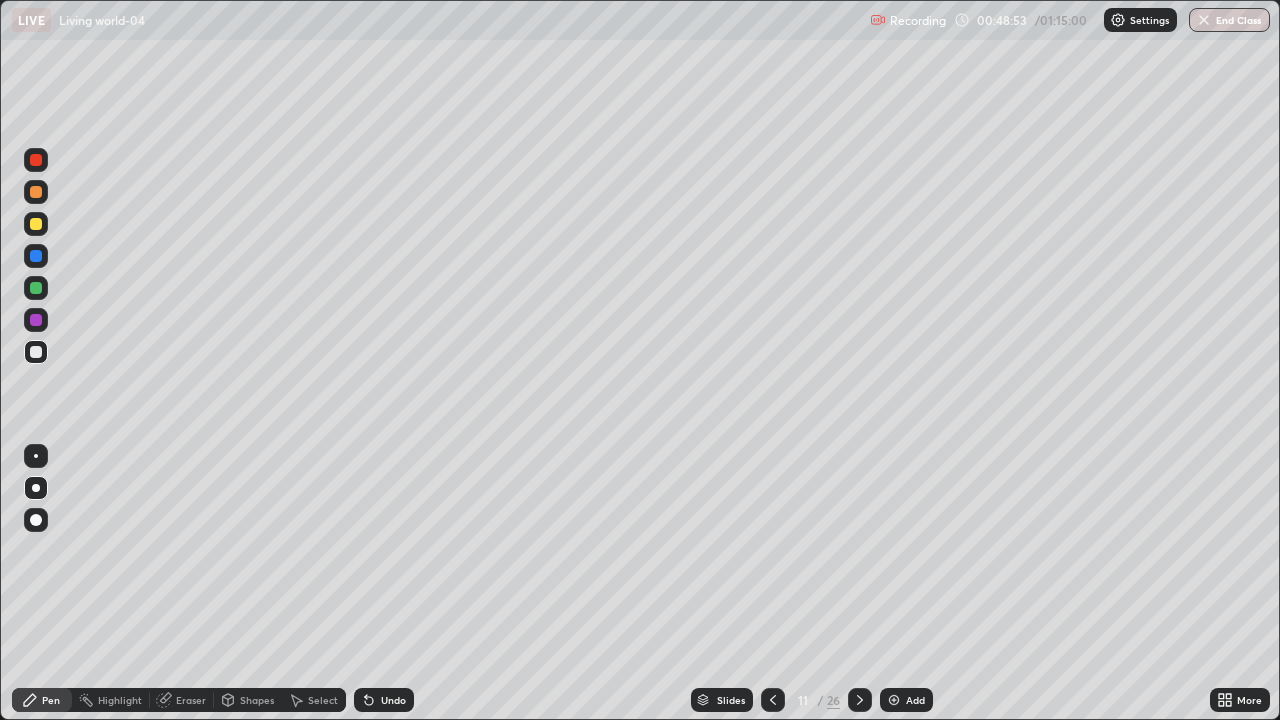 click at bounding box center [36, 288] 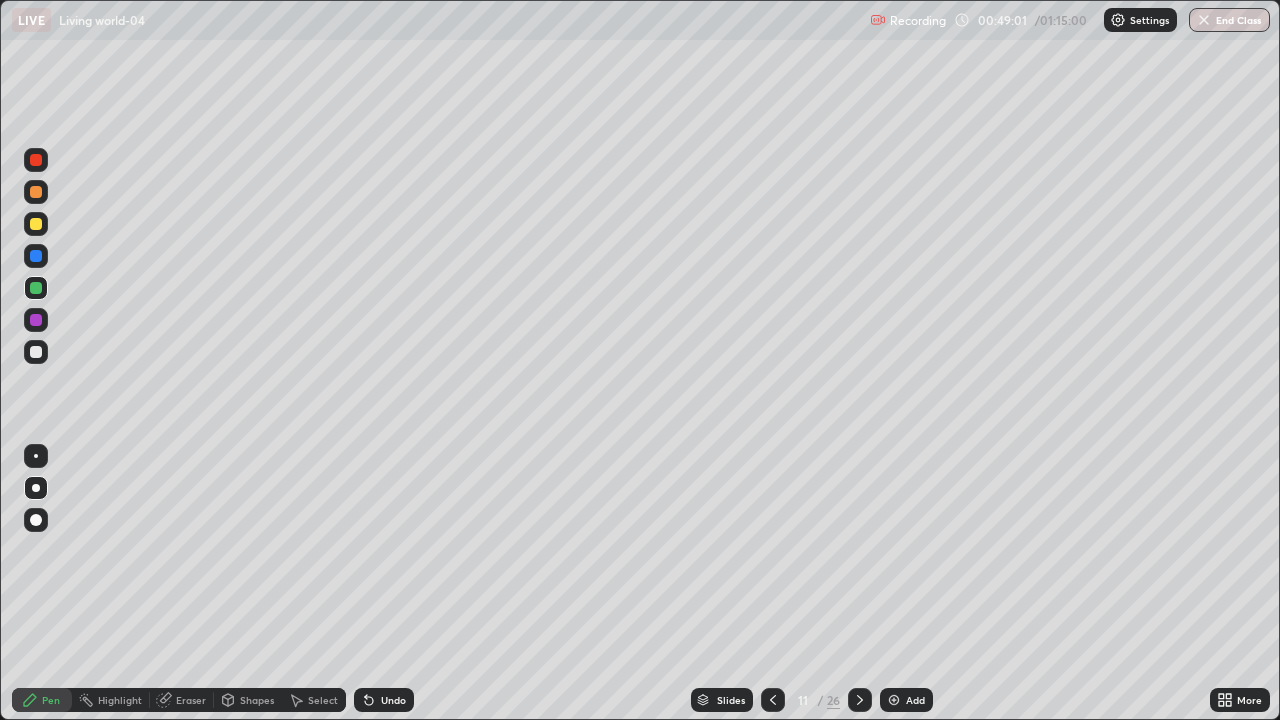click at bounding box center (36, 352) 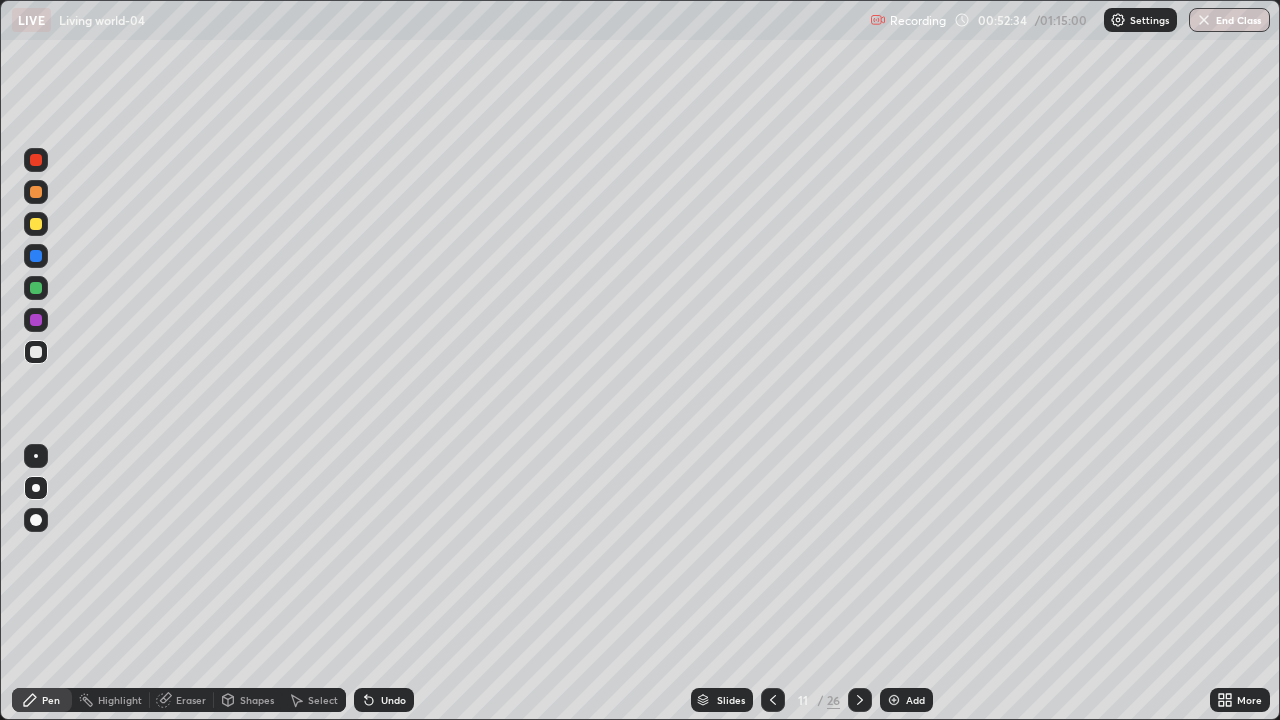 click on "Undo" at bounding box center [384, 700] 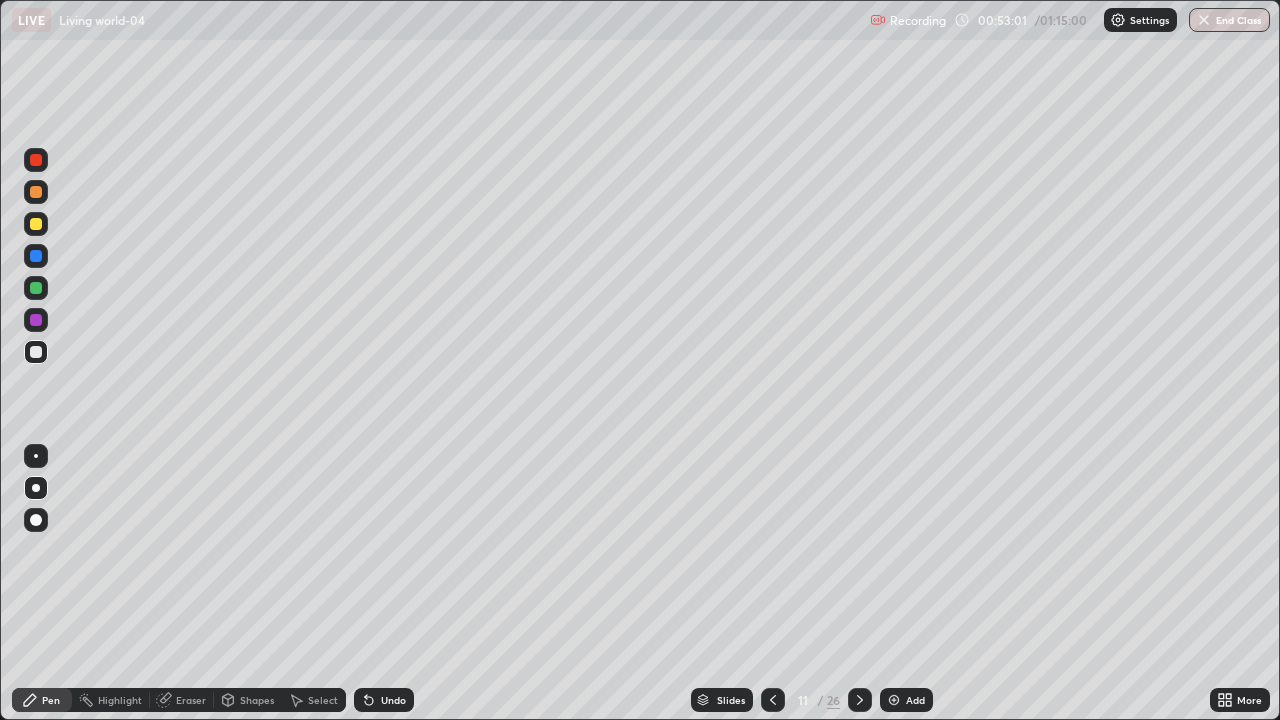 click on "Undo" at bounding box center [393, 700] 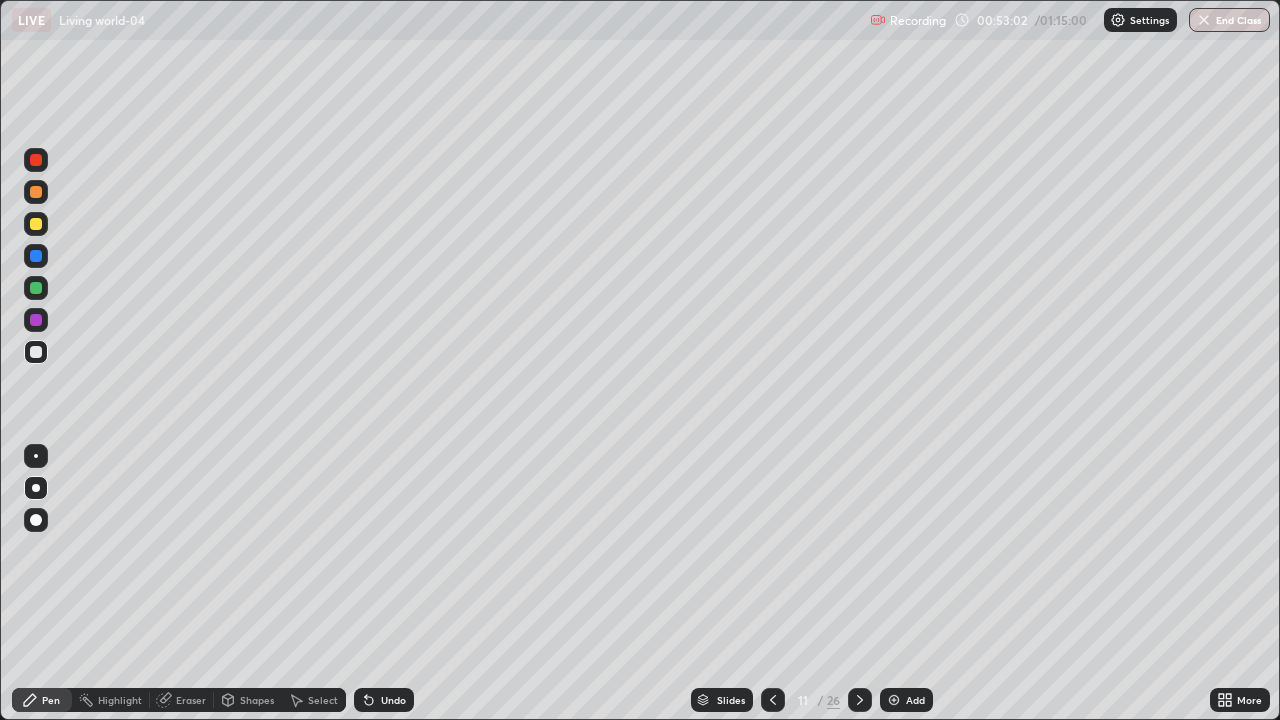 click on "Undo" at bounding box center (384, 700) 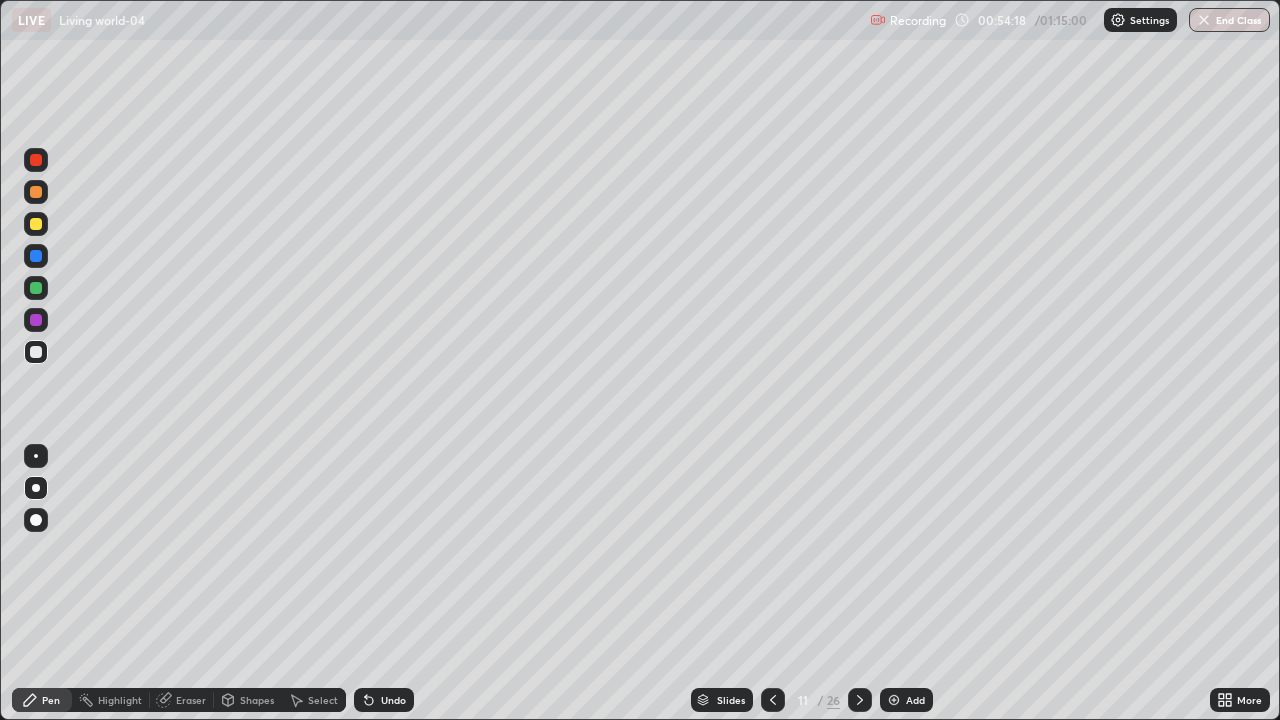 click on "Slides" at bounding box center [722, 700] 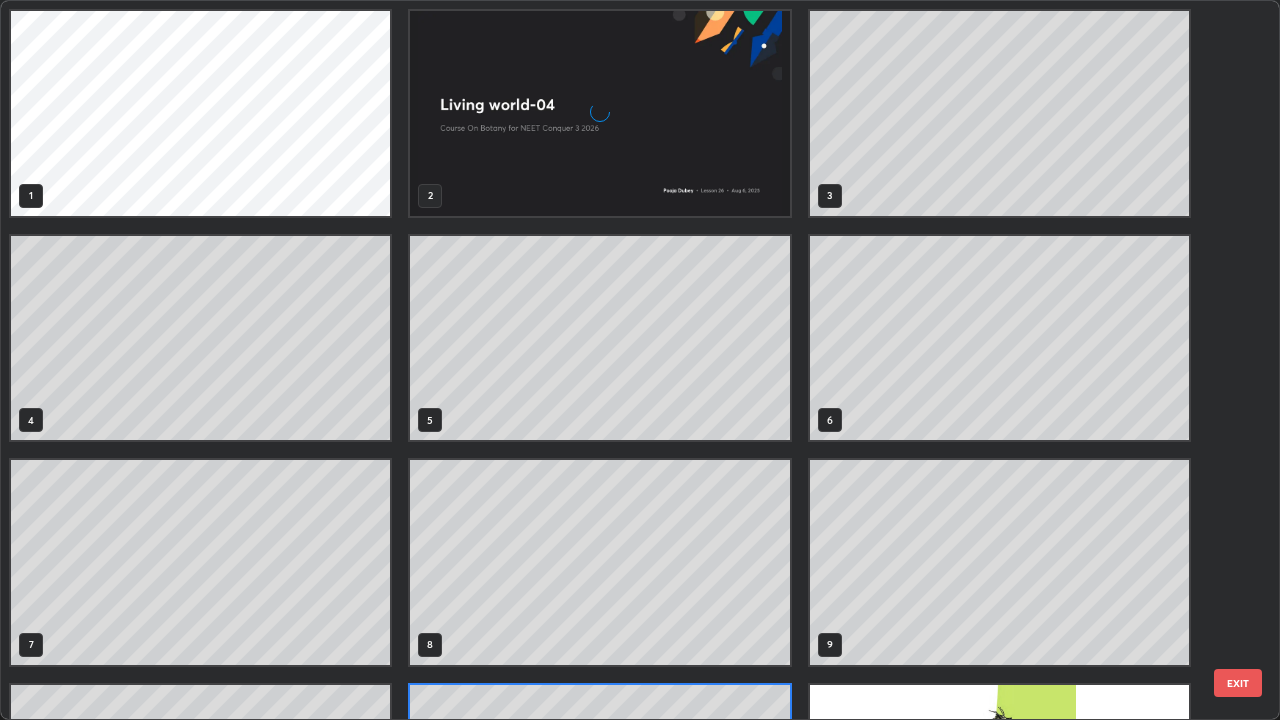 scroll, scrollTop: 180, scrollLeft: 0, axis: vertical 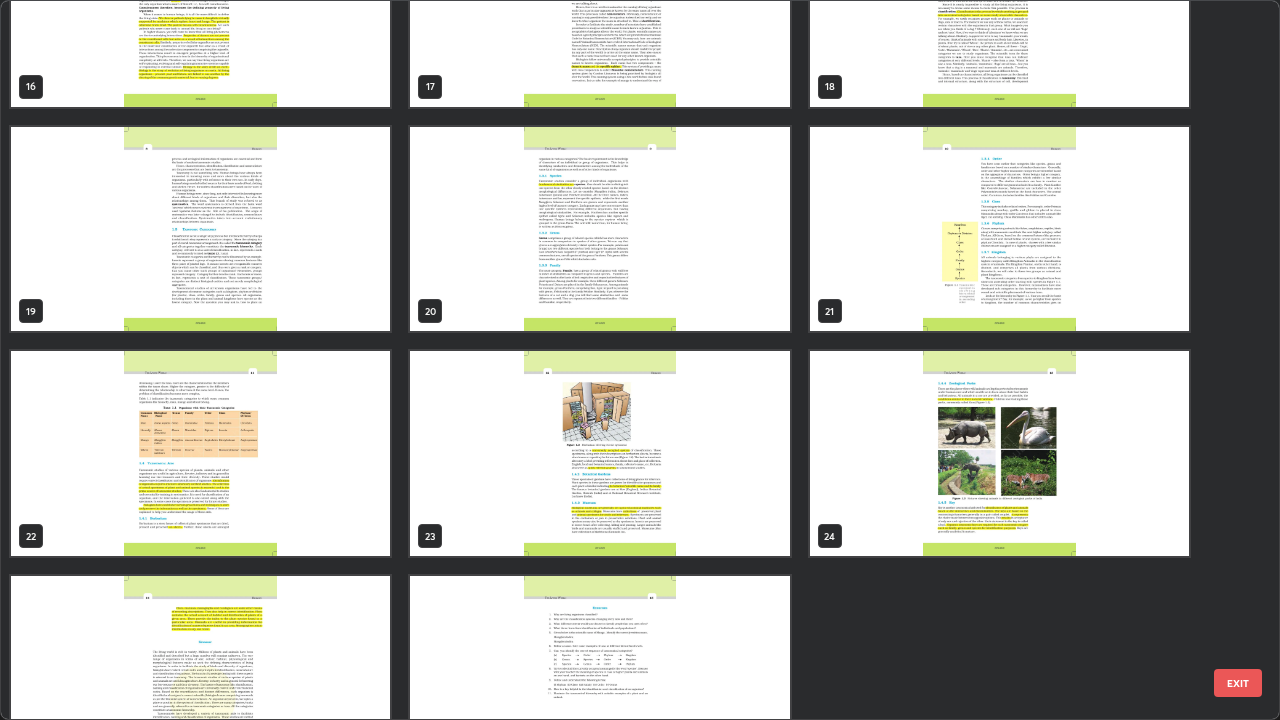 click at bounding box center (200, 453) 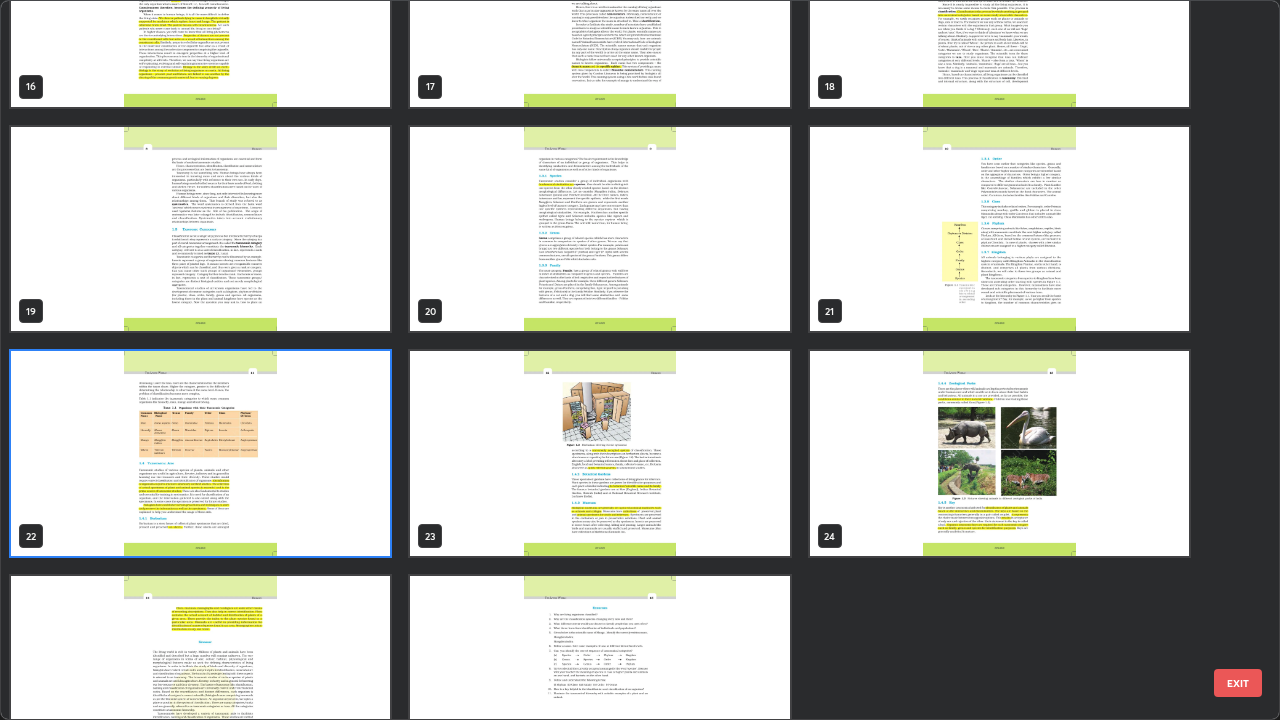 click at bounding box center (200, 453) 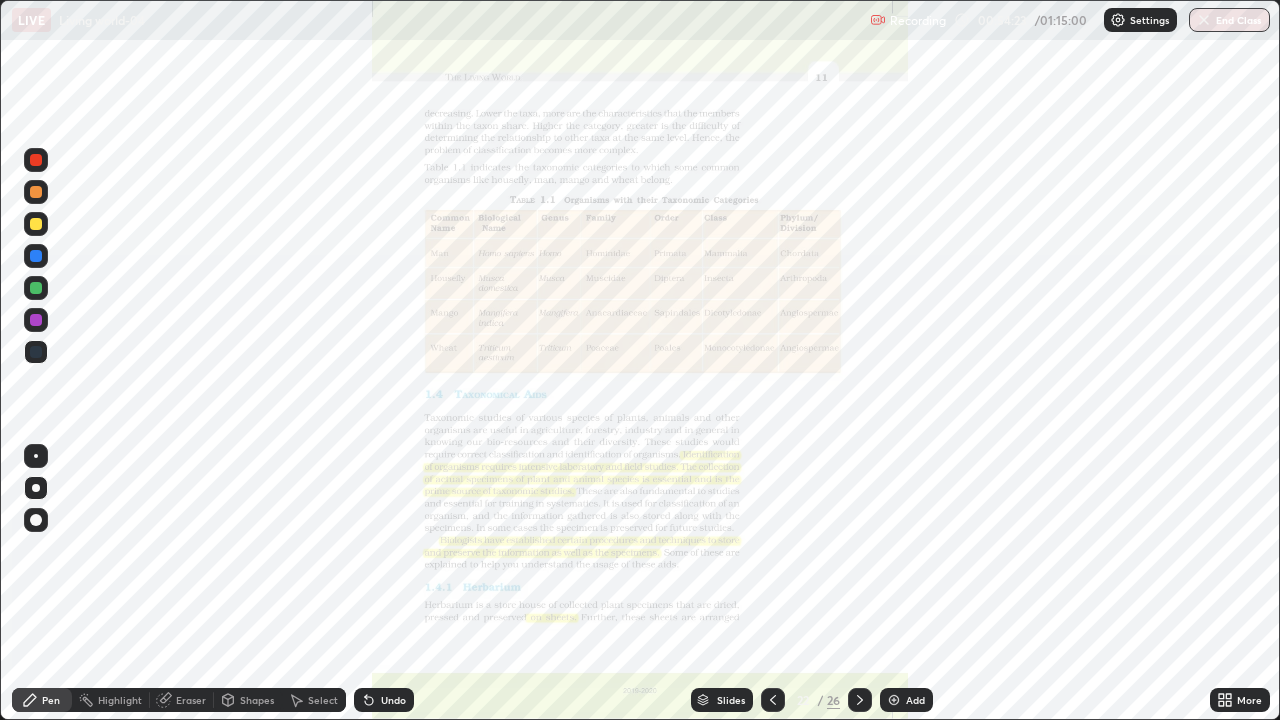 click at bounding box center (200, 453) 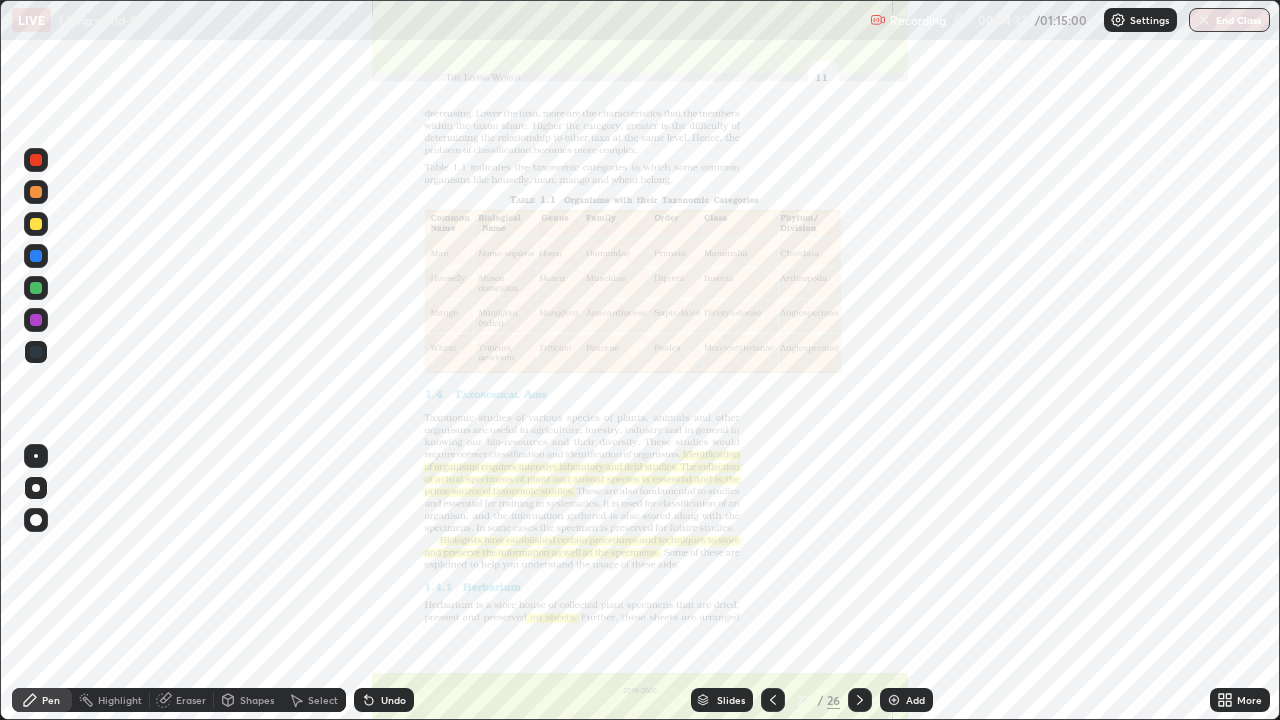 click 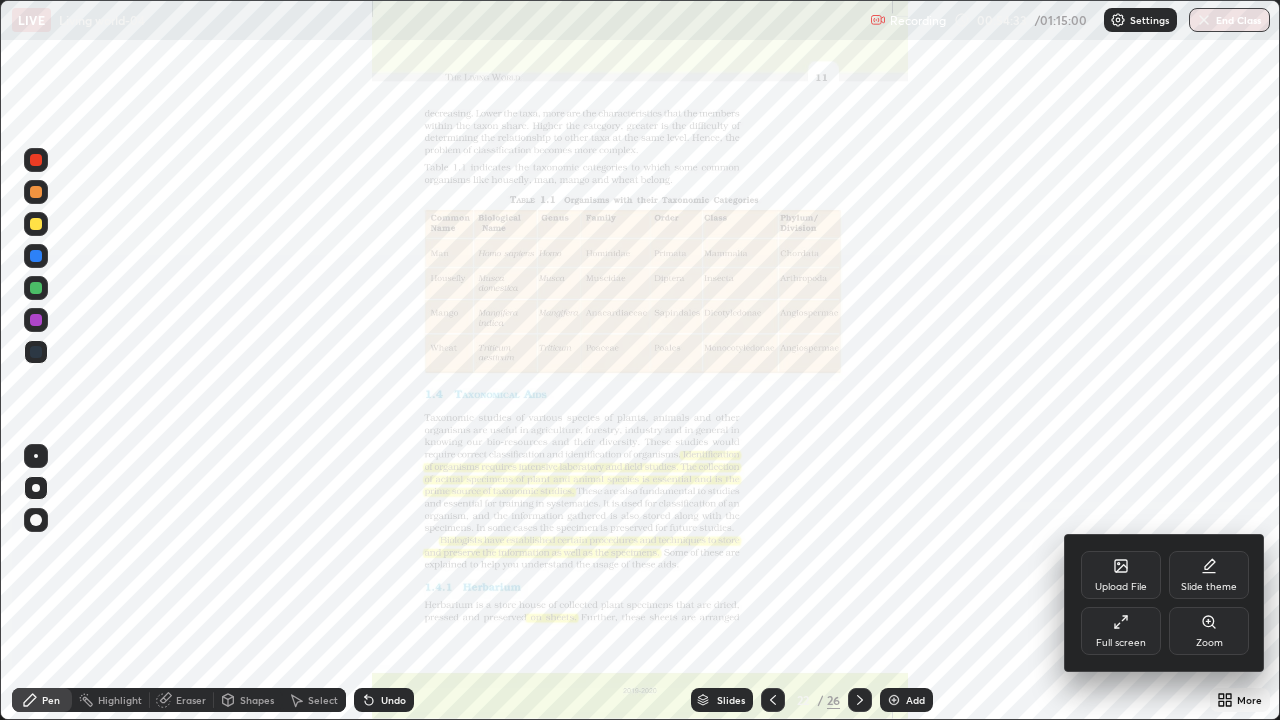 click on "Zoom" at bounding box center (1209, 643) 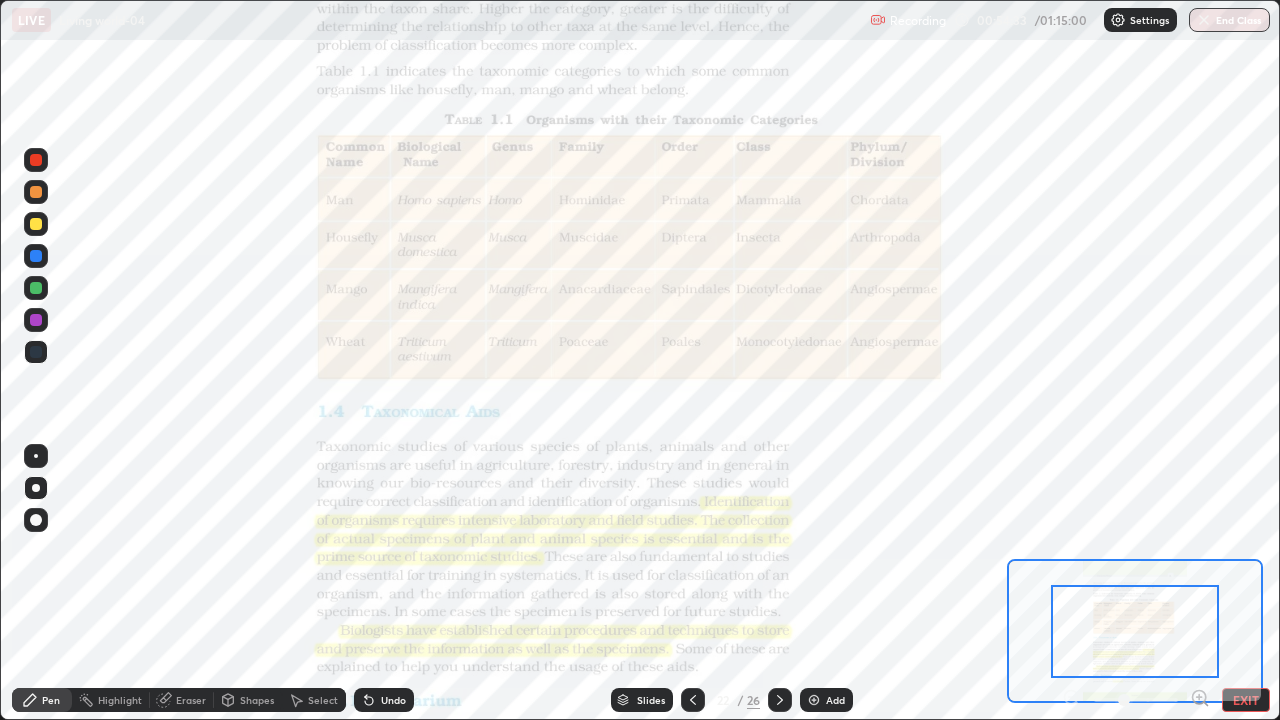 click 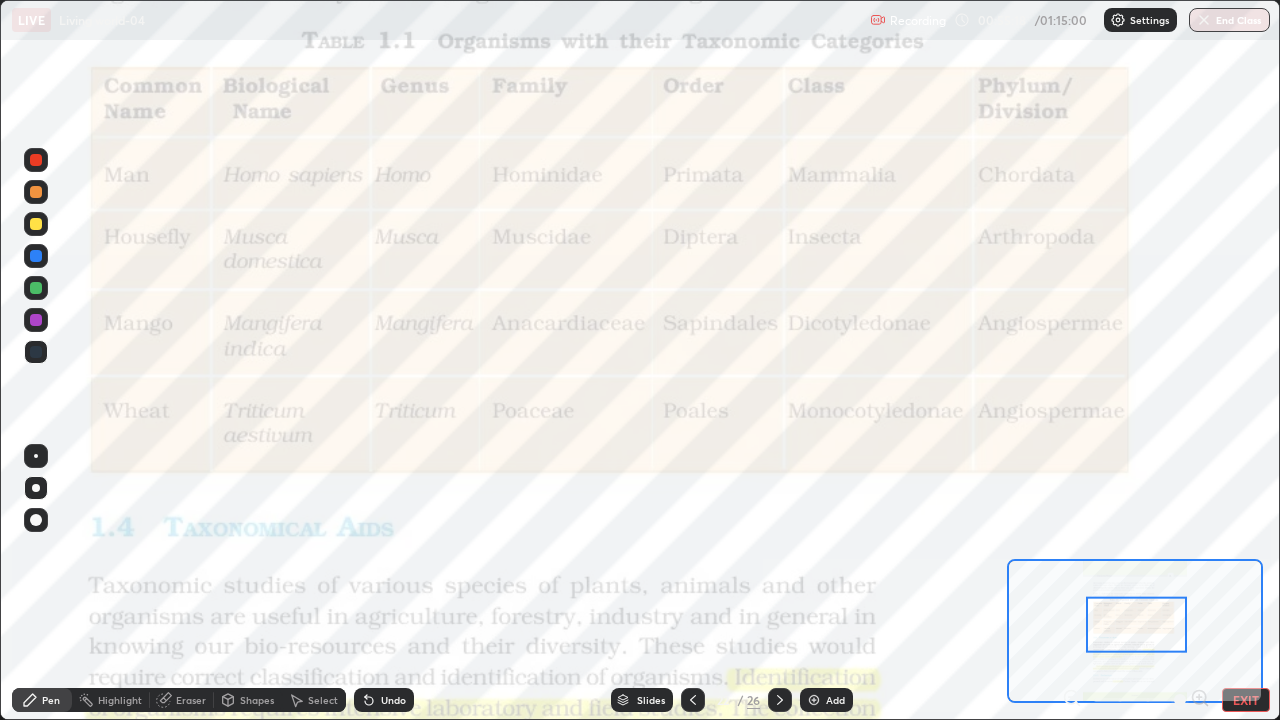 click on "Slides" at bounding box center [642, 700] 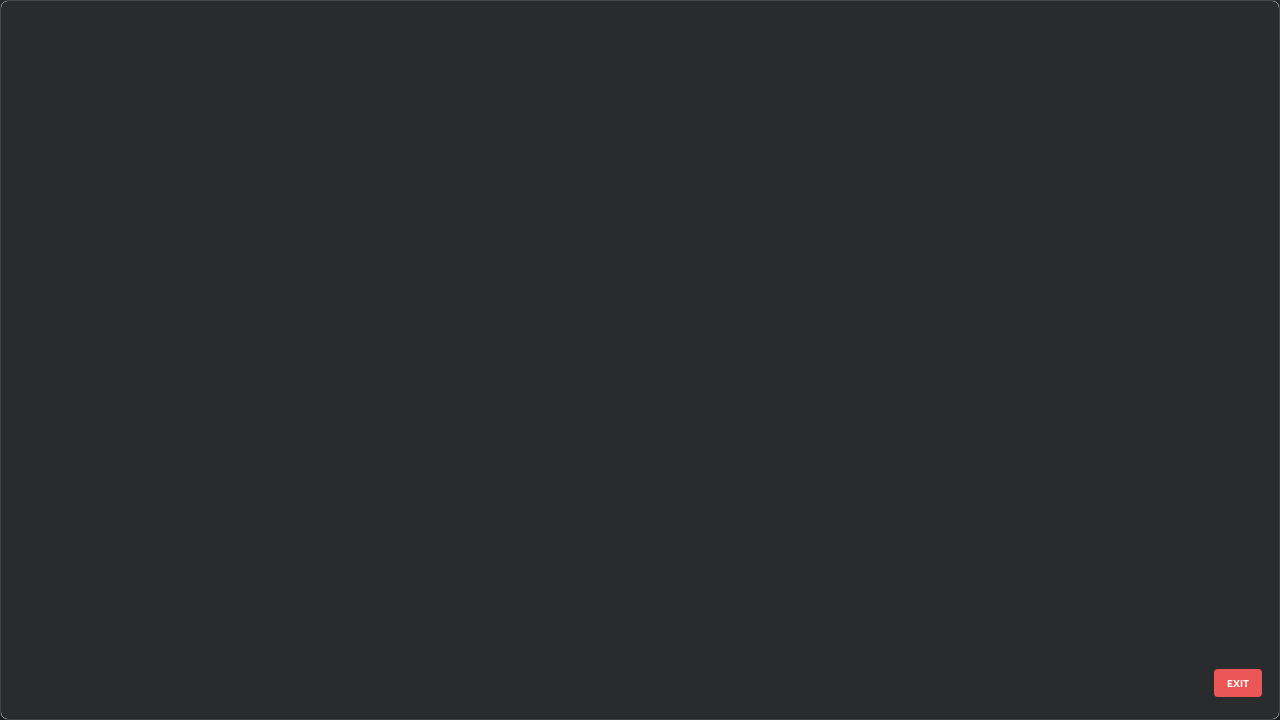 scroll, scrollTop: 1079, scrollLeft: 0, axis: vertical 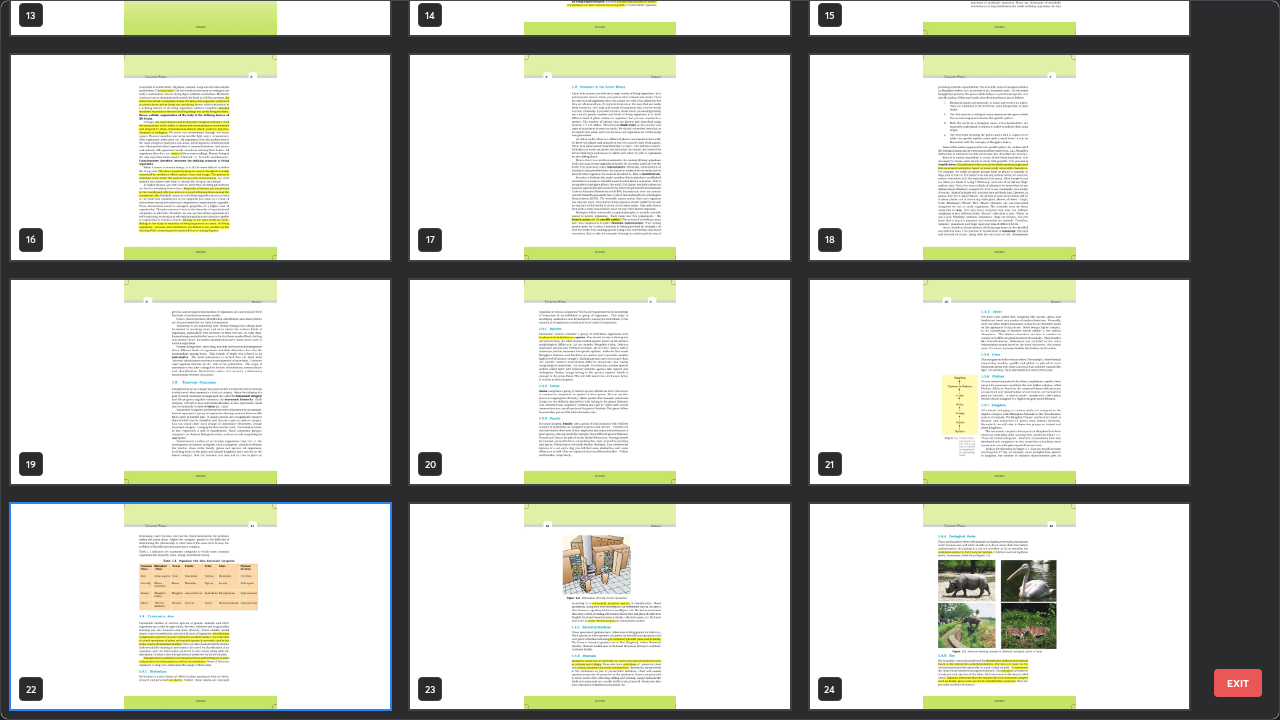 click at bounding box center (599, 382) 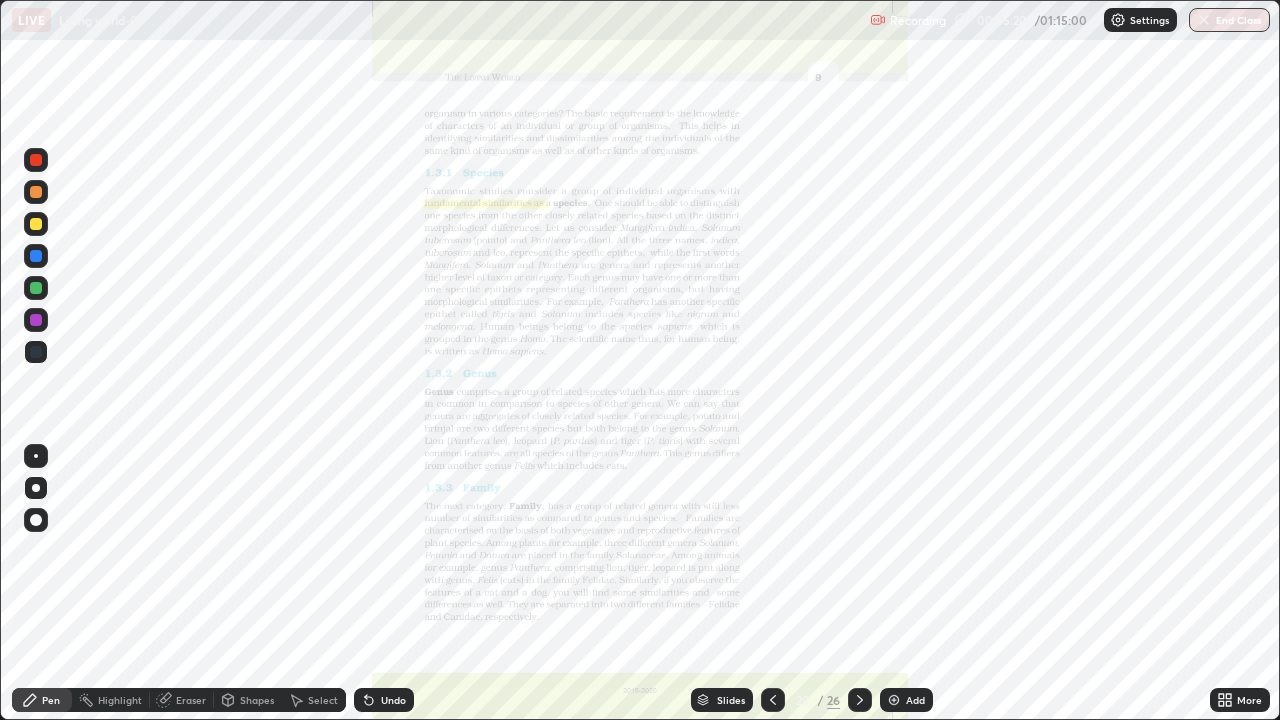 click at bounding box center [599, 382] 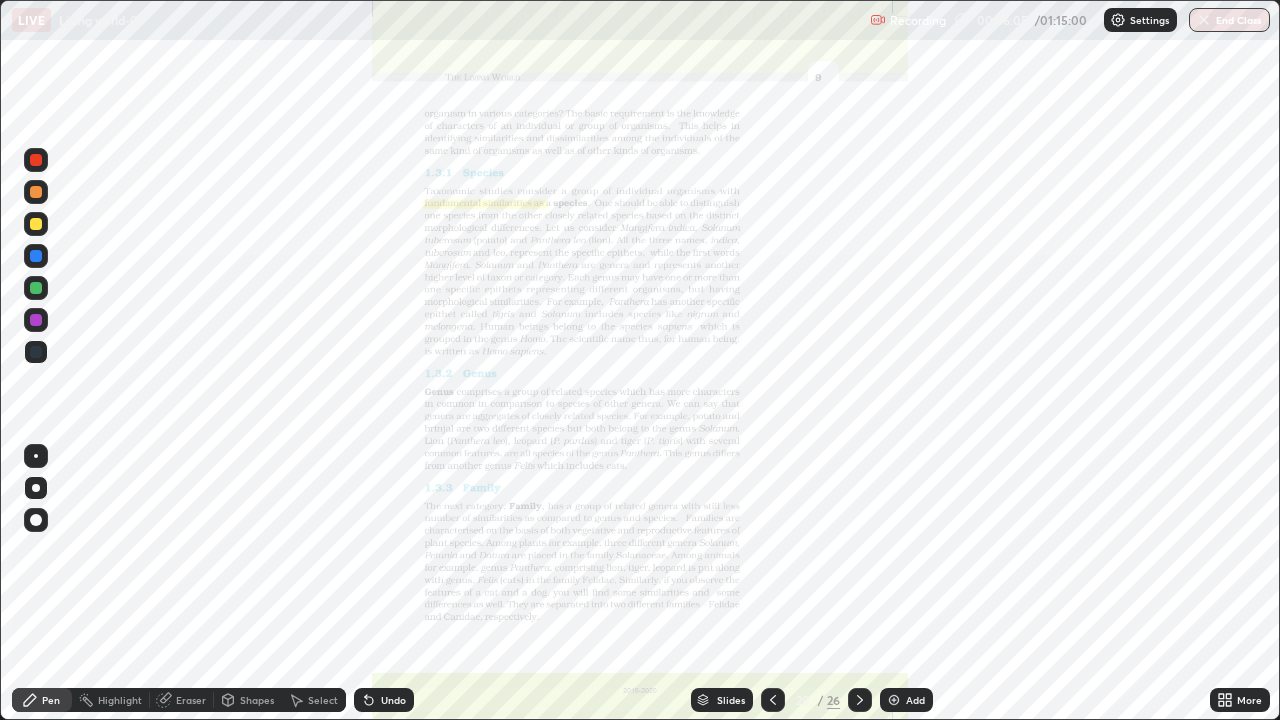 click on "Slides" at bounding box center [731, 700] 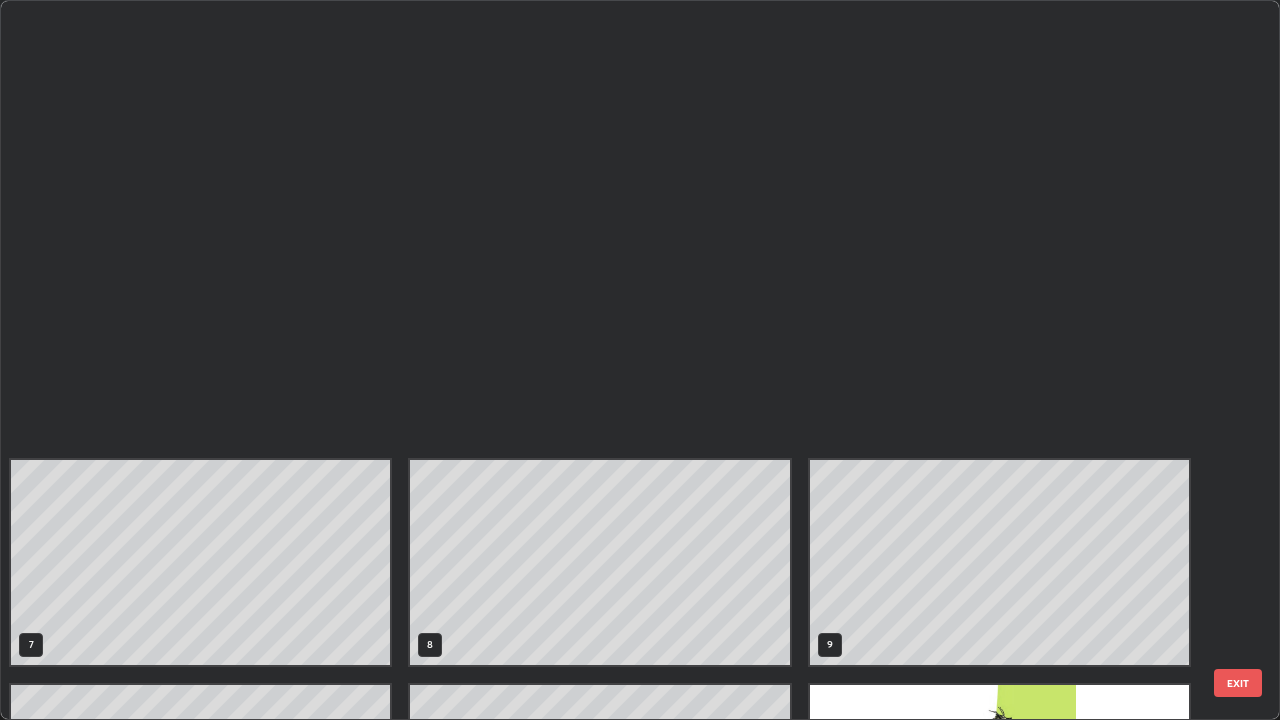 scroll, scrollTop: 854, scrollLeft: 0, axis: vertical 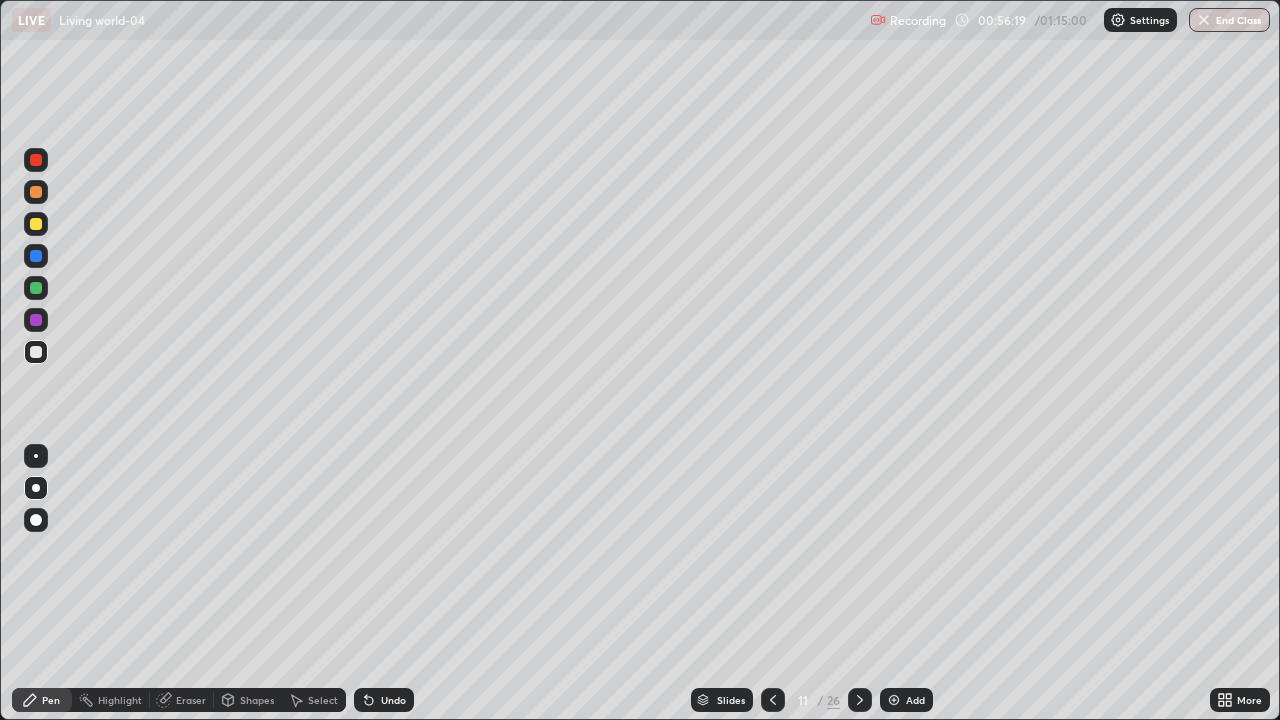 click at bounding box center (894, 700) 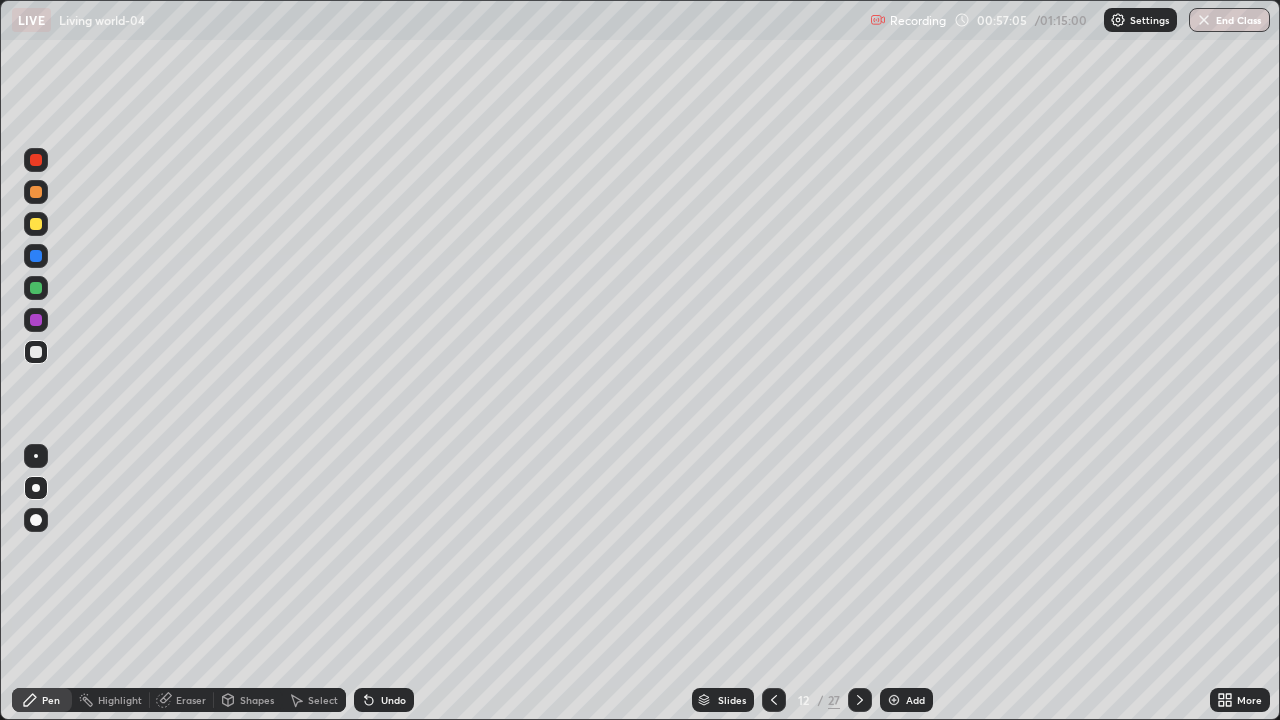 click on "Eraser" at bounding box center [191, 700] 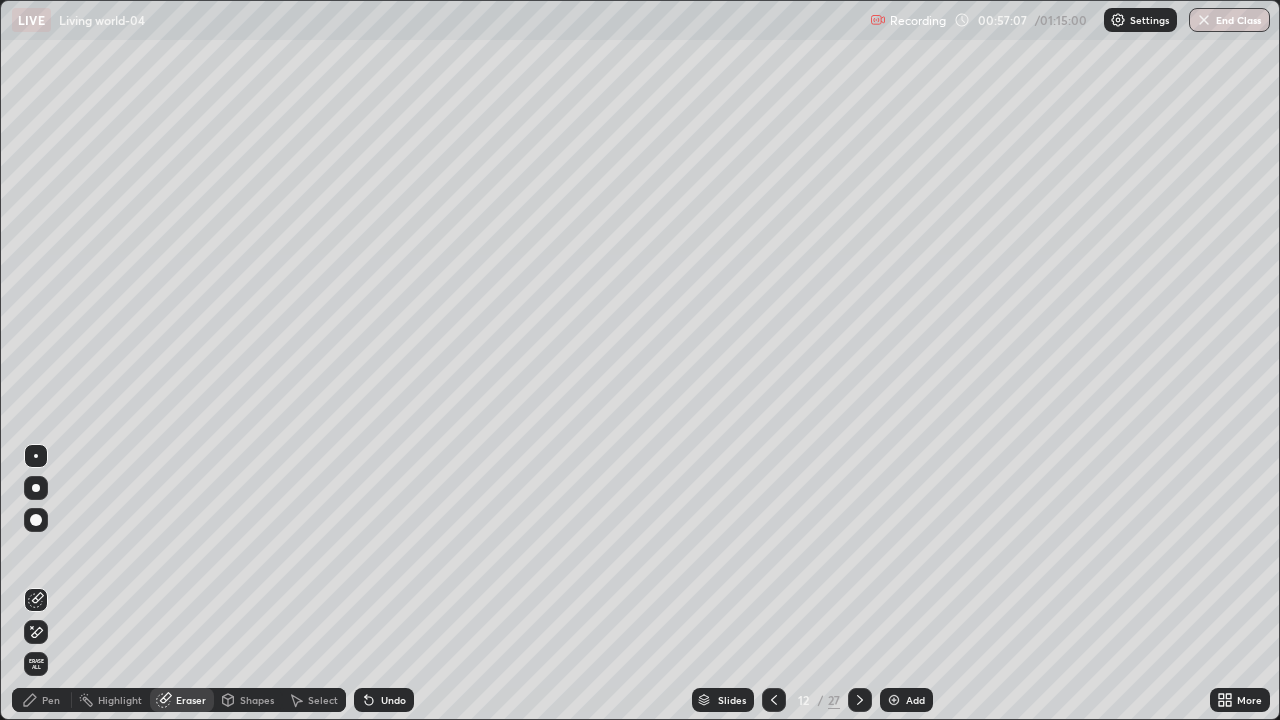click 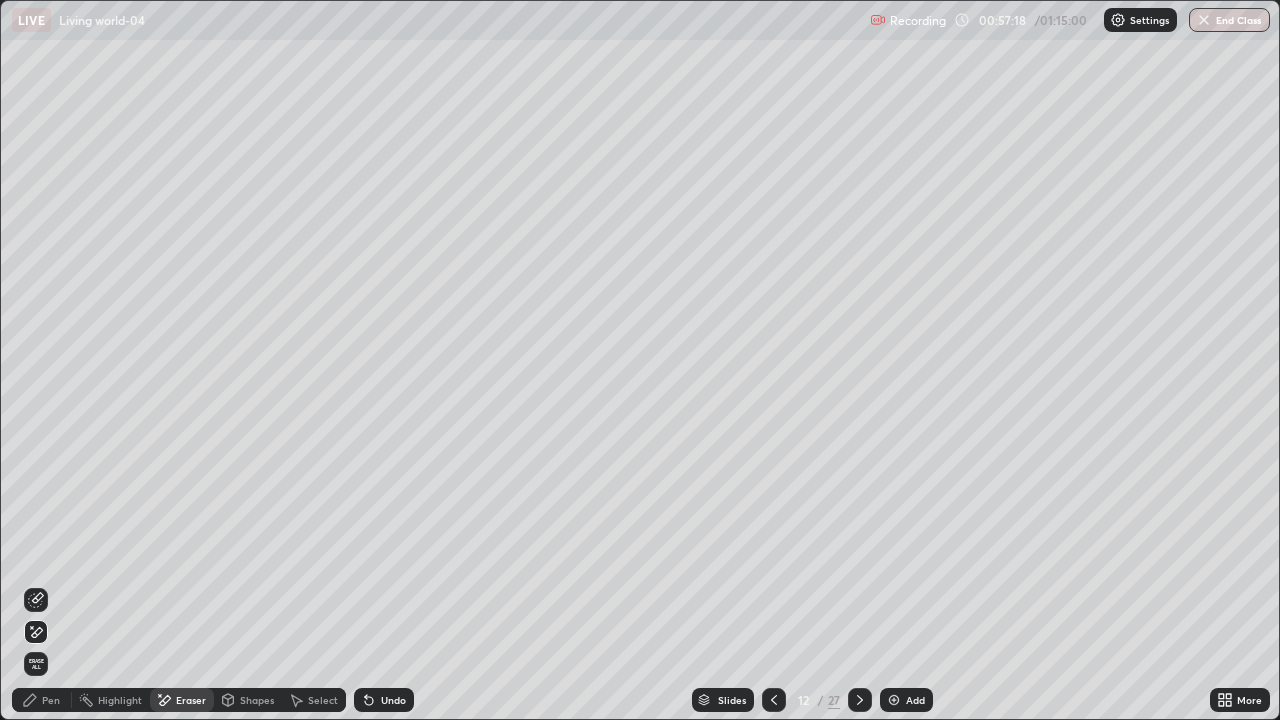 click 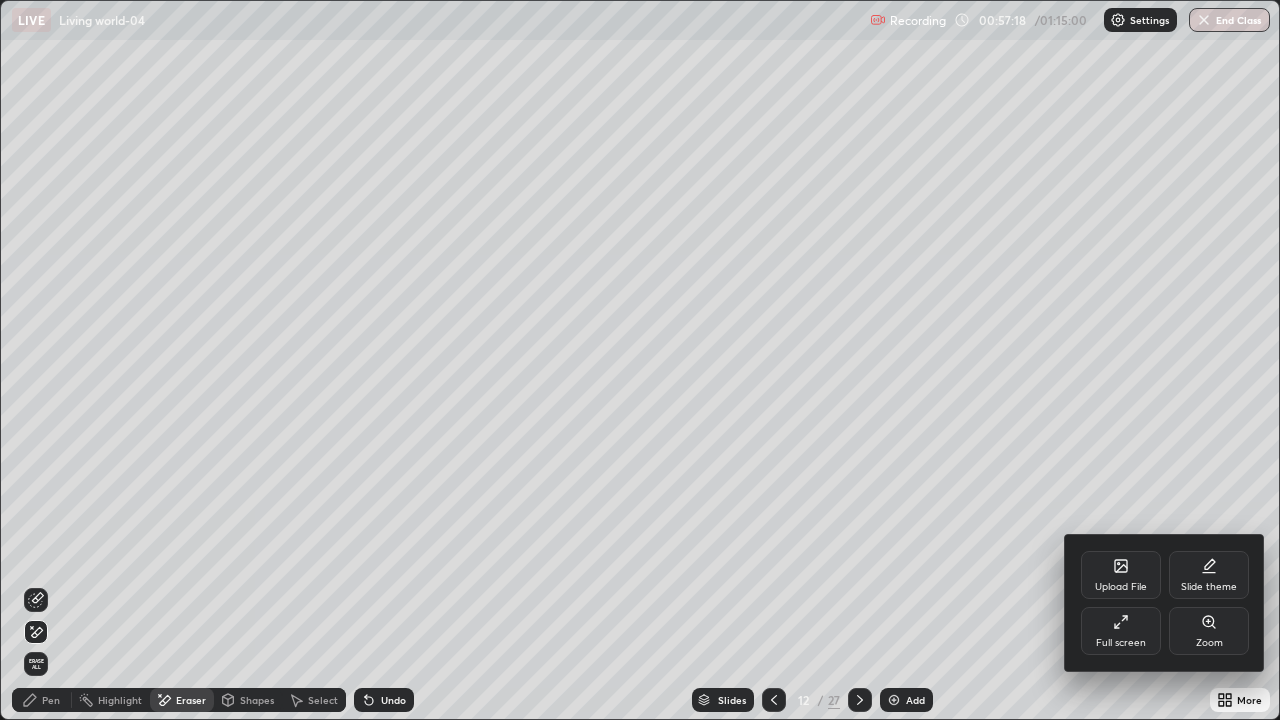 click on "Upload File" at bounding box center (1121, 575) 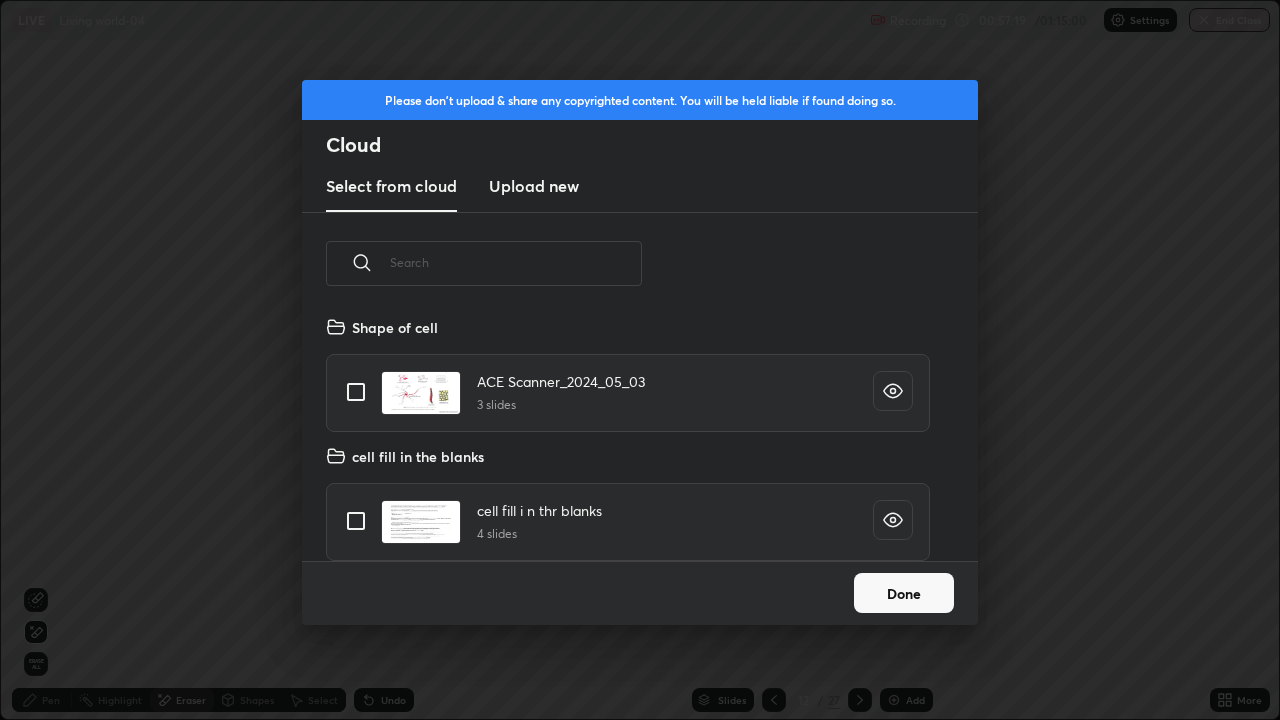 scroll, scrollTop: 7, scrollLeft: 11, axis: both 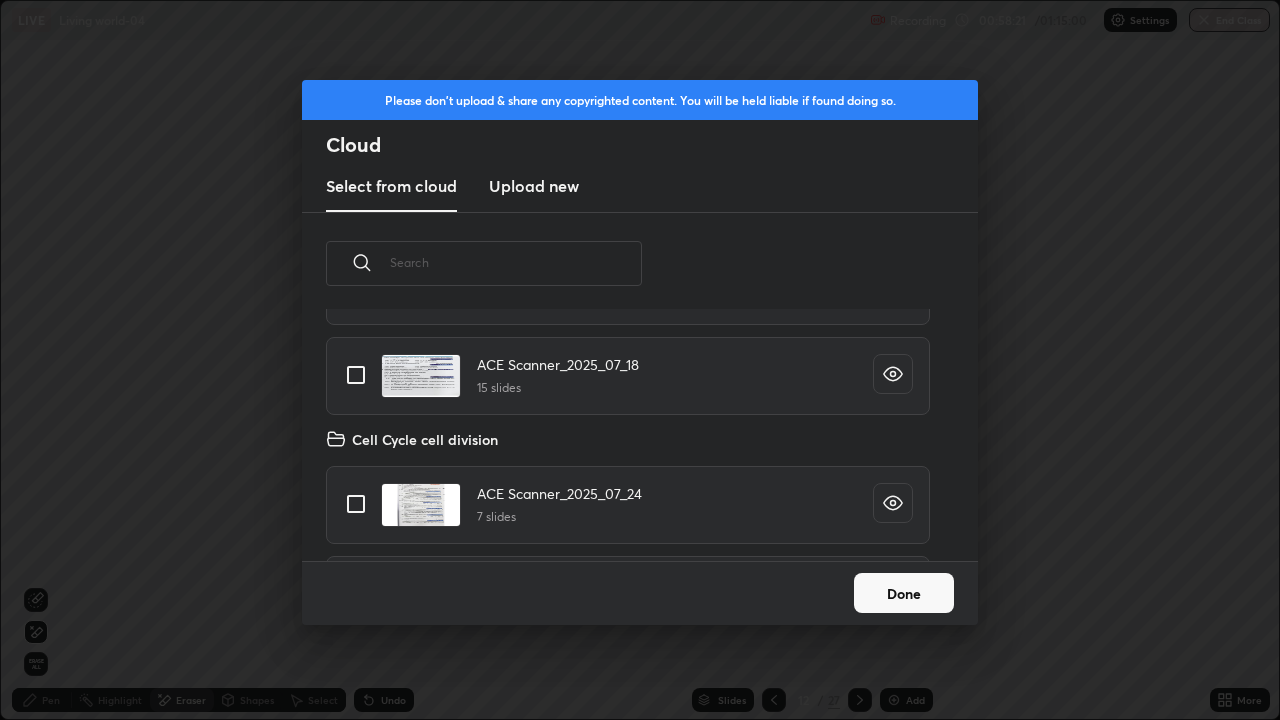 click at bounding box center (356, 375) 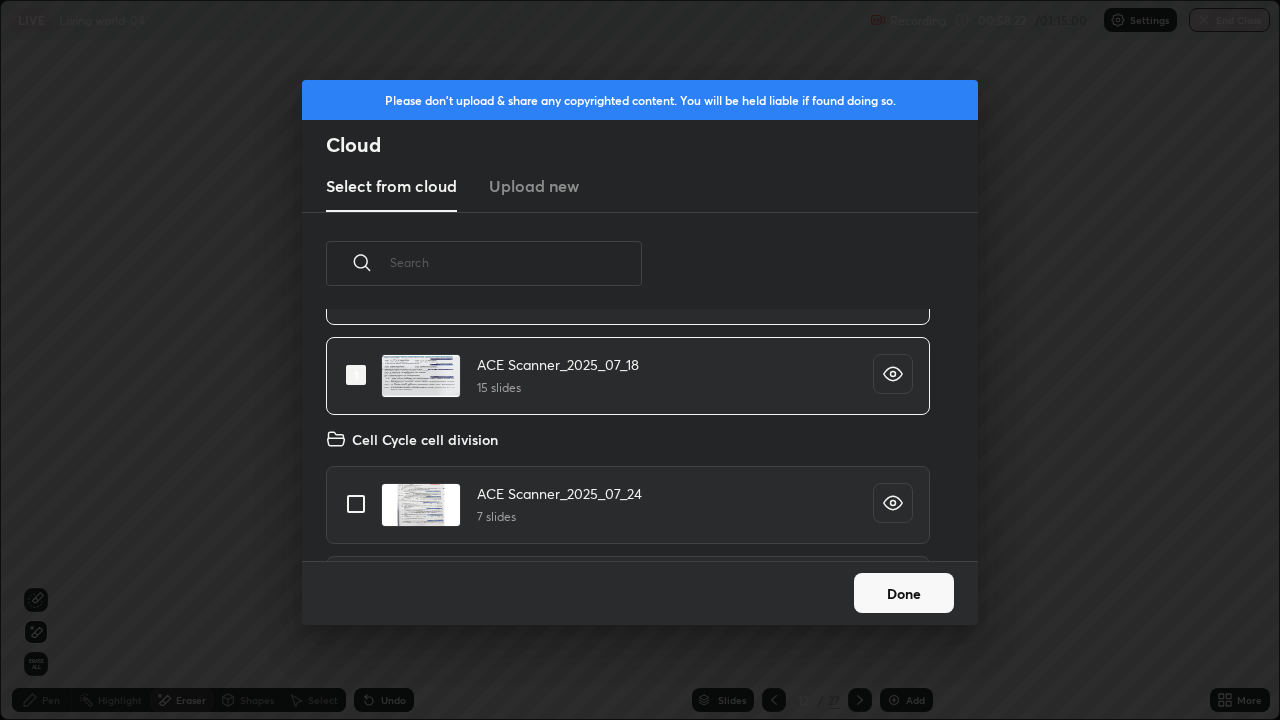 click on "Done" at bounding box center (904, 593) 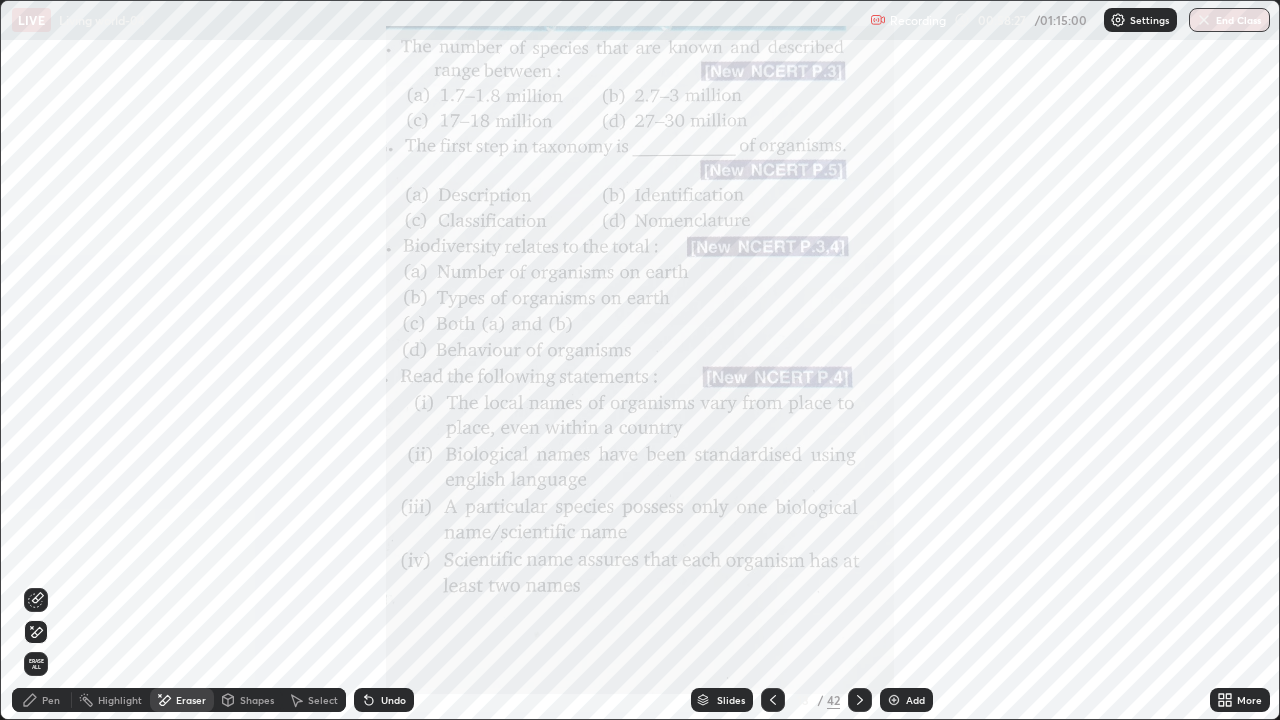 click 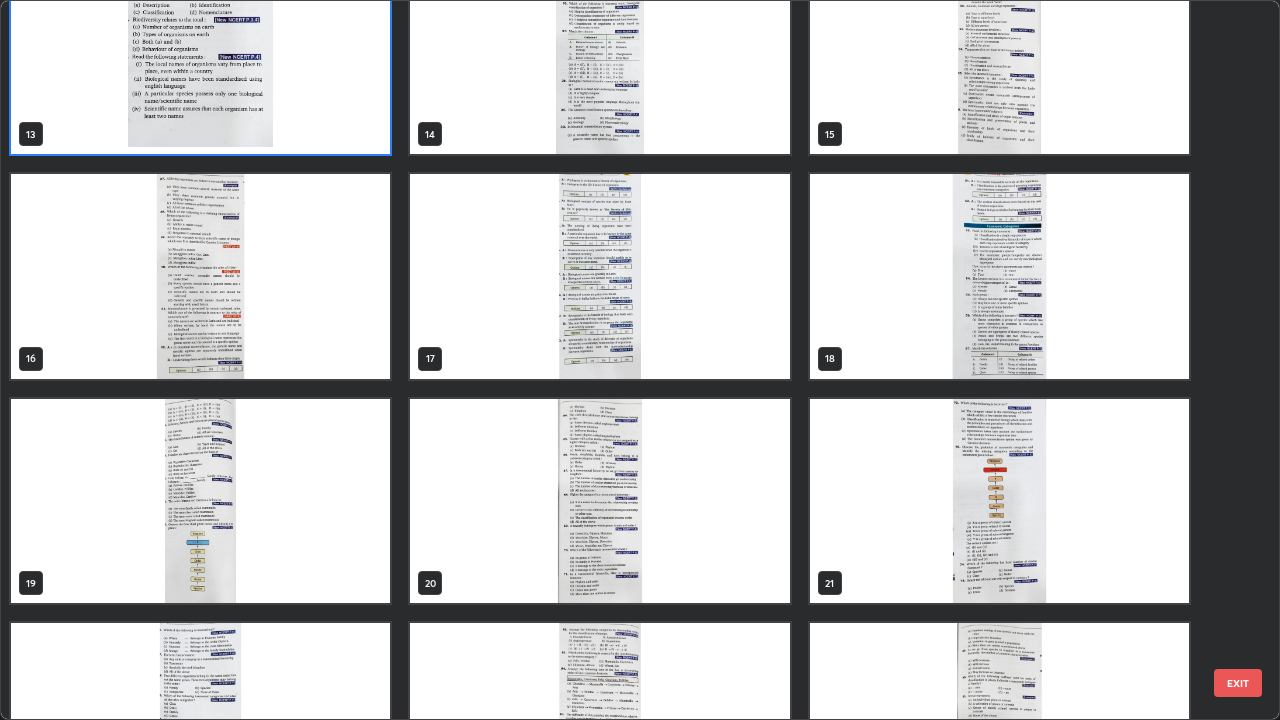 click at bounding box center [999, 276] 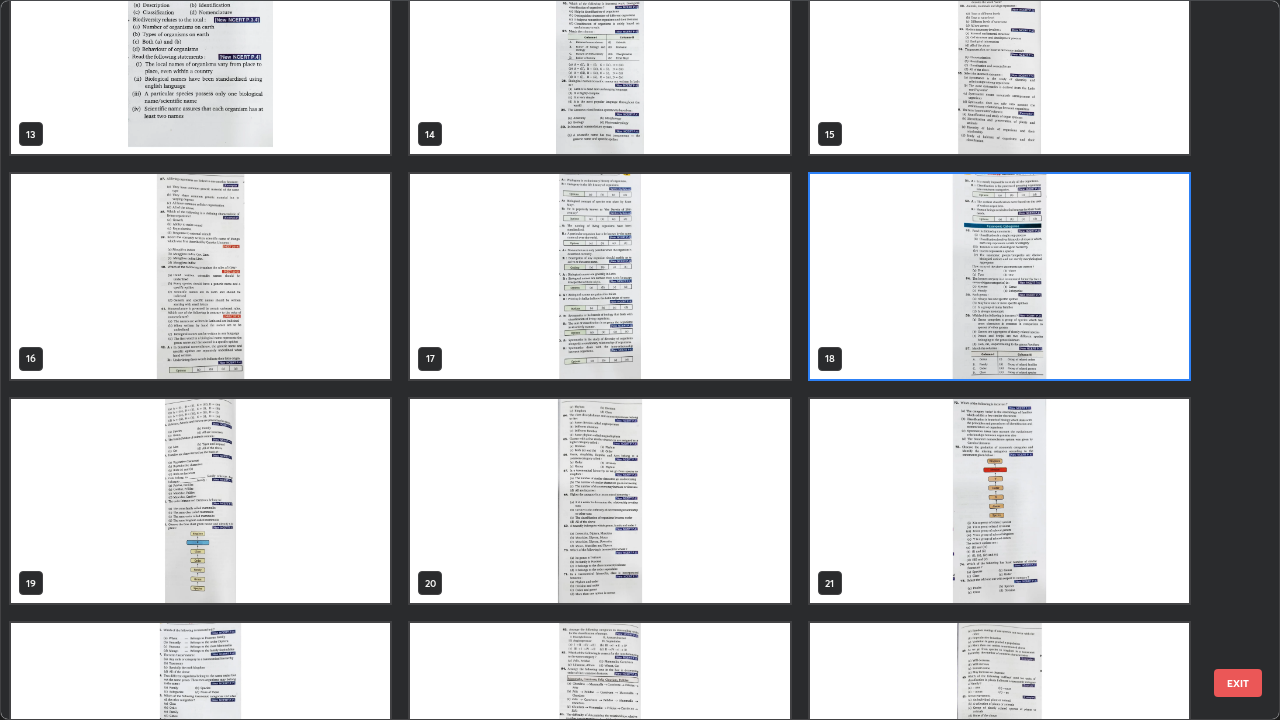 click at bounding box center [999, 276] 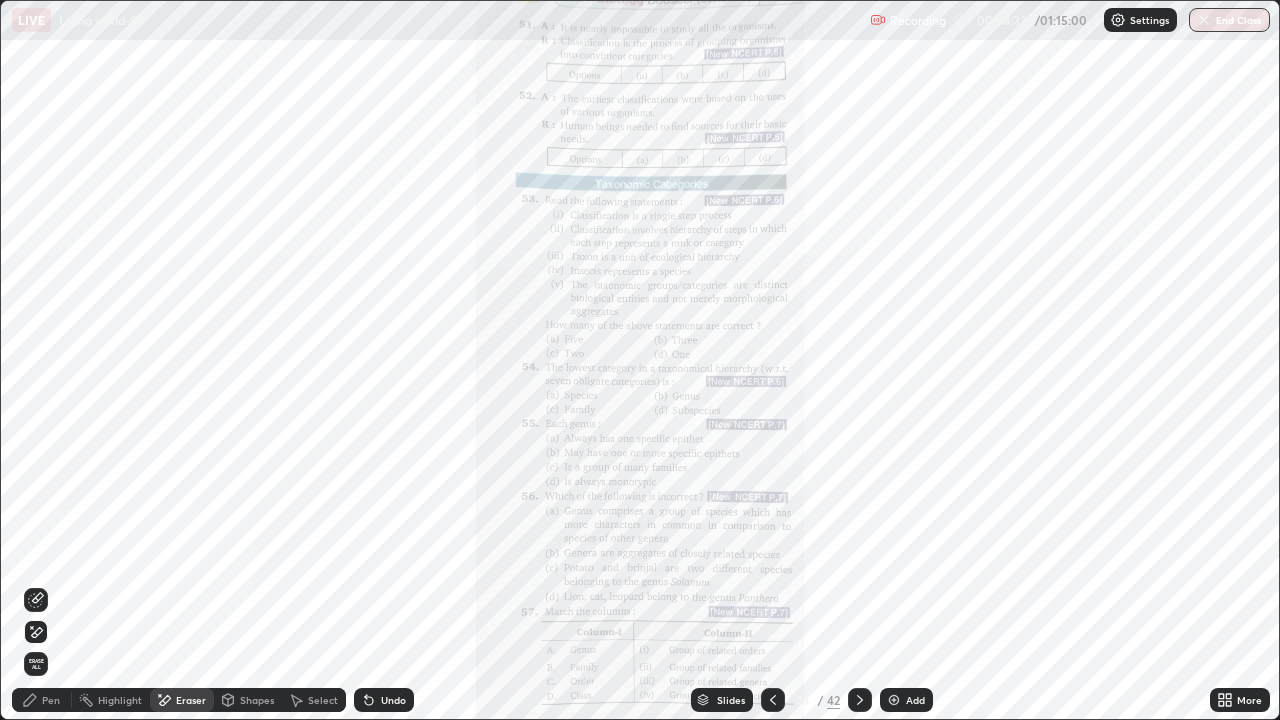 click at bounding box center [999, 276] 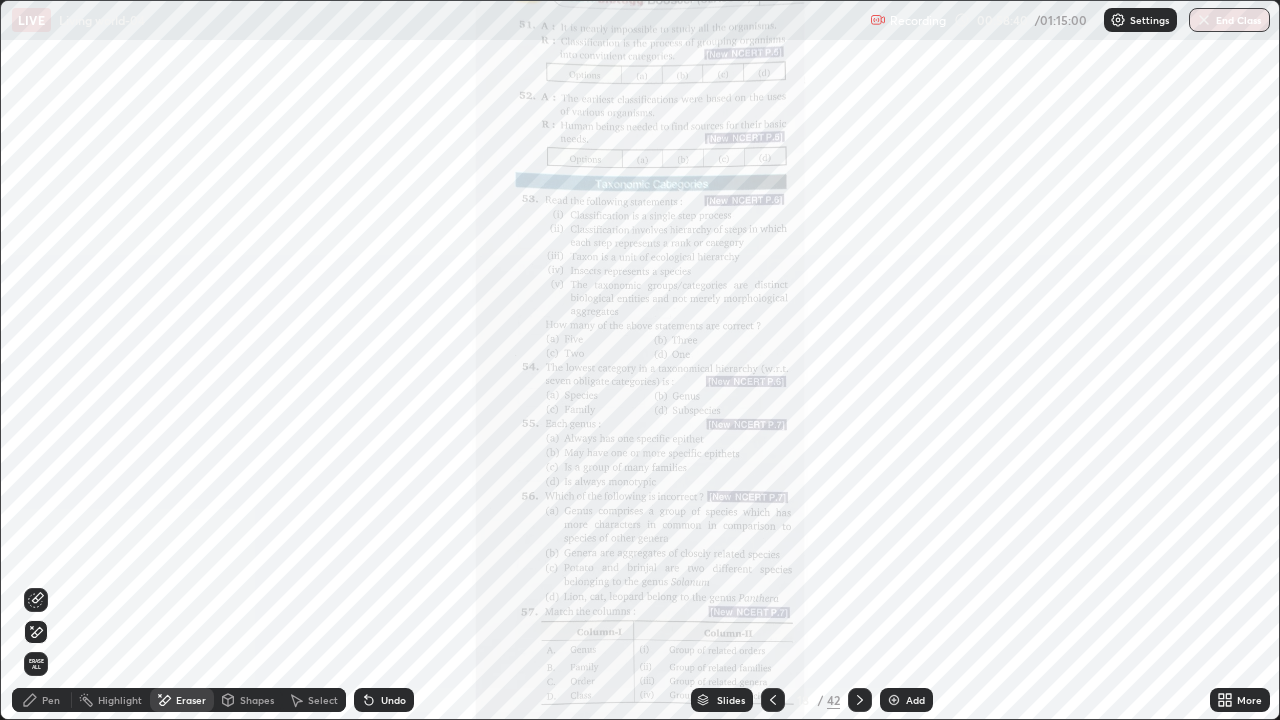 click 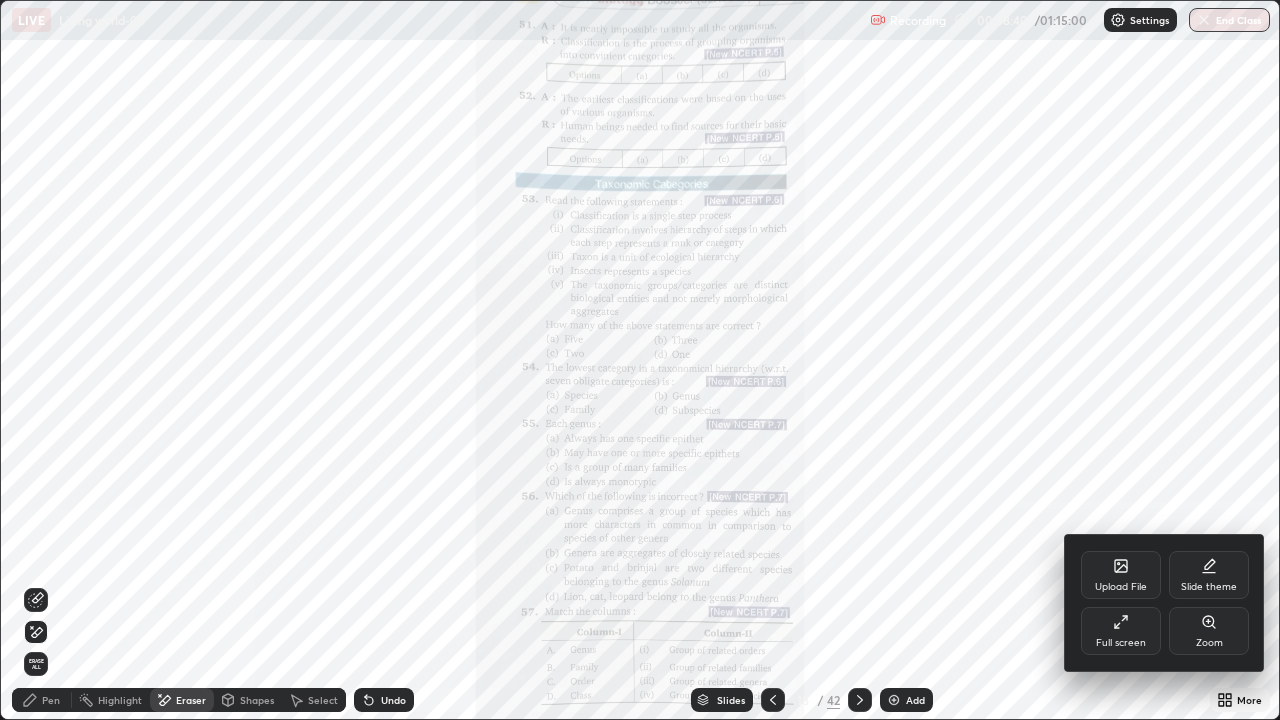 click on "Zoom" at bounding box center (1209, 631) 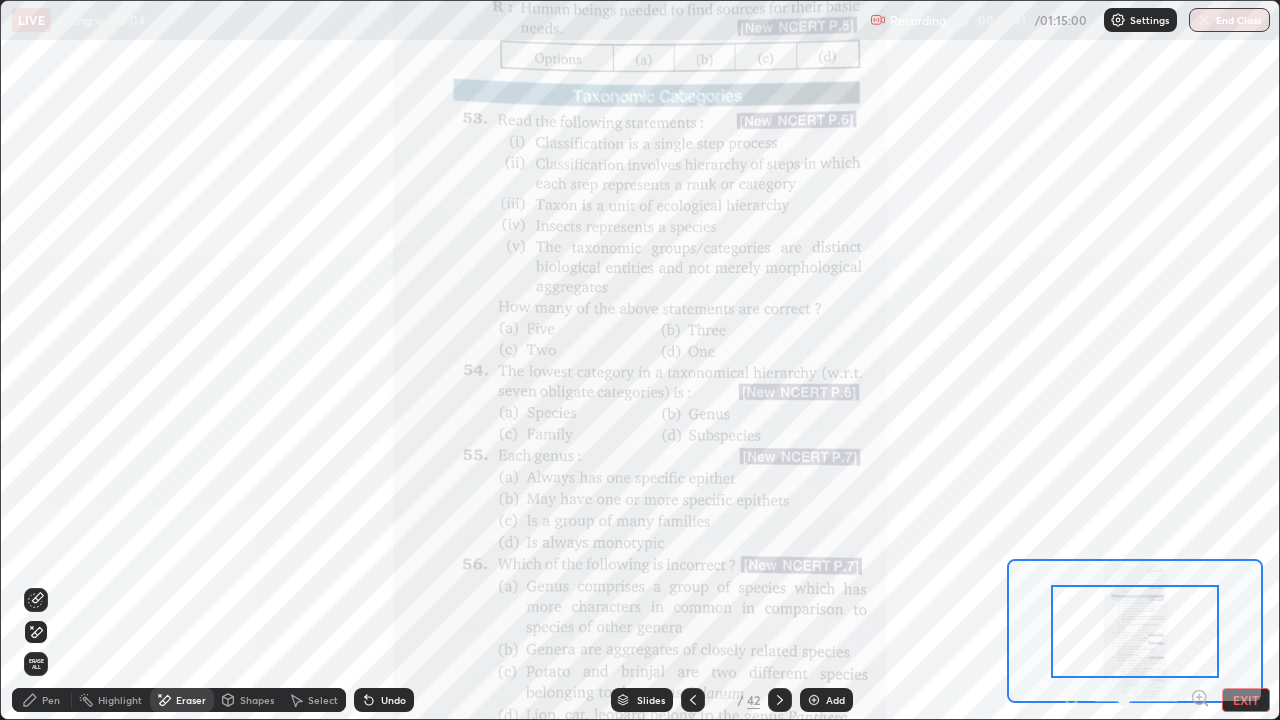 click 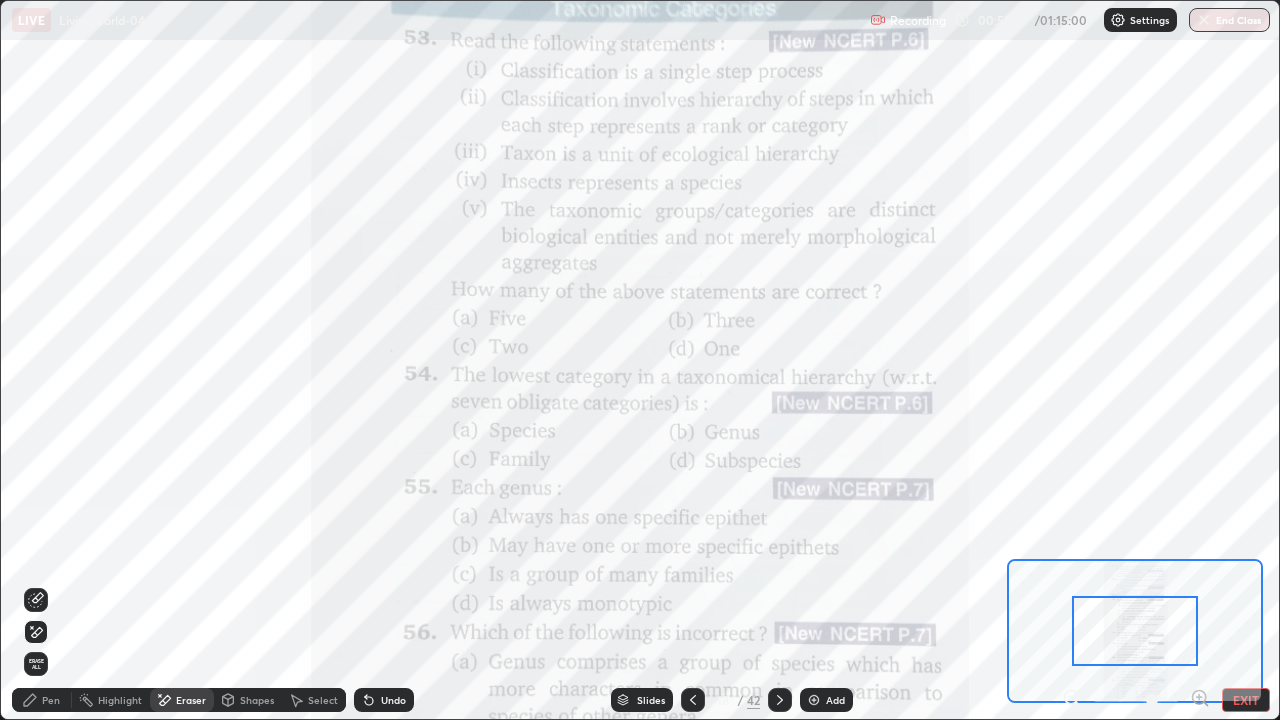 click 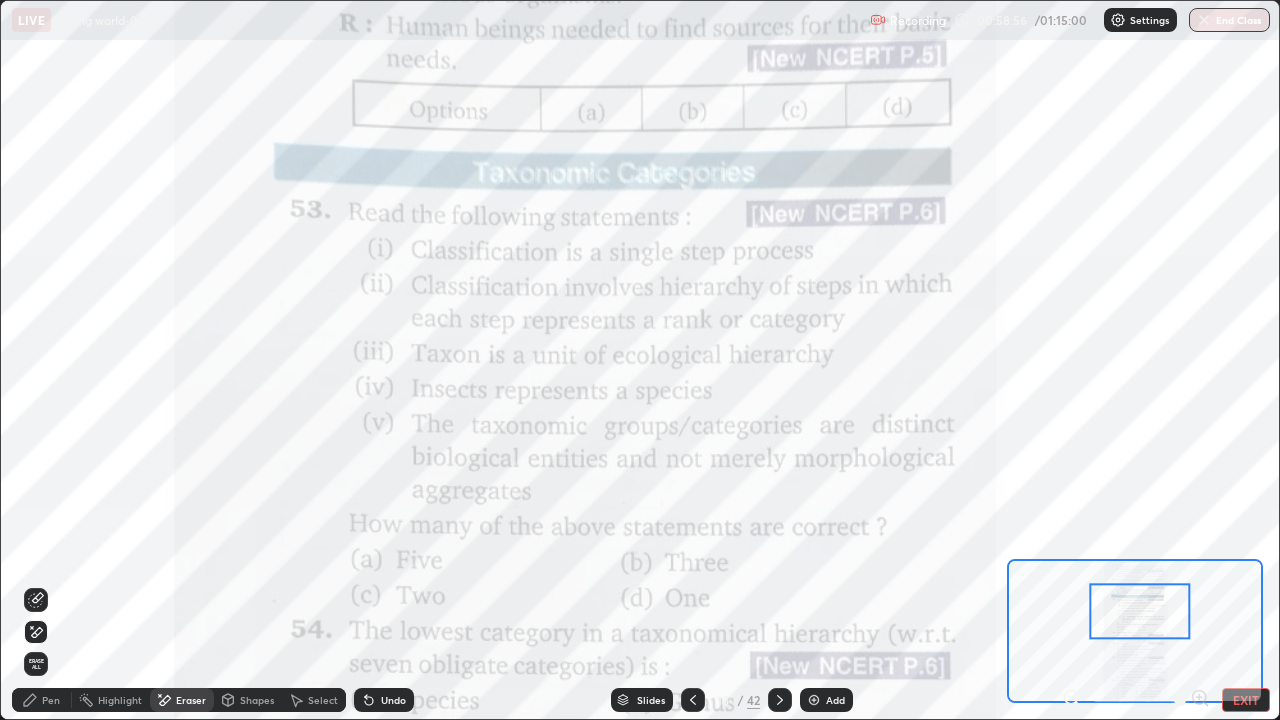 click on "Pen" at bounding box center [42, 700] 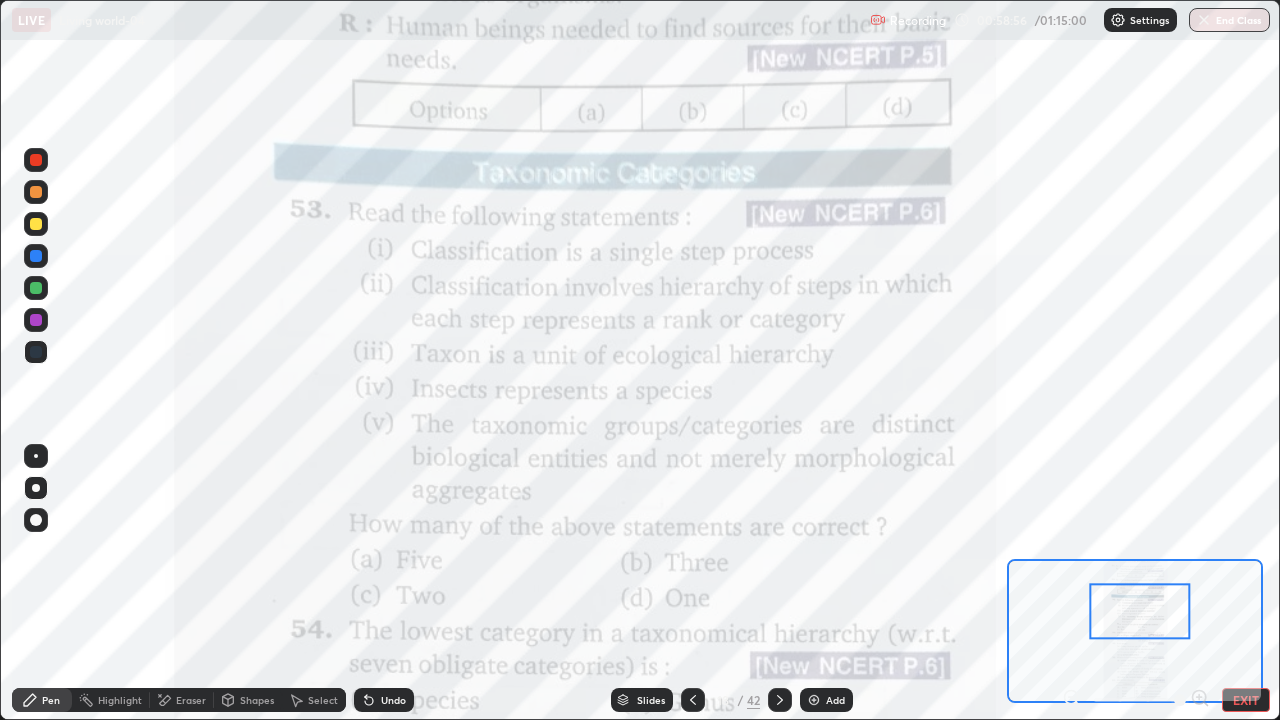 click 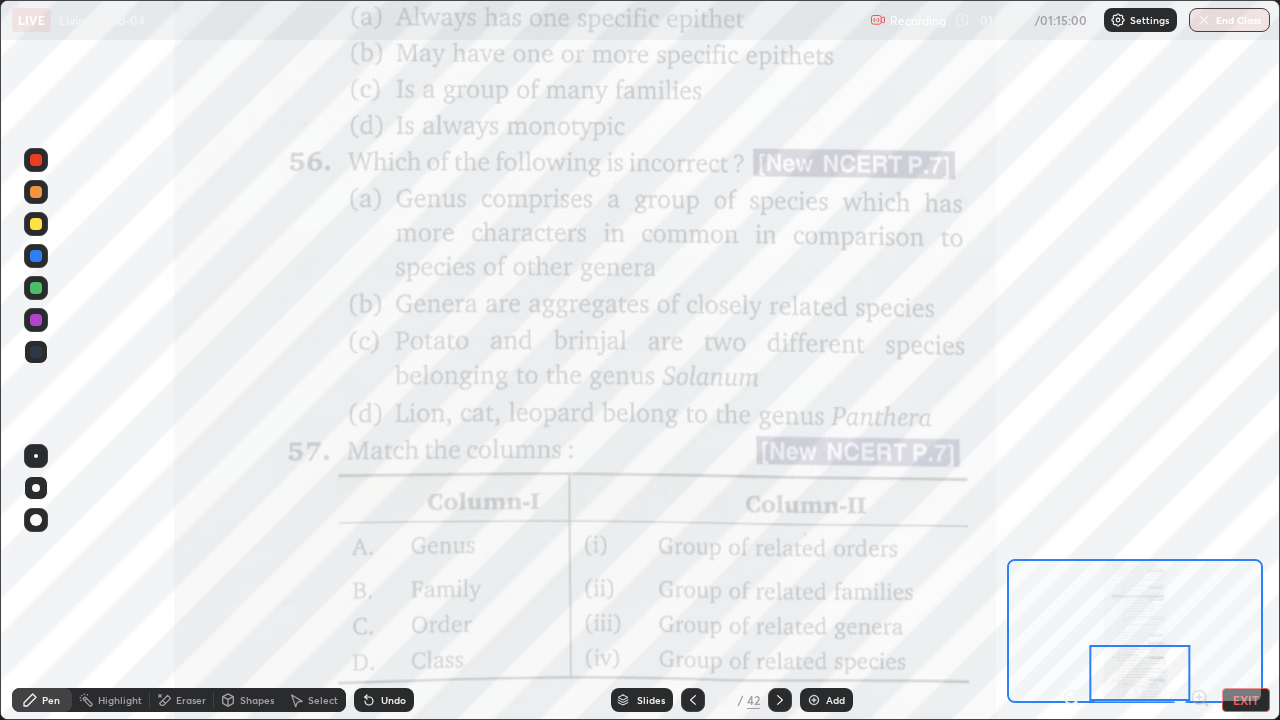 click 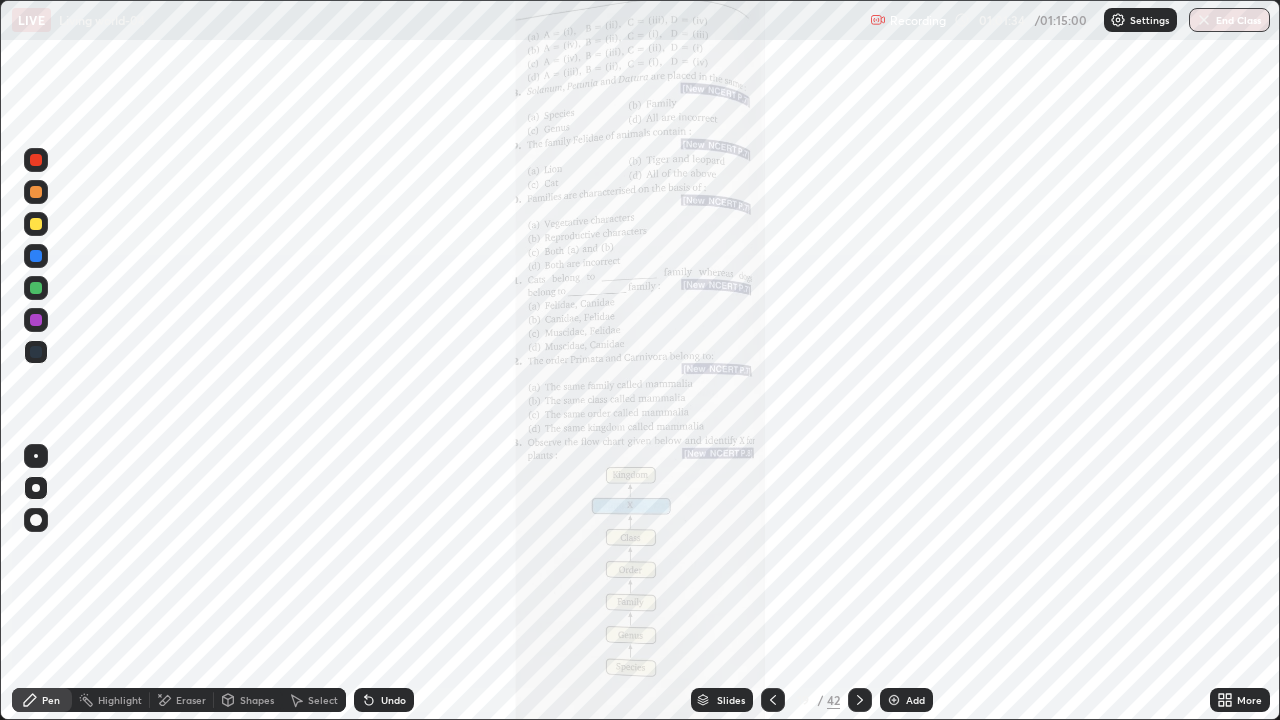 click 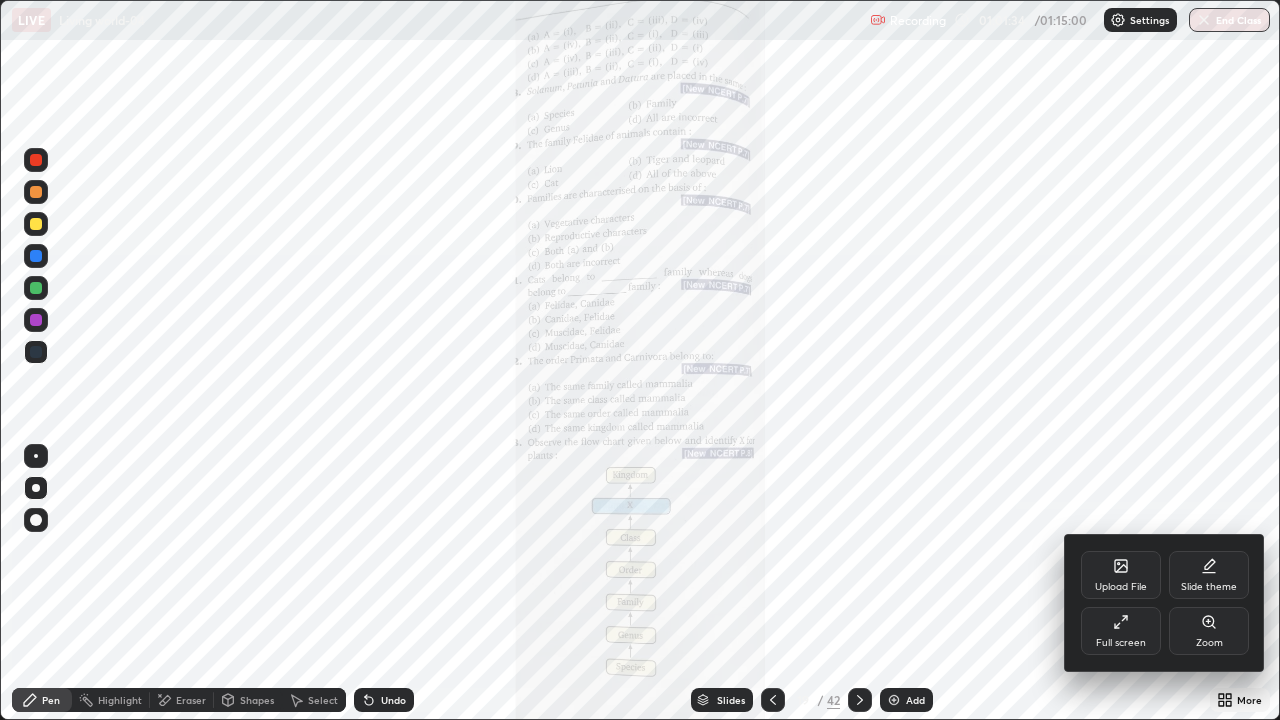 click on "Zoom" at bounding box center (1209, 643) 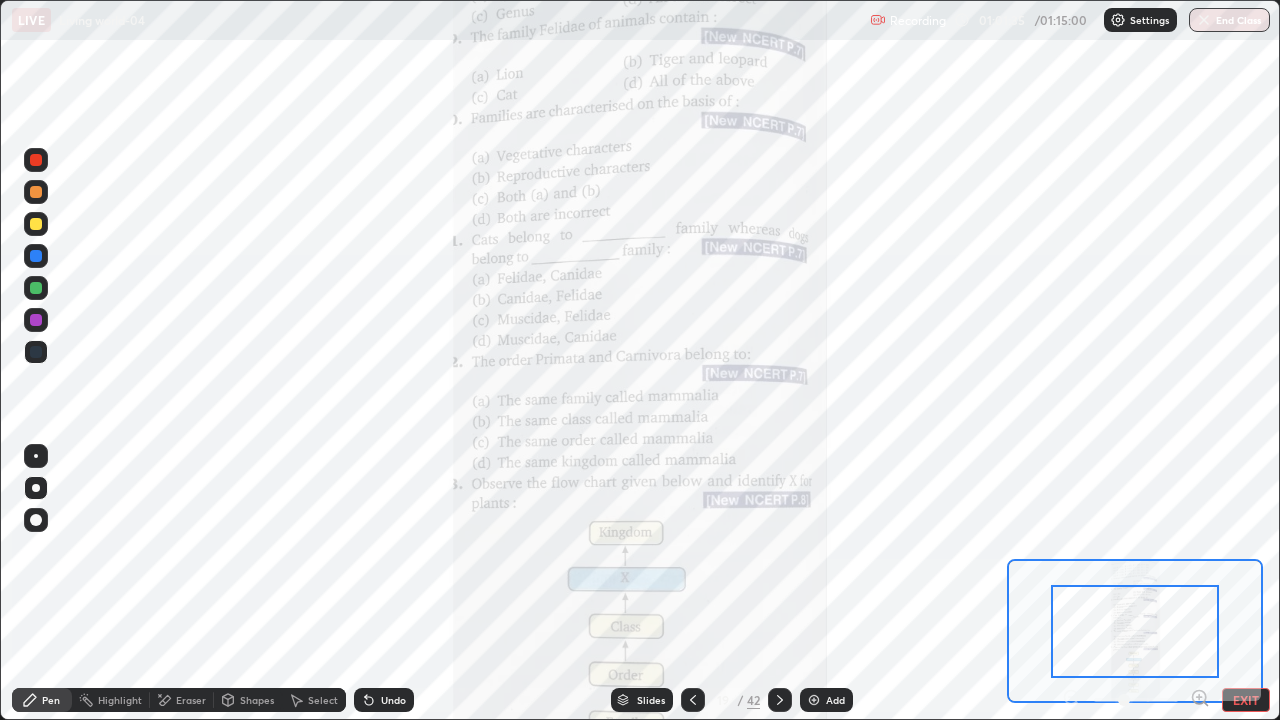 click 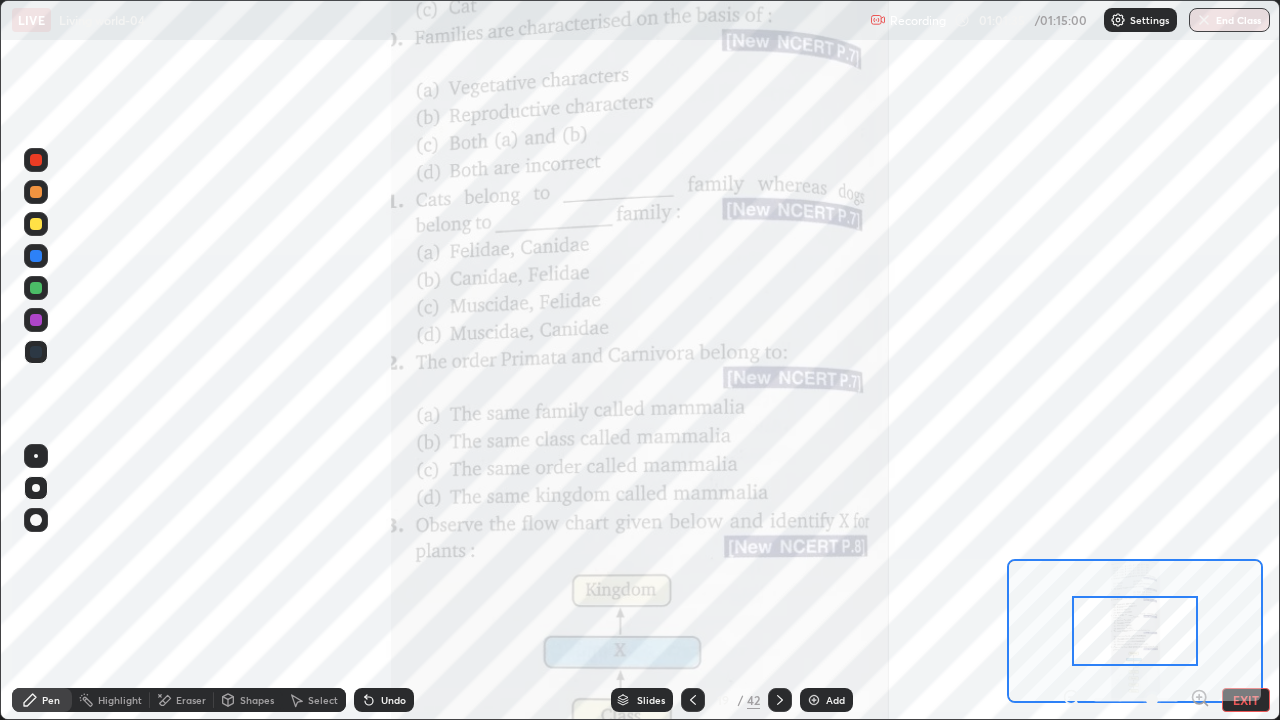 click 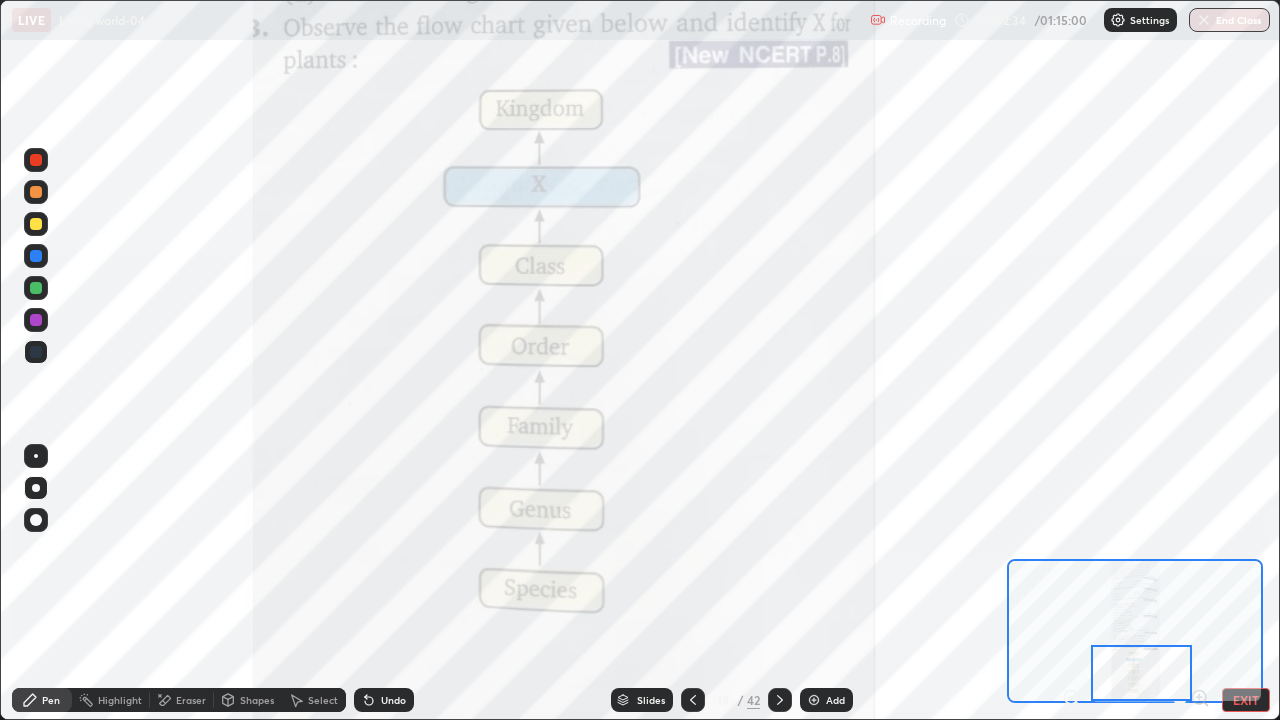 click at bounding box center (780, 700) 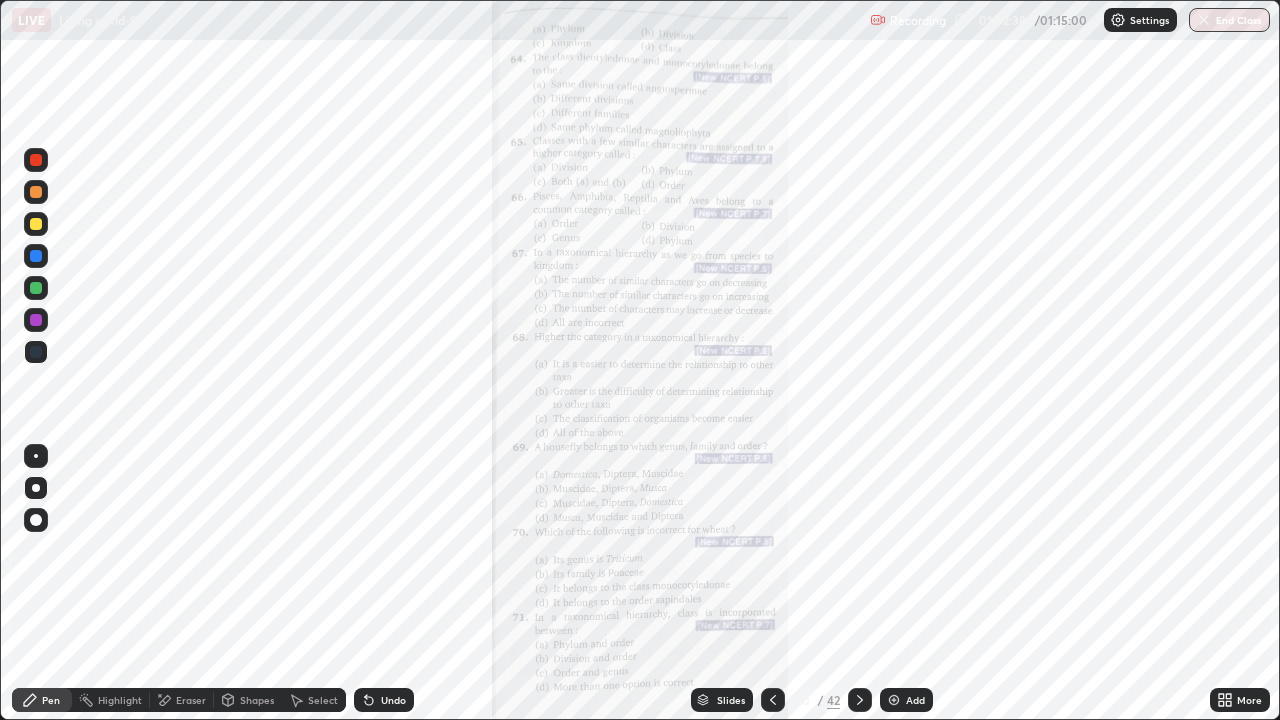 click 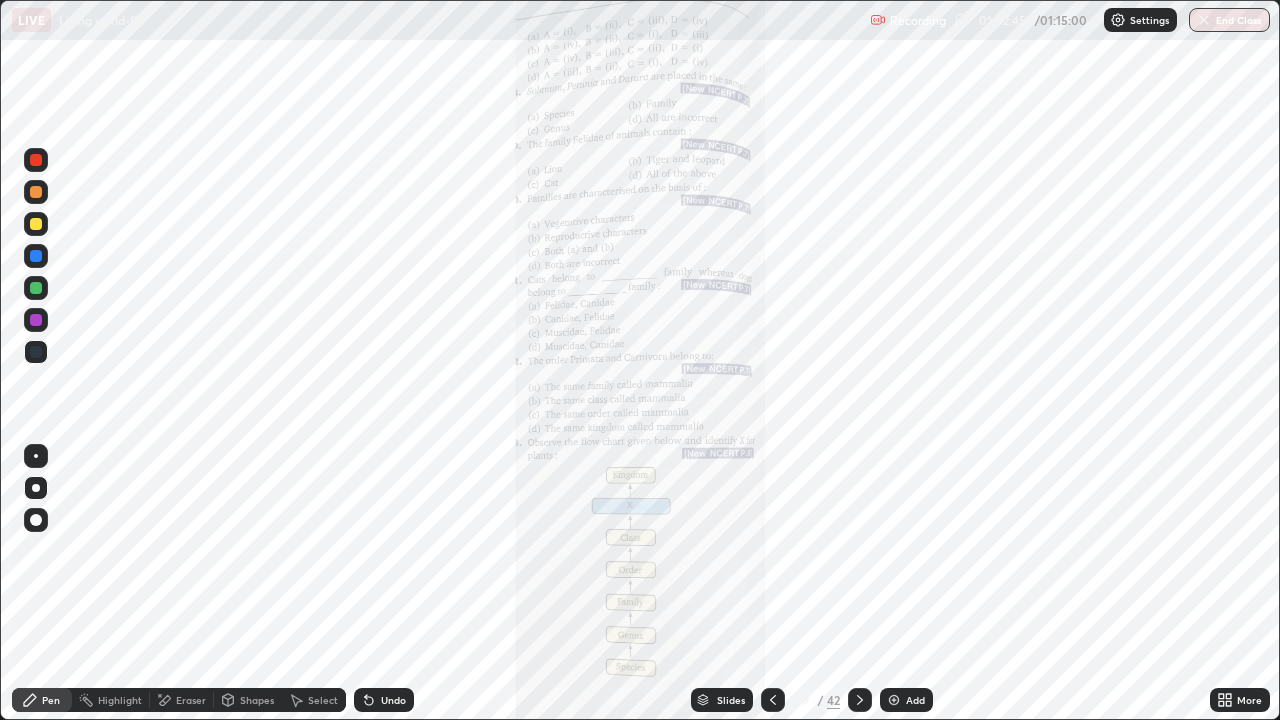 click 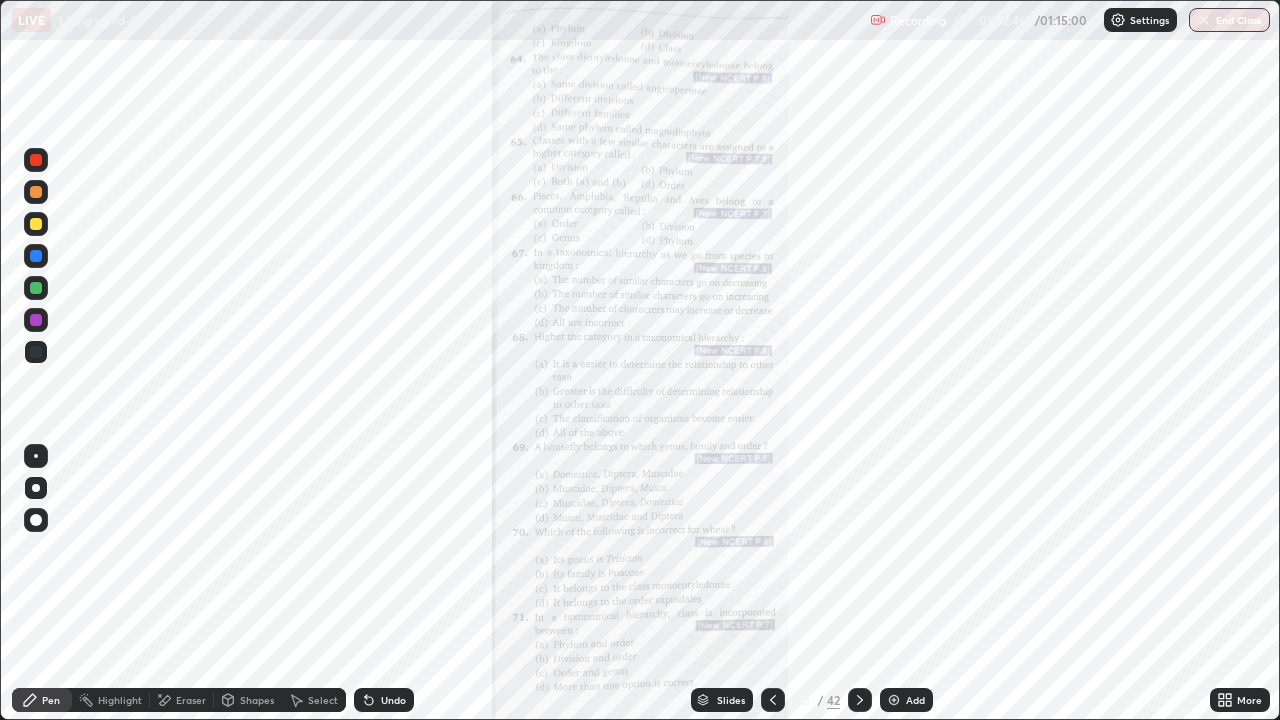 click 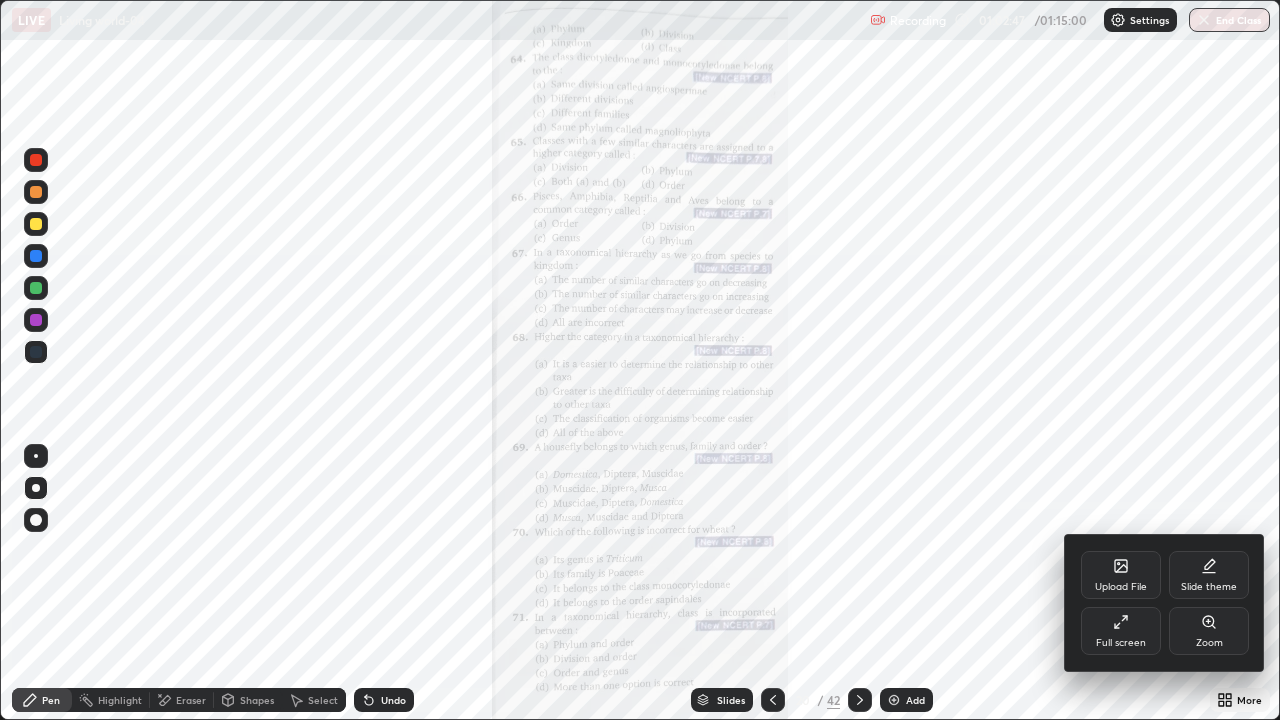 click 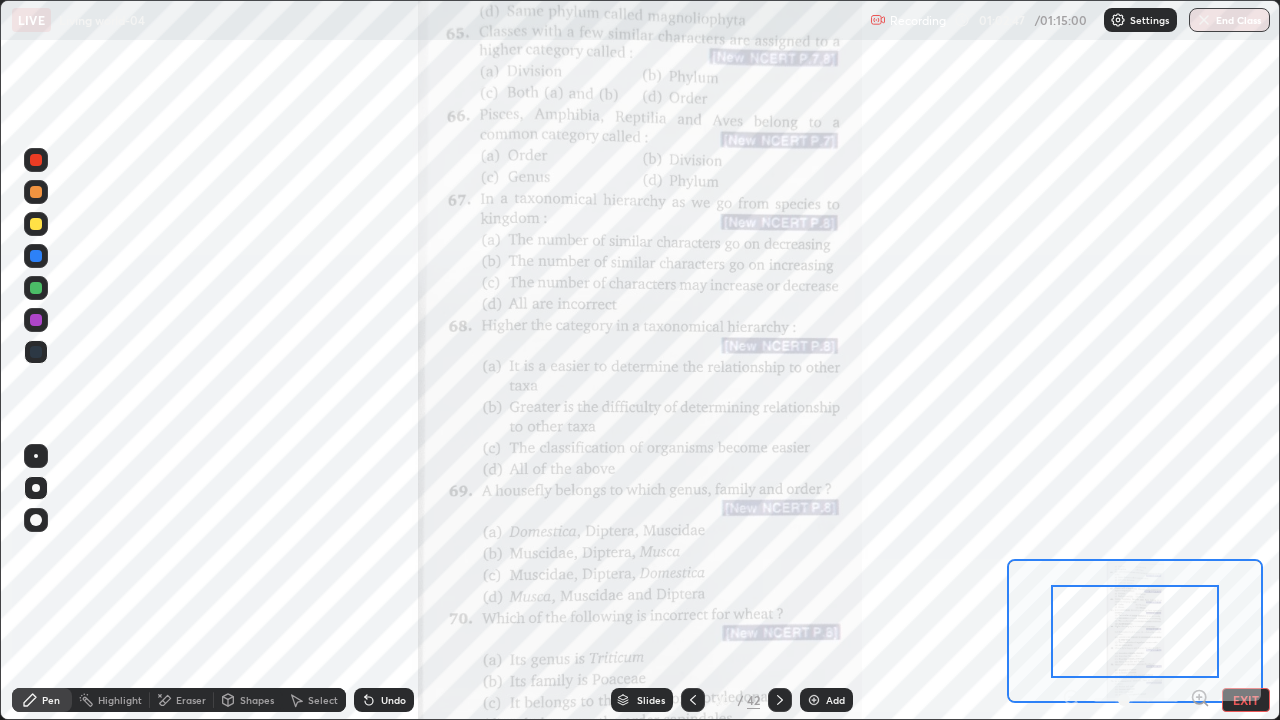 click 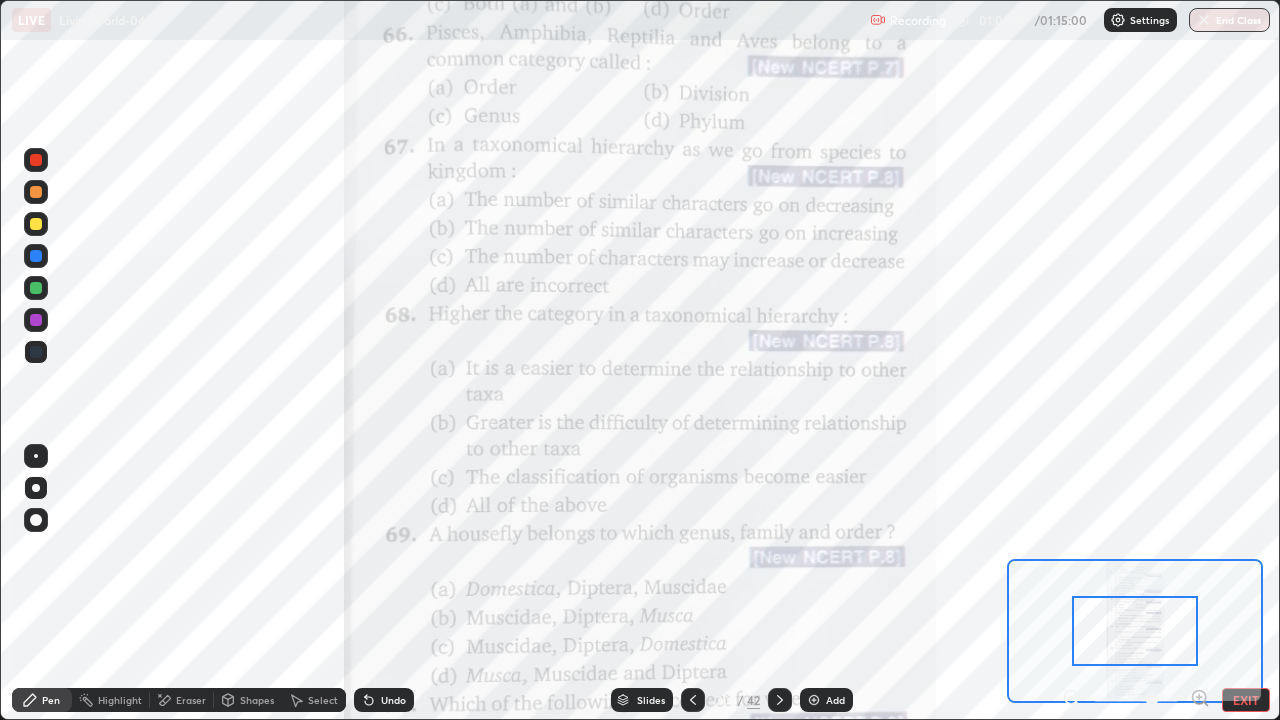 click 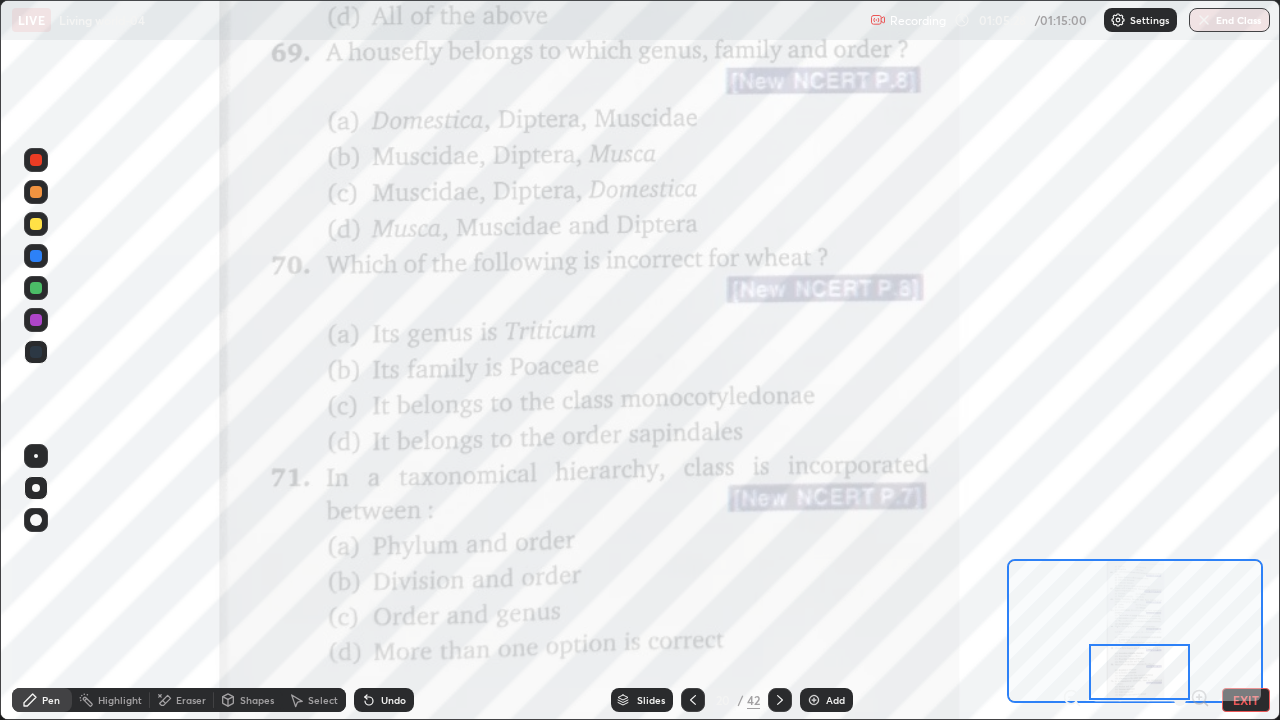 click 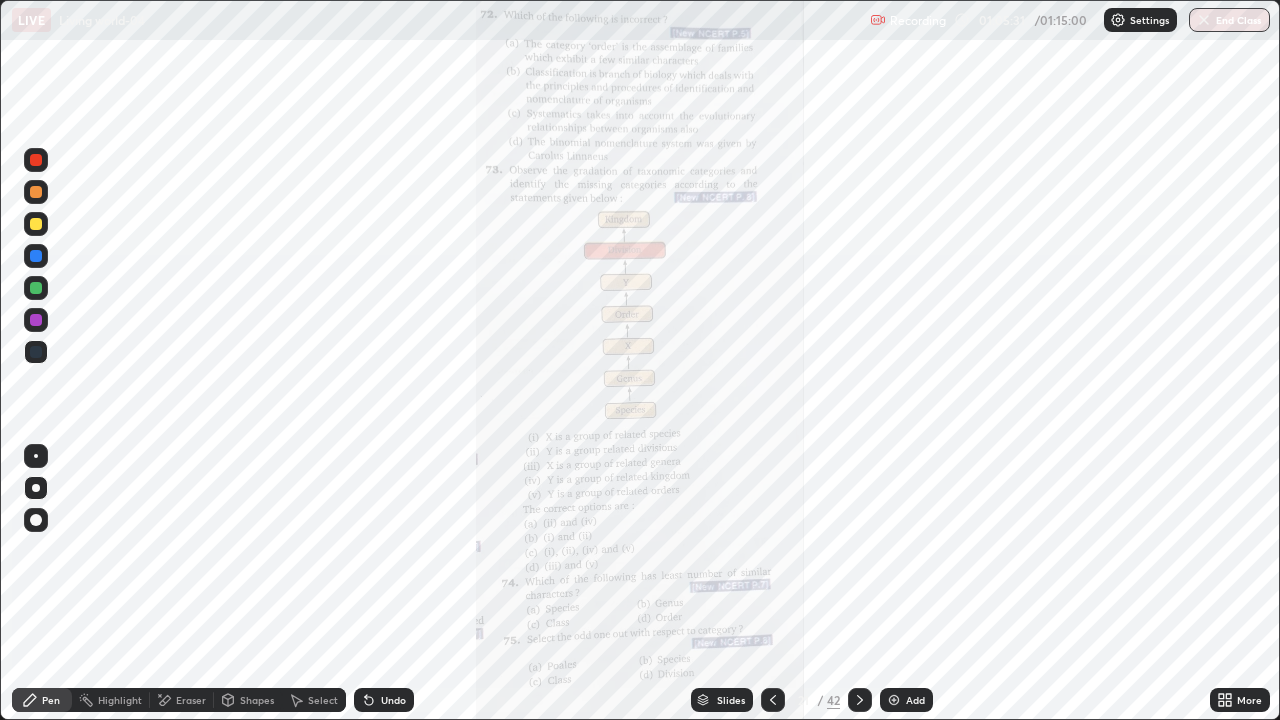 click 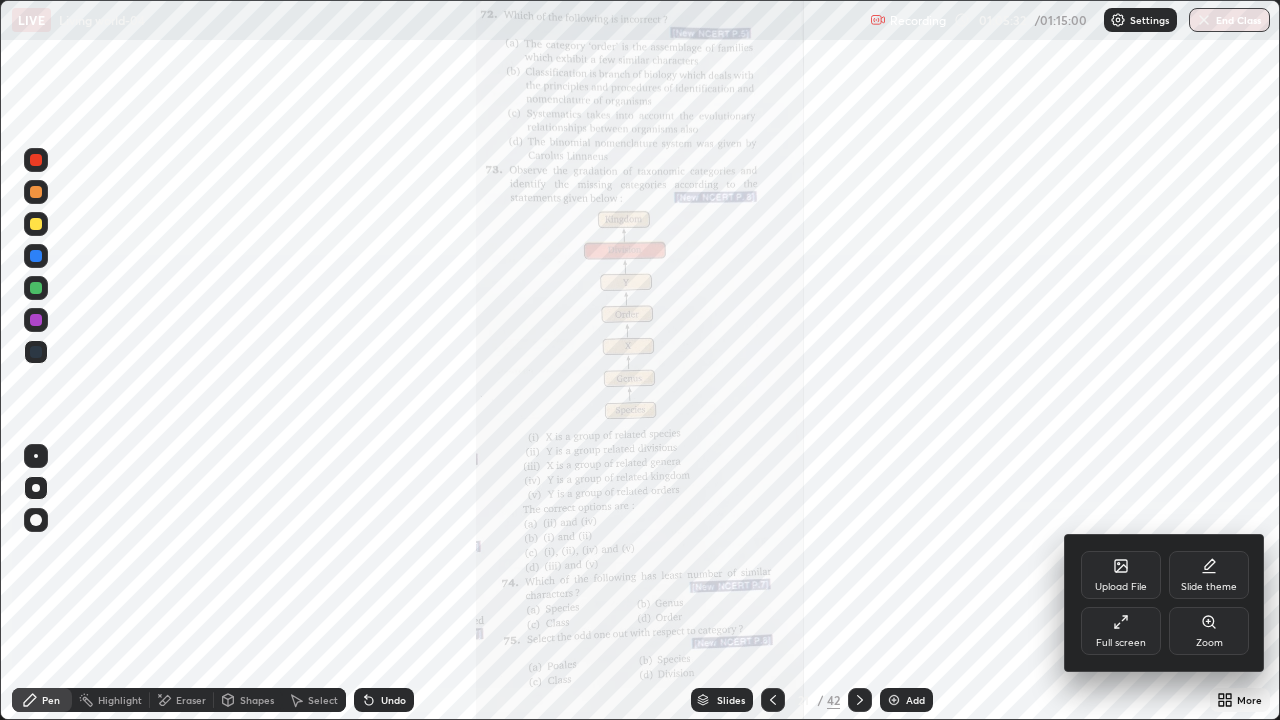 click on "Zoom" at bounding box center (1209, 643) 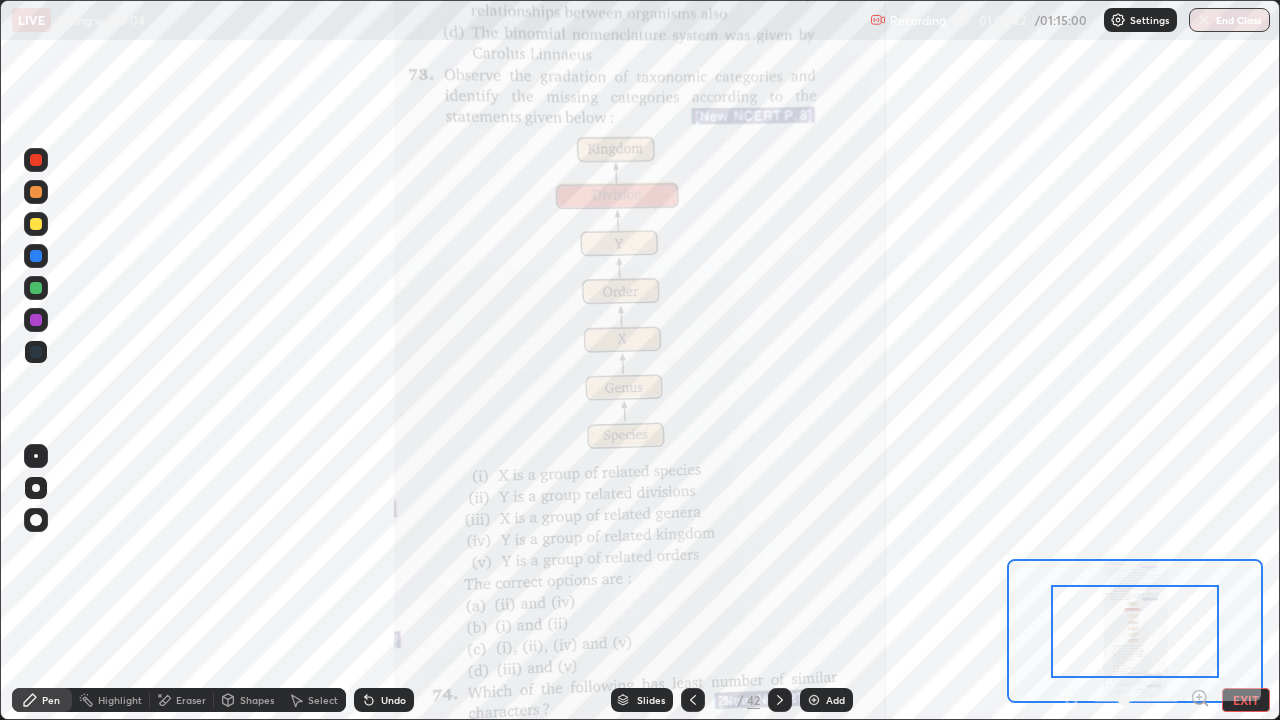 click 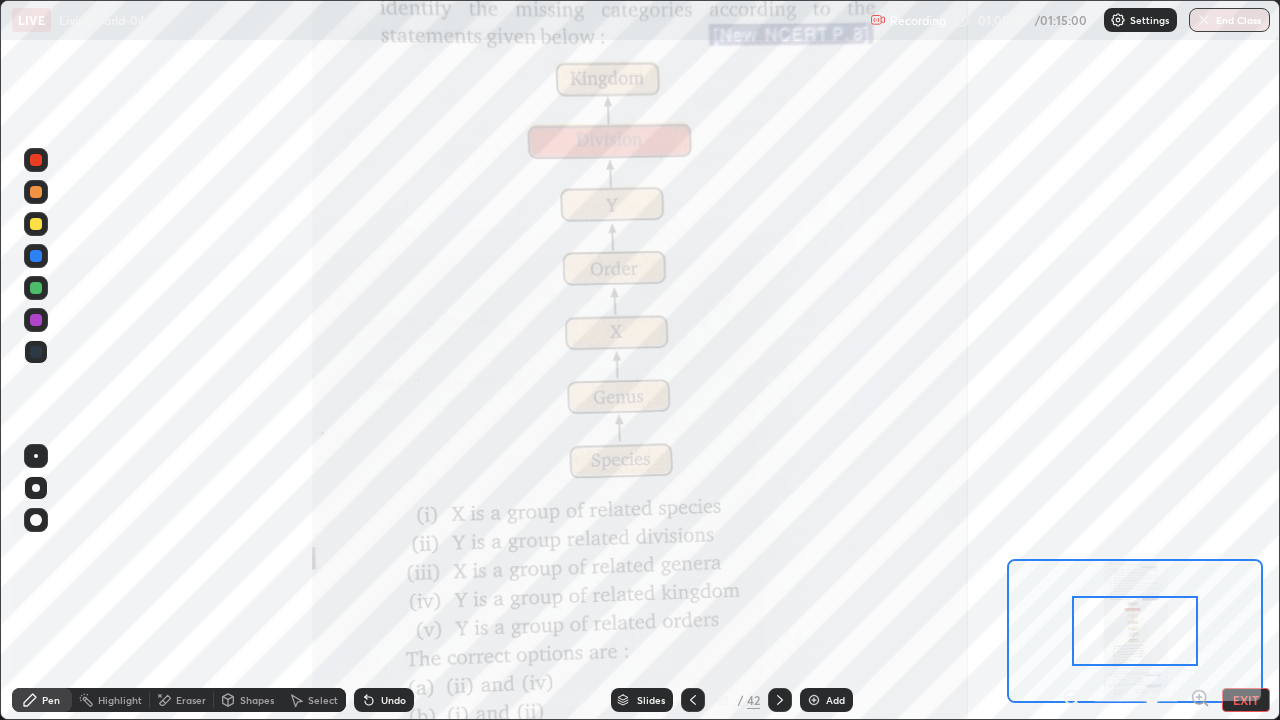 click 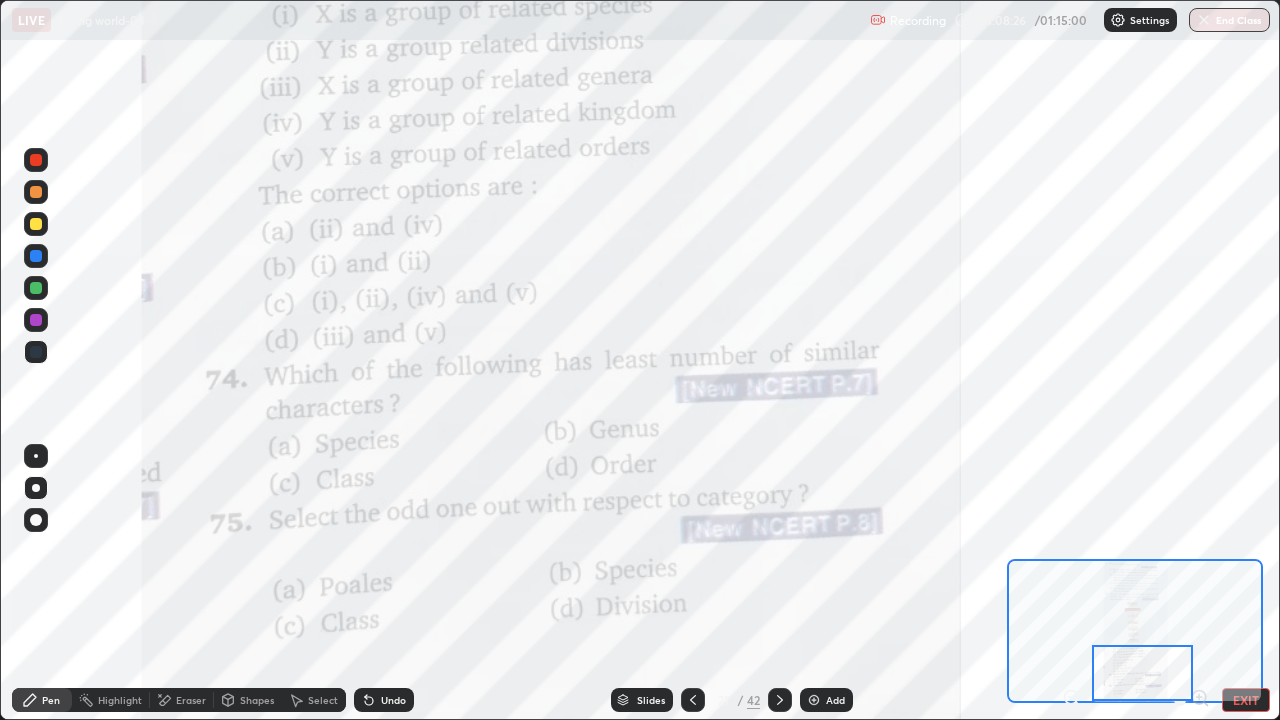 click 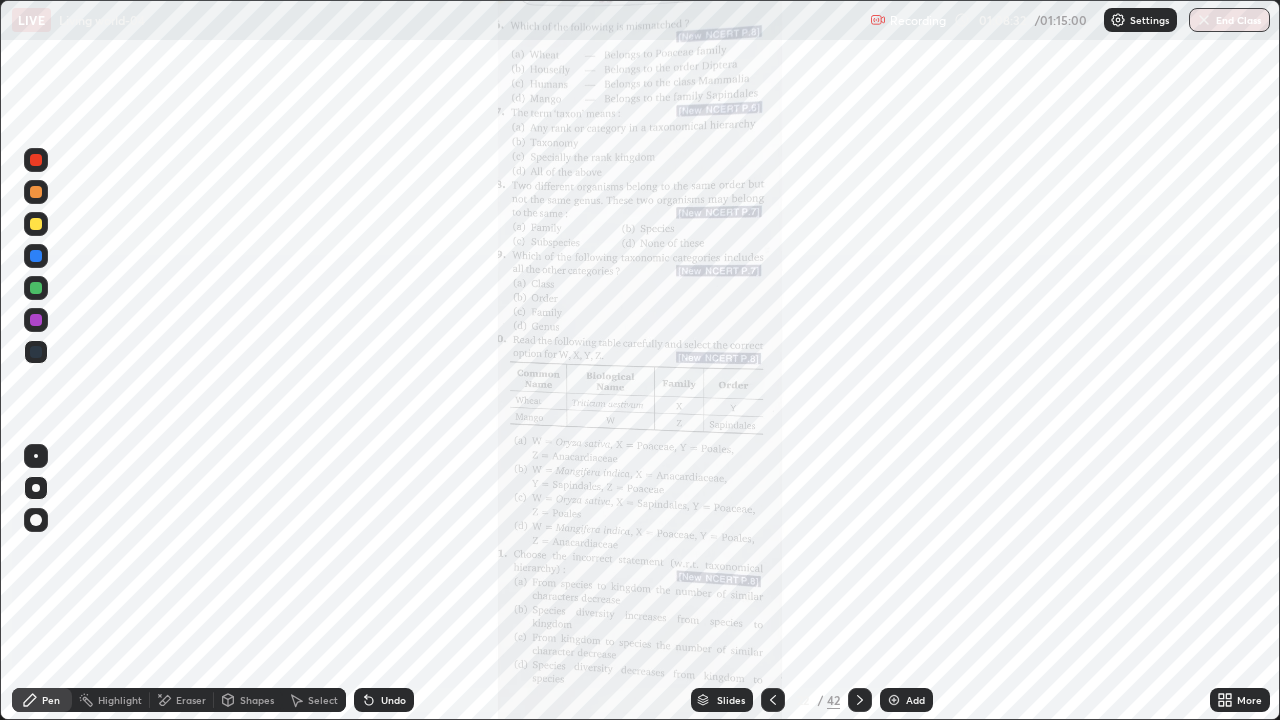 click 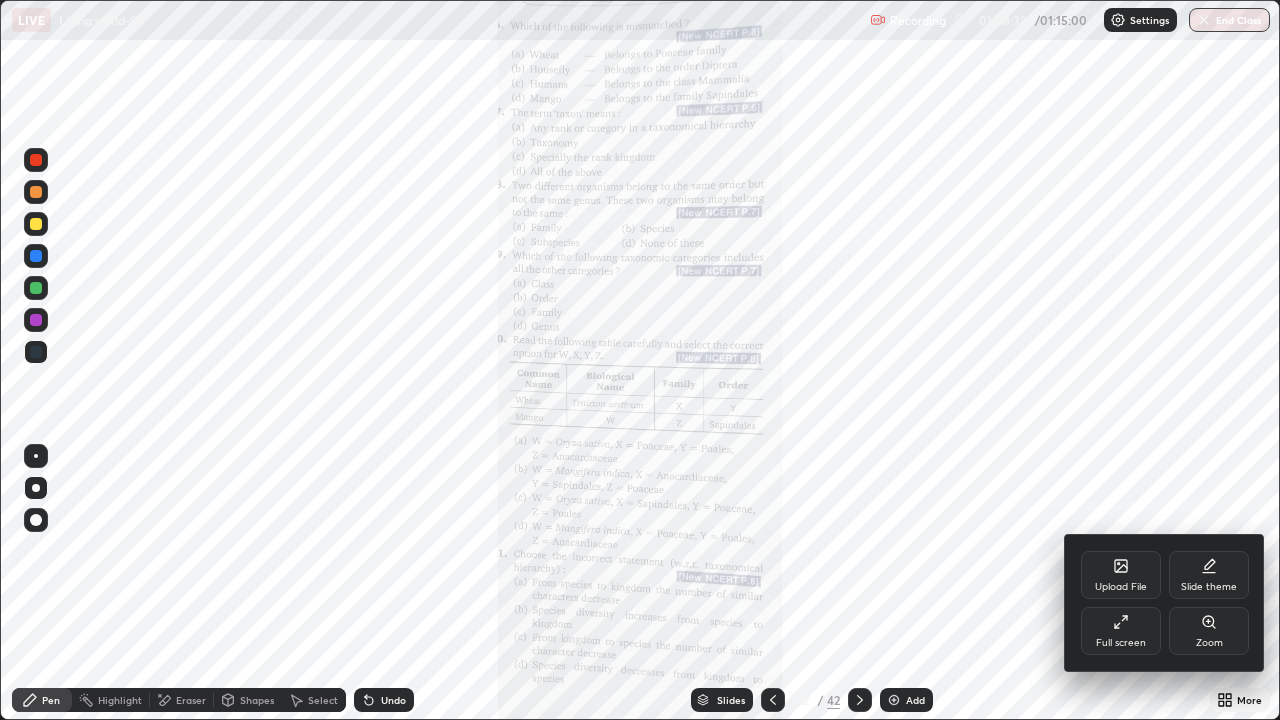 click 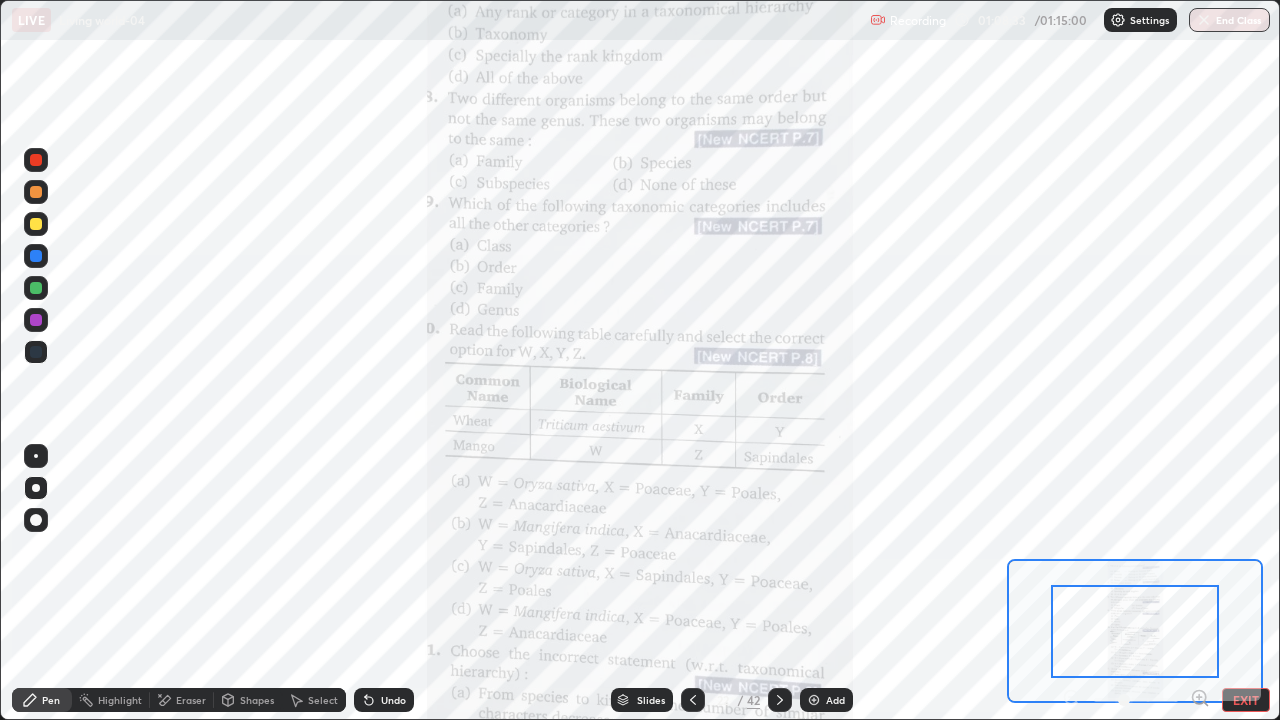 click 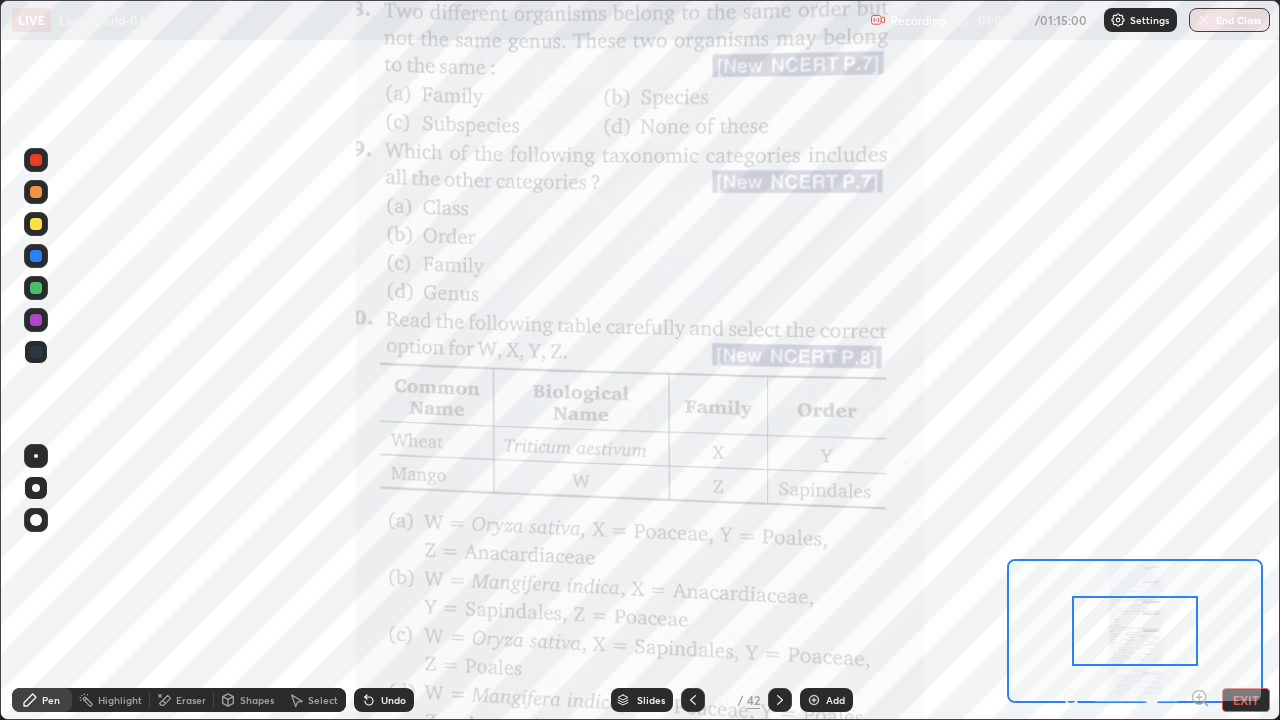 click 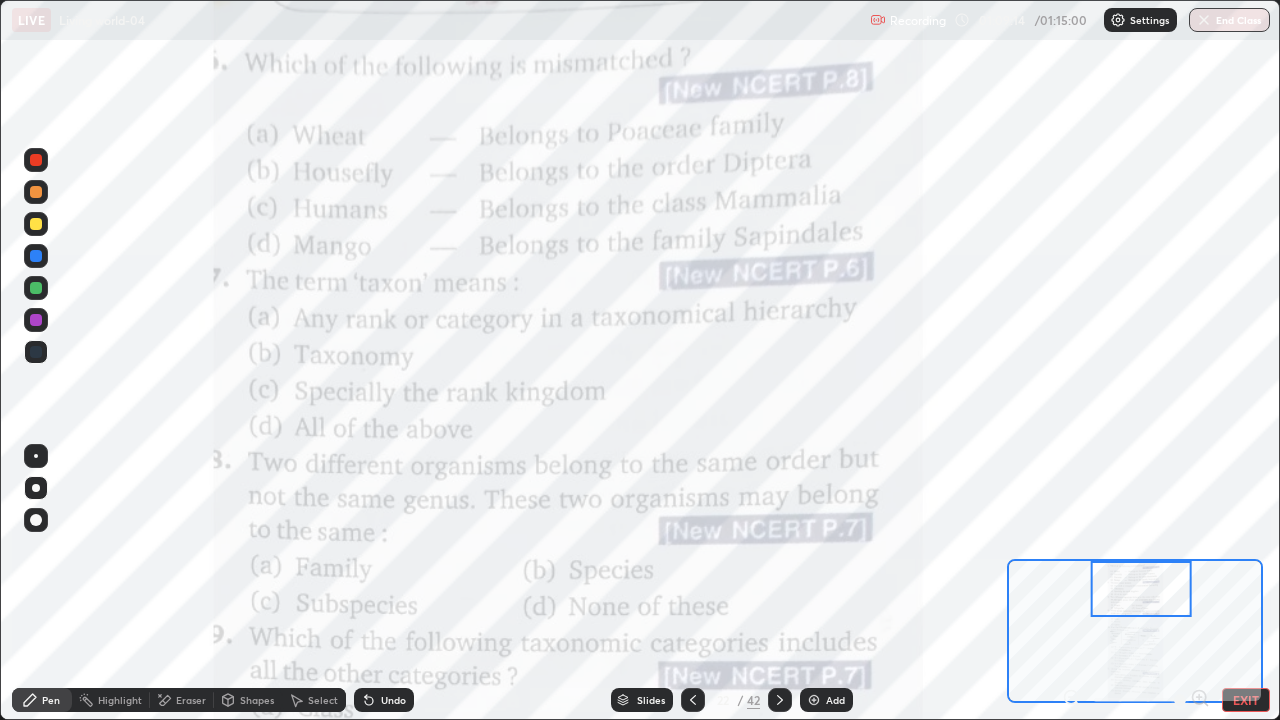 click 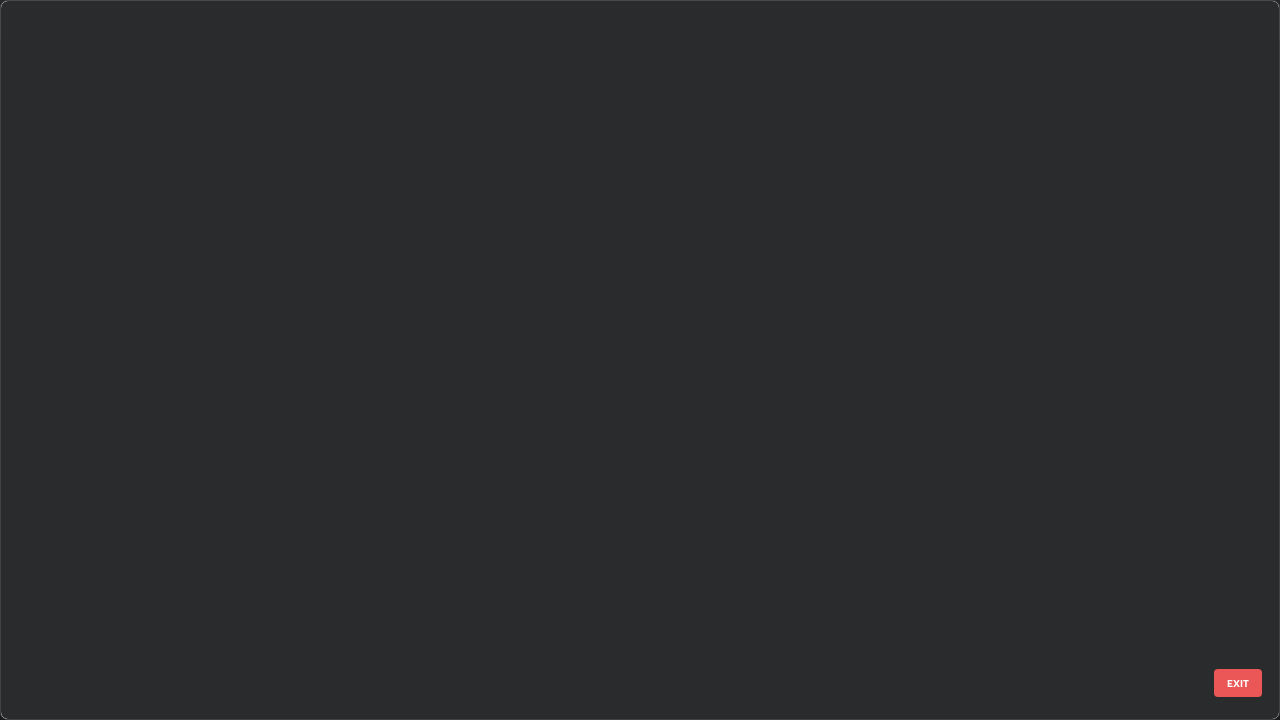 scroll, scrollTop: 1079, scrollLeft: 0, axis: vertical 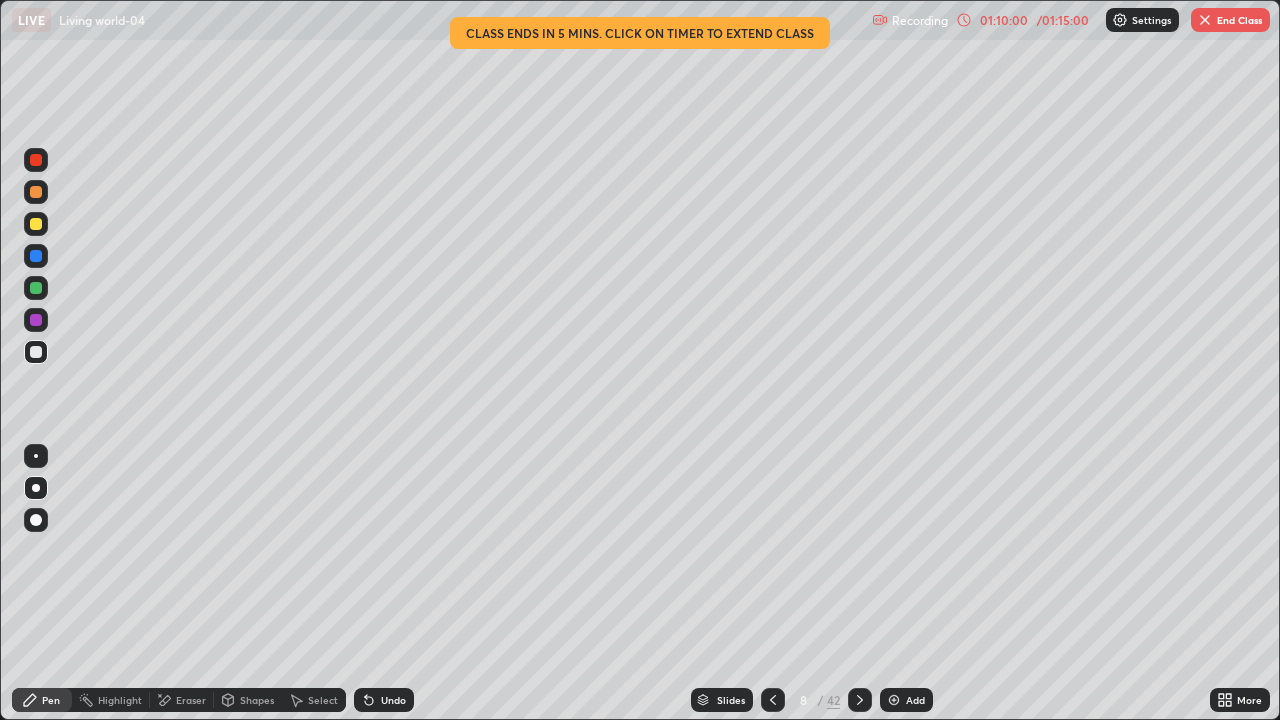 click on "End Class" at bounding box center [1230, 20] 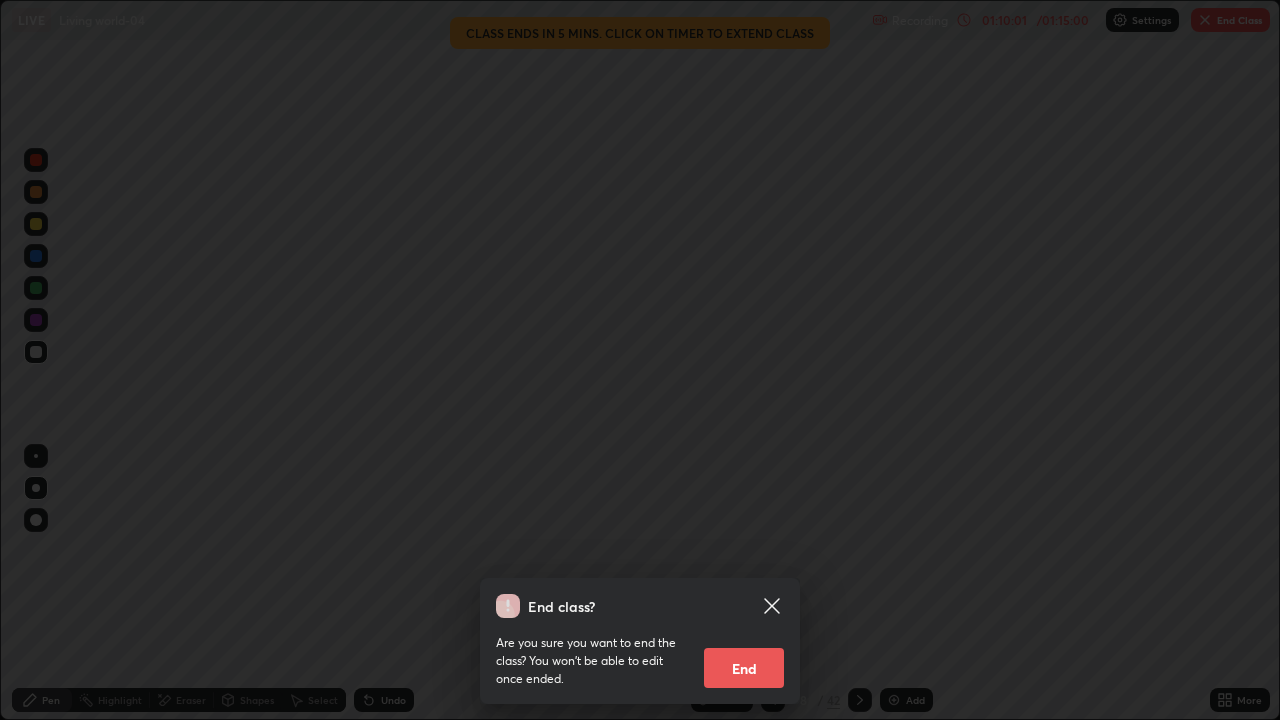click on "End" at bounding box center (744, 668) 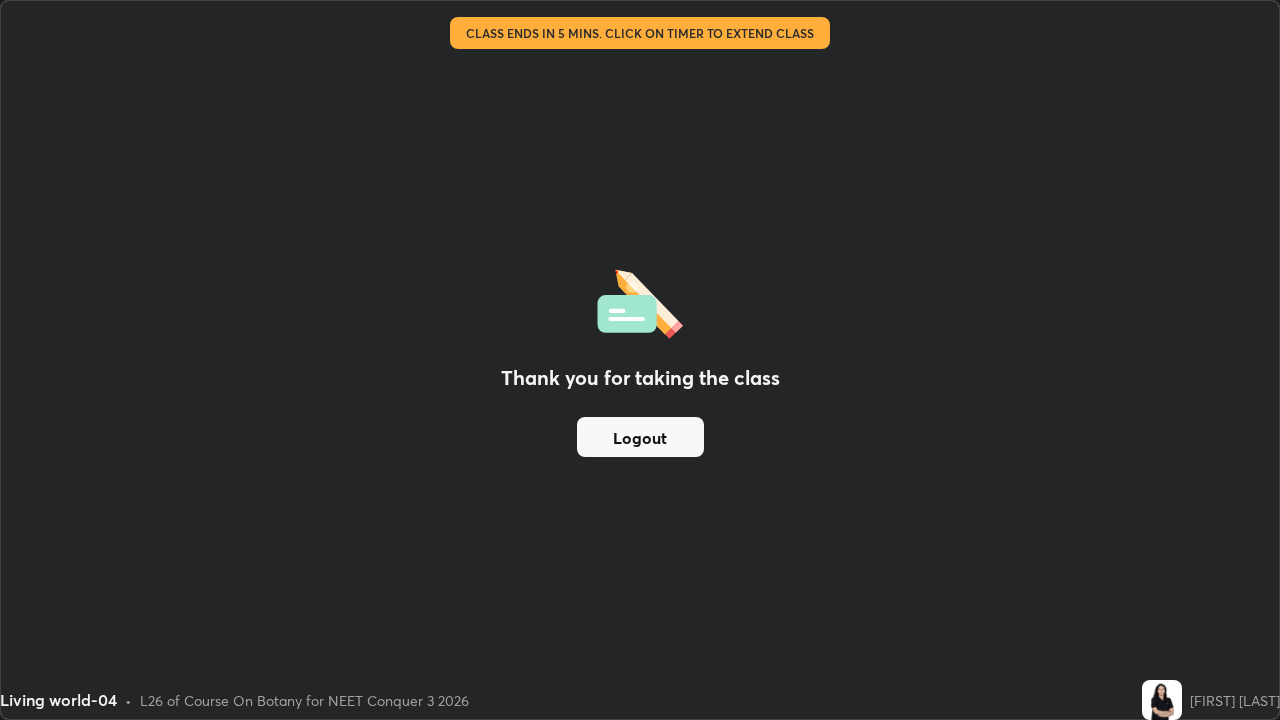 click on "Logout" at bounding box center [640, 437] 